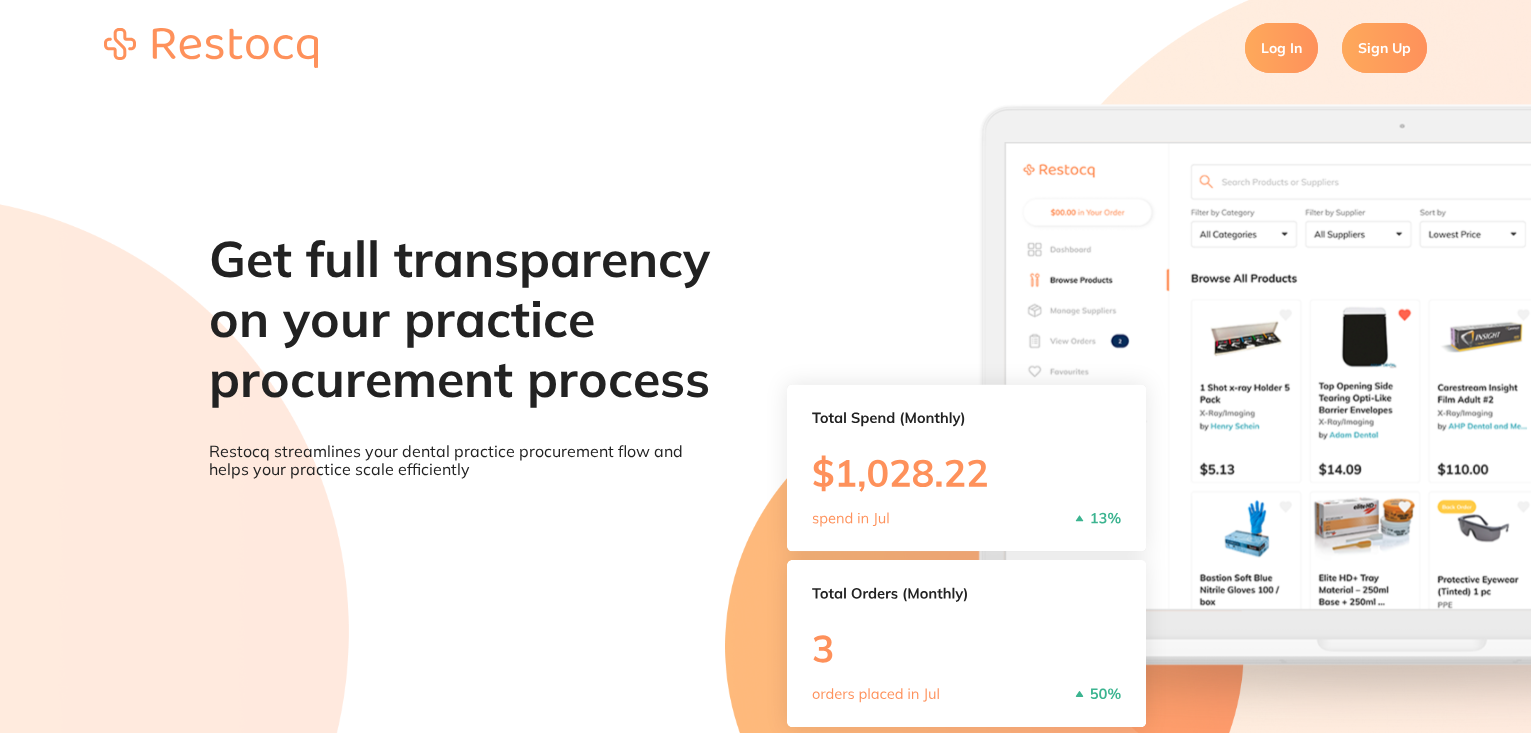 scroll, scrollTop: 0, scrollLeft: 0, axis: both 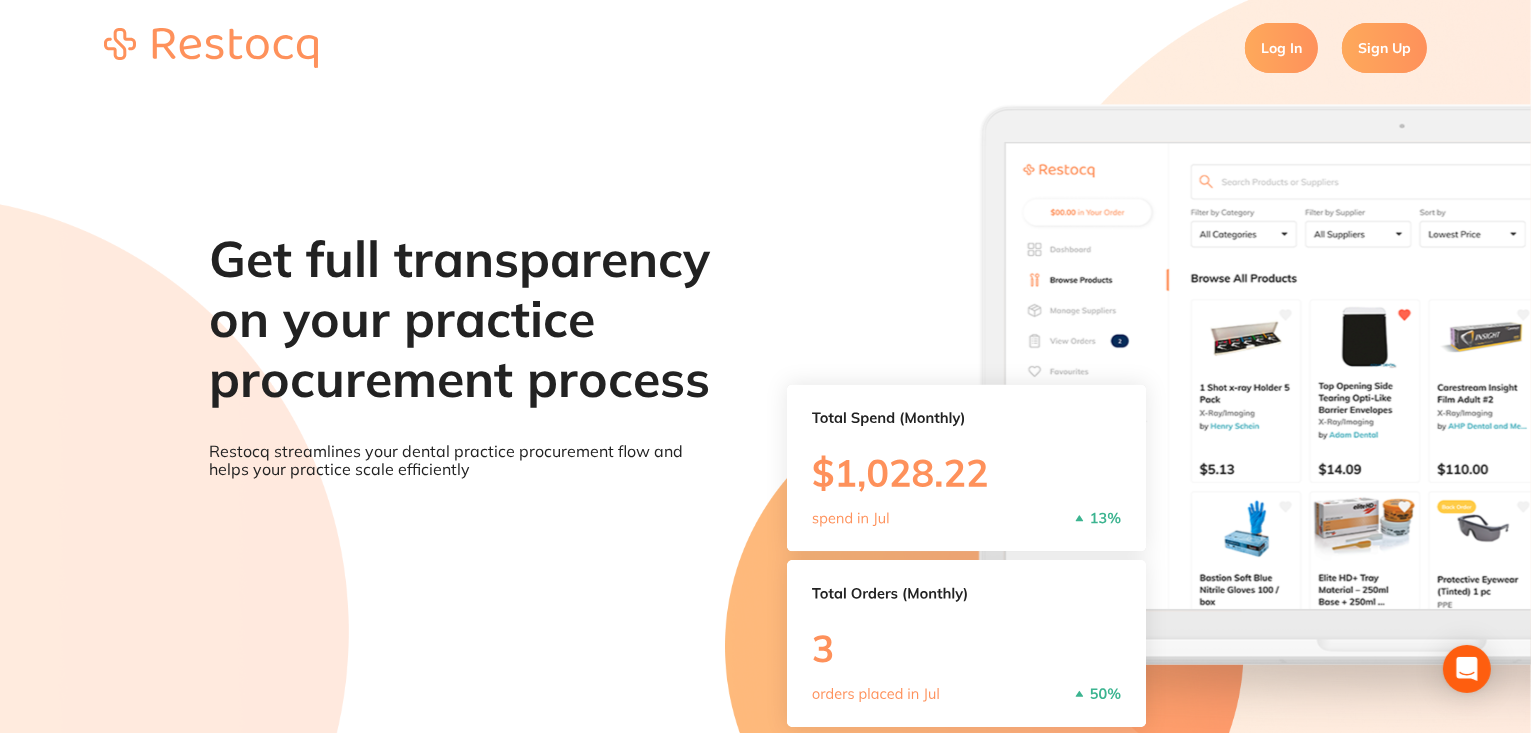 click on "Sign Up" at bounding box center [1384, 48] 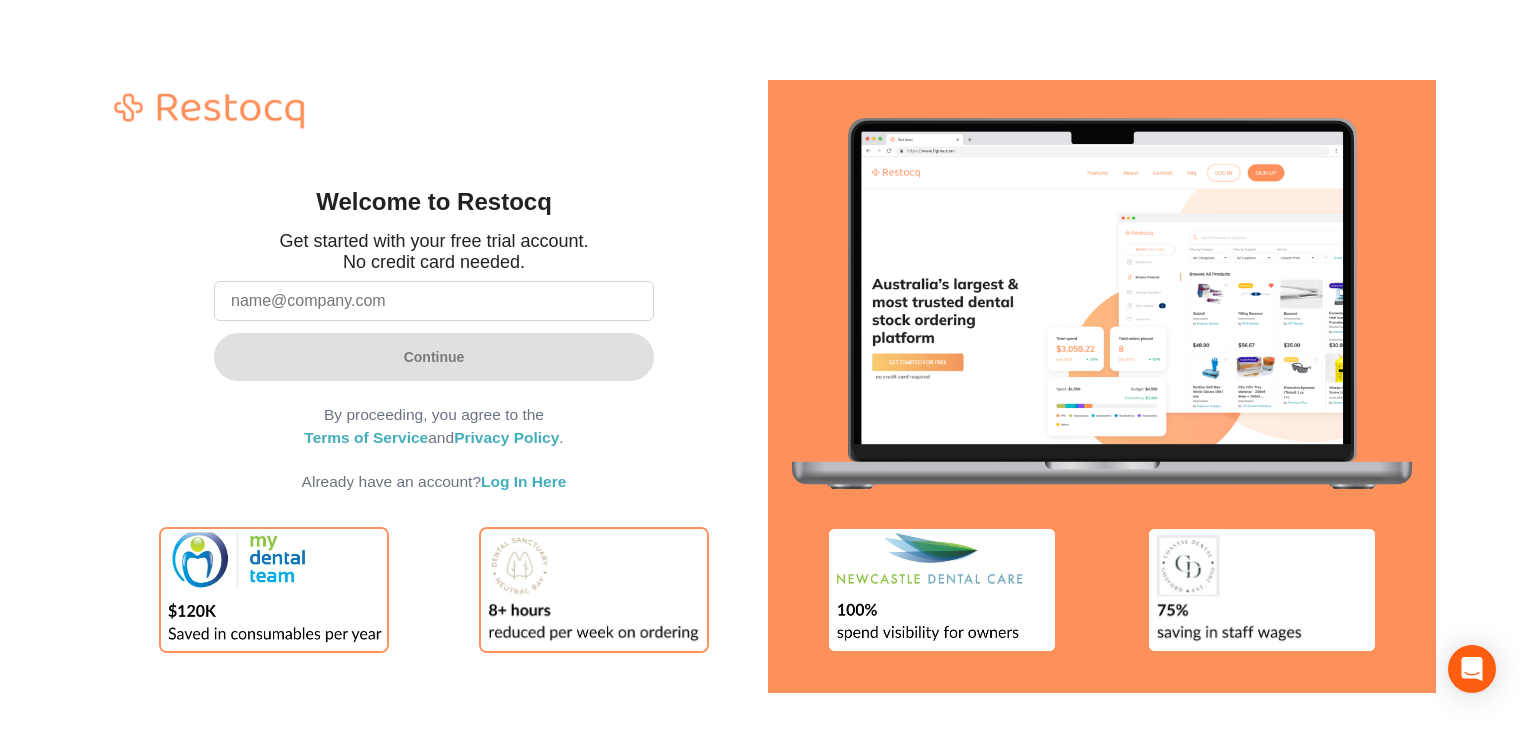 click at bounding box center (434, 301) 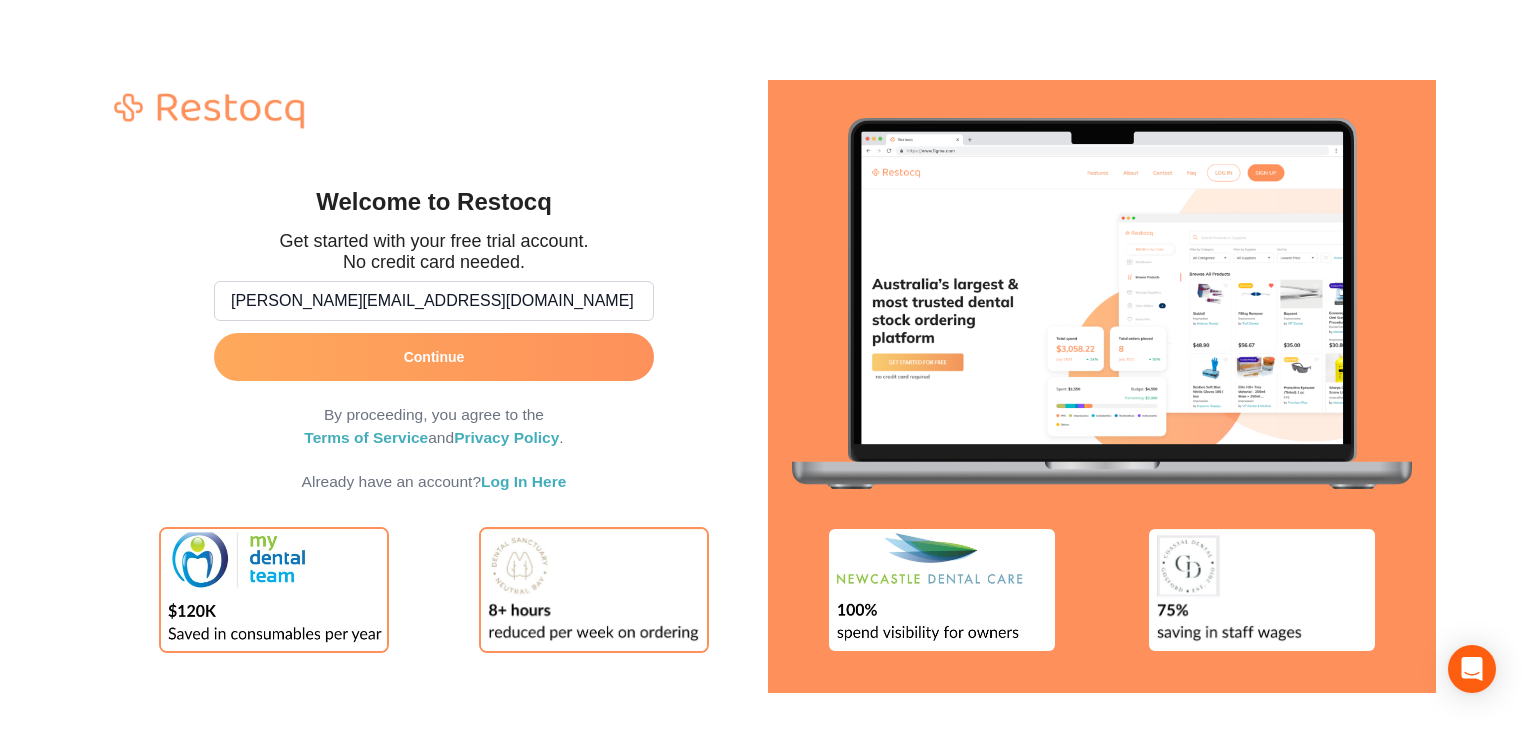 type on "trisha+test101@restocq.com" 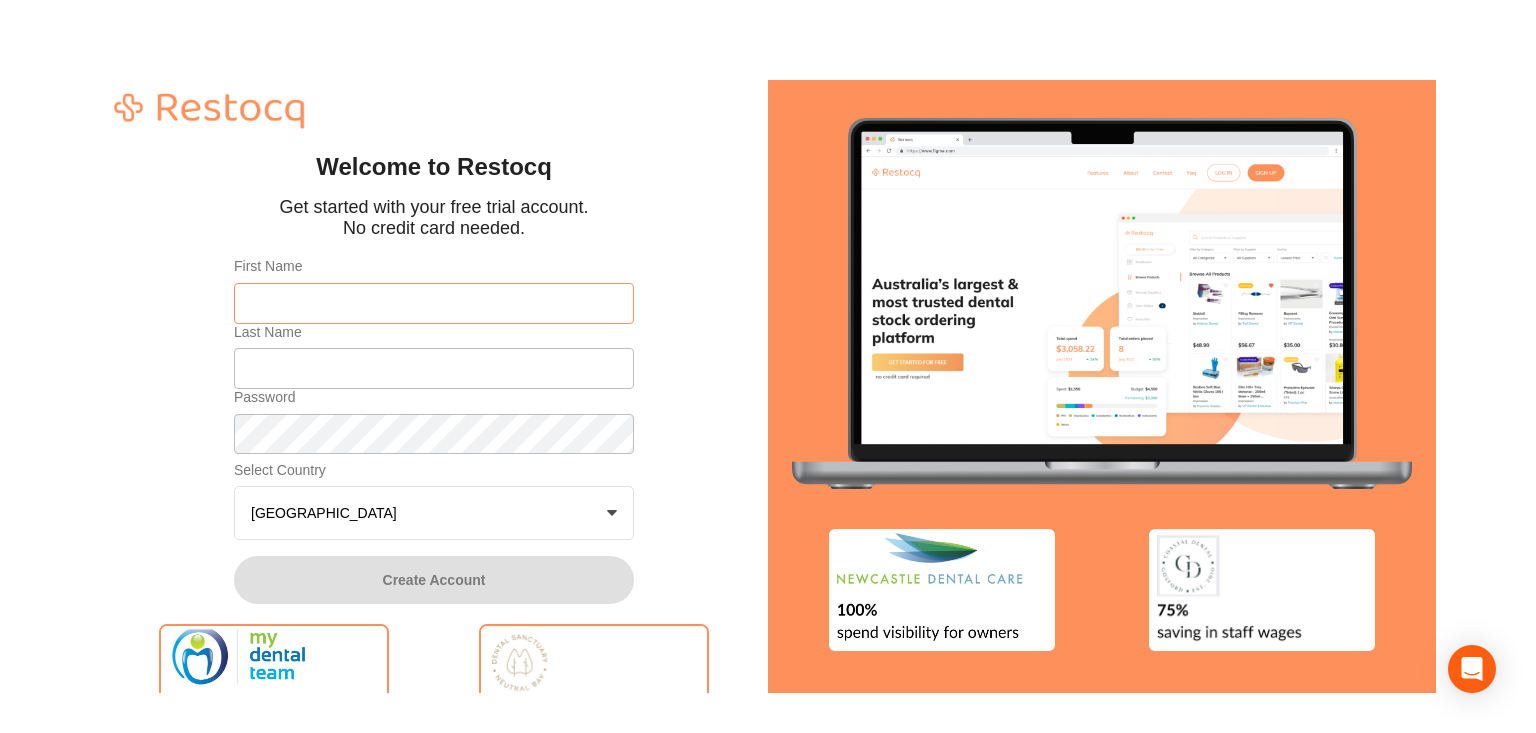 click on "First Name" at bounding box center [434, 303] 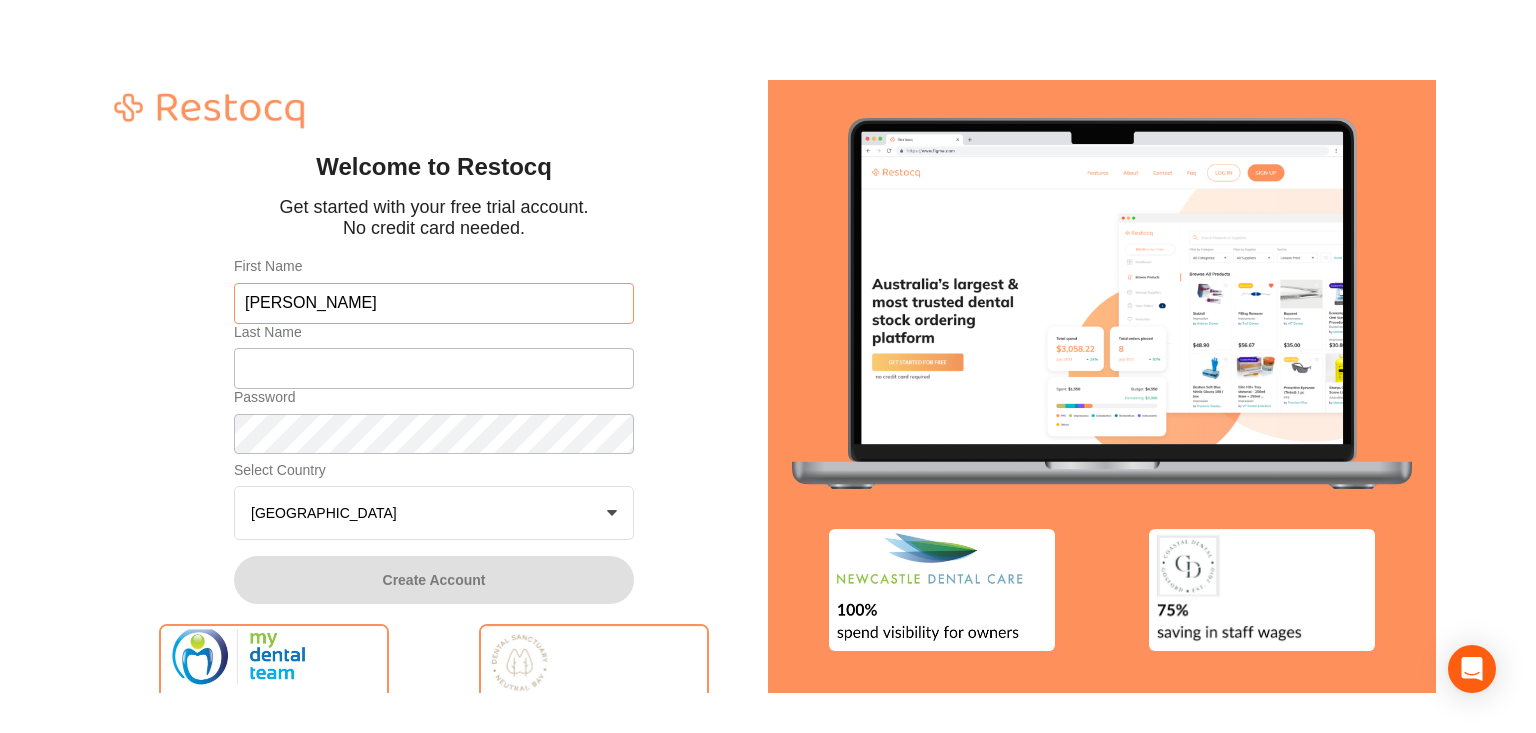 type on "Trisha" 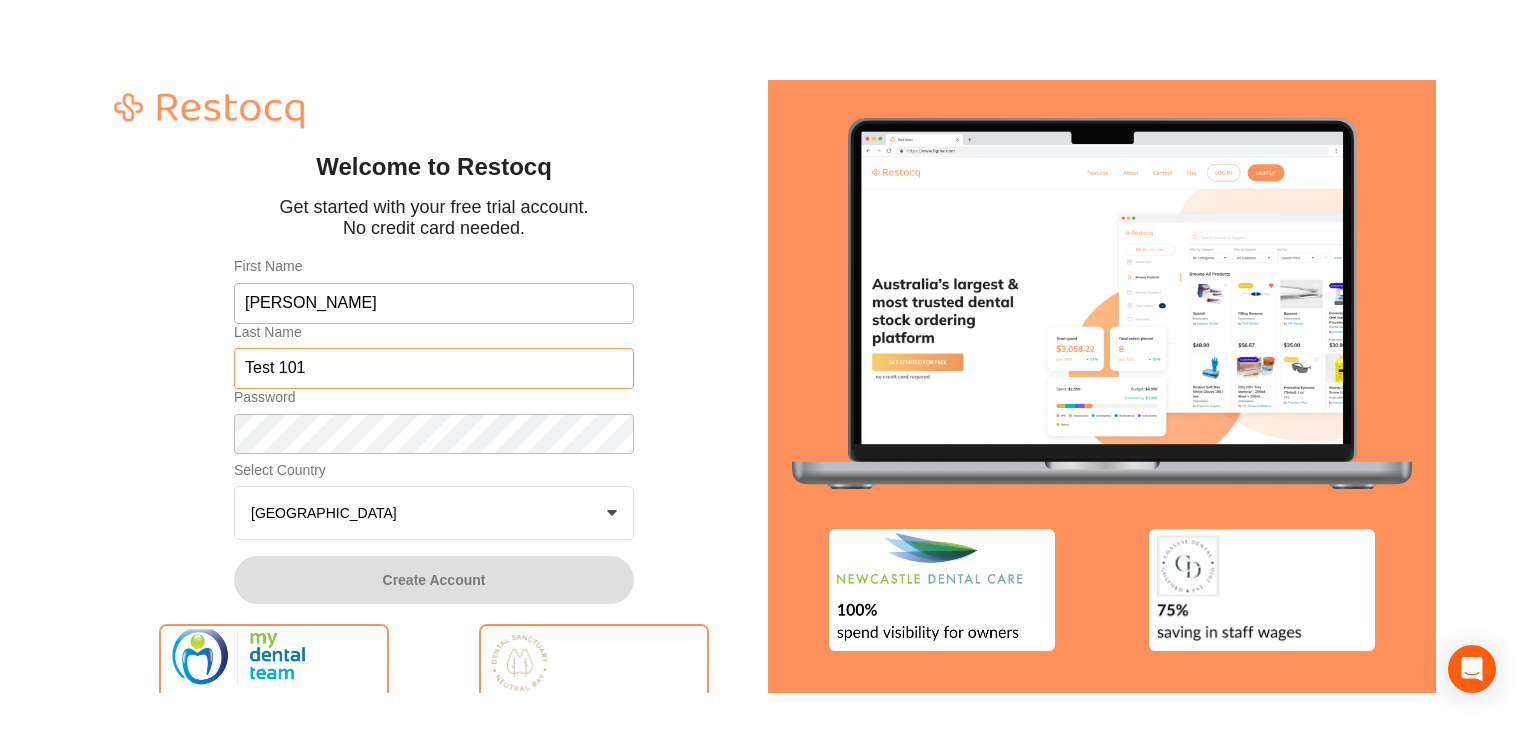 type on "Test 101" 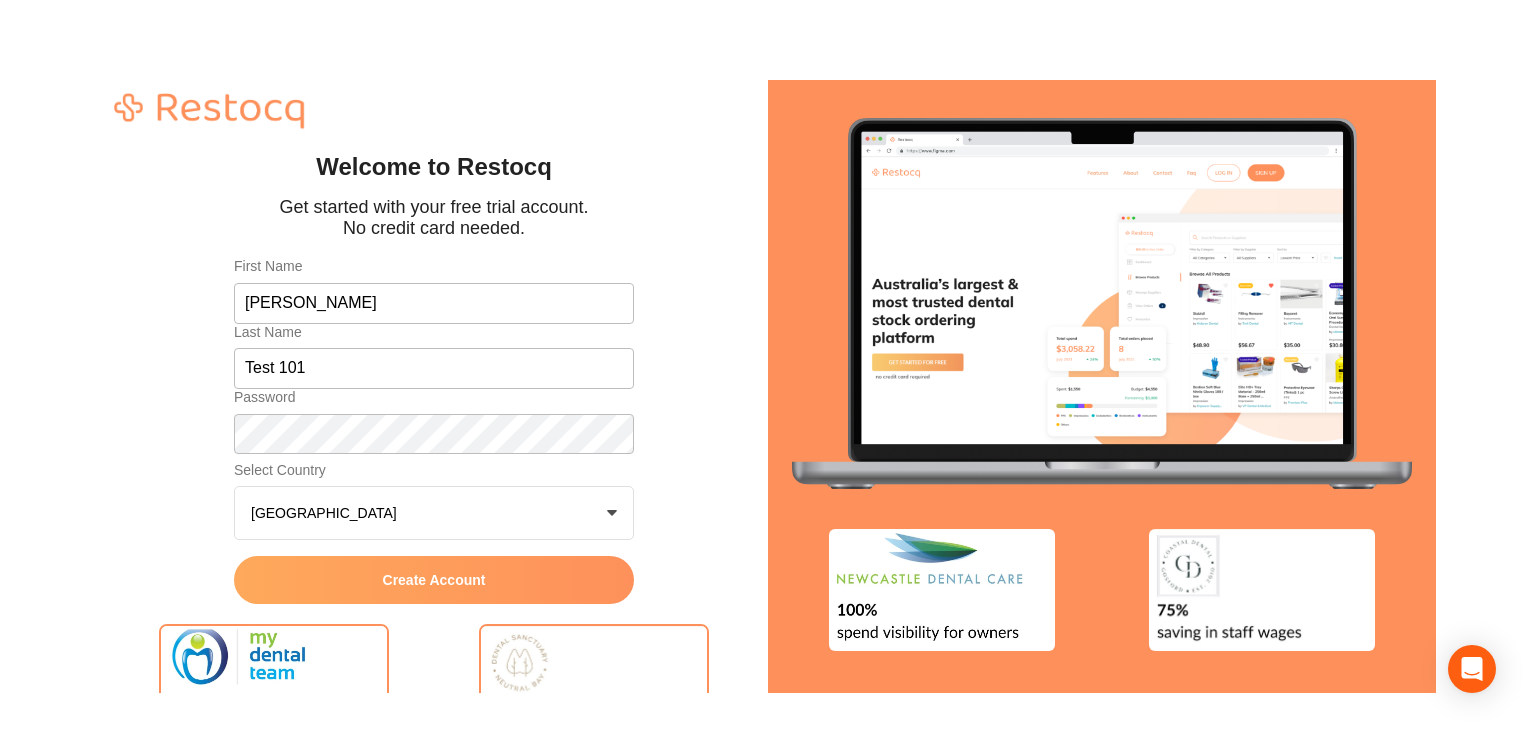 click on "Create Account" at bounding box center [434, 580] 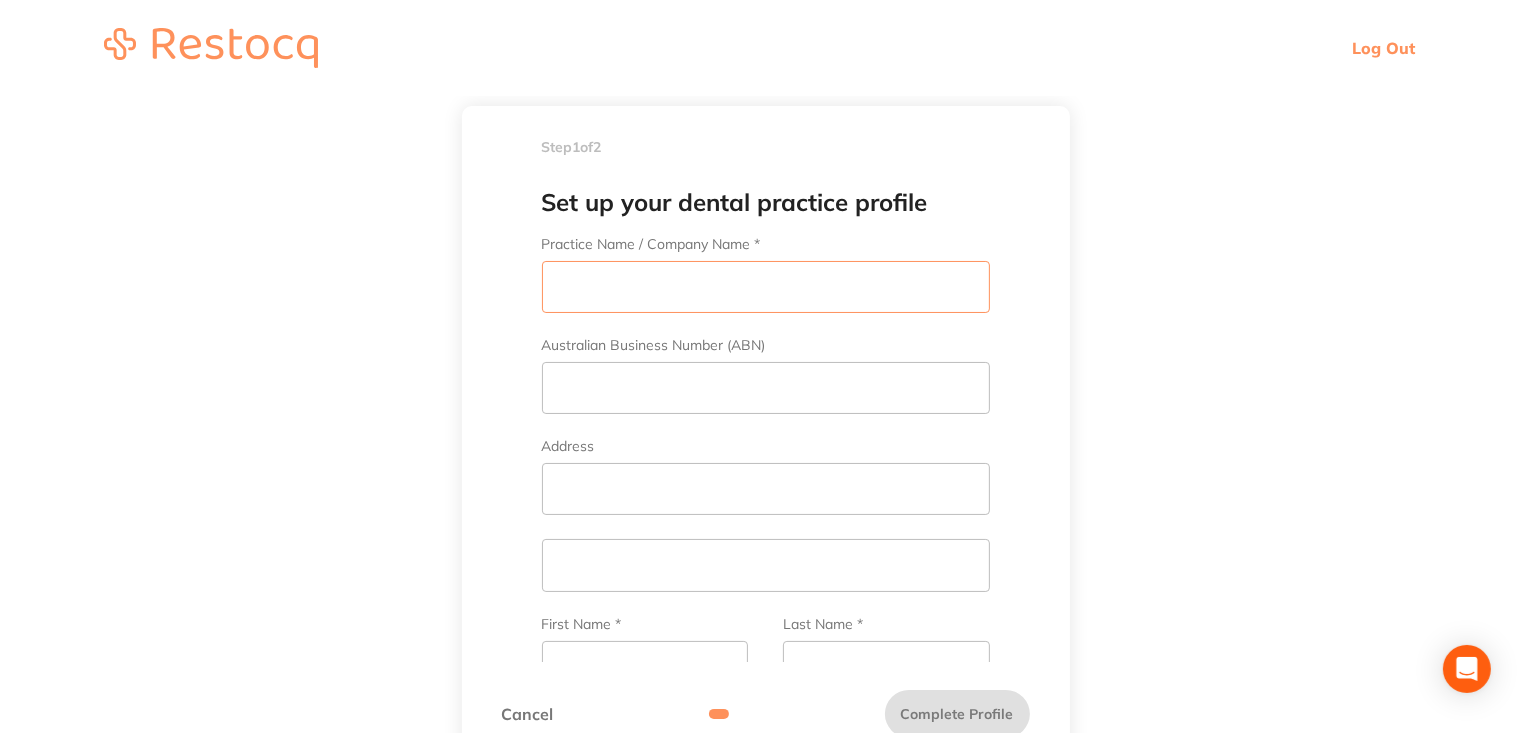 click on "Practice Name / Company Name *" at bounding box center (766, 287) 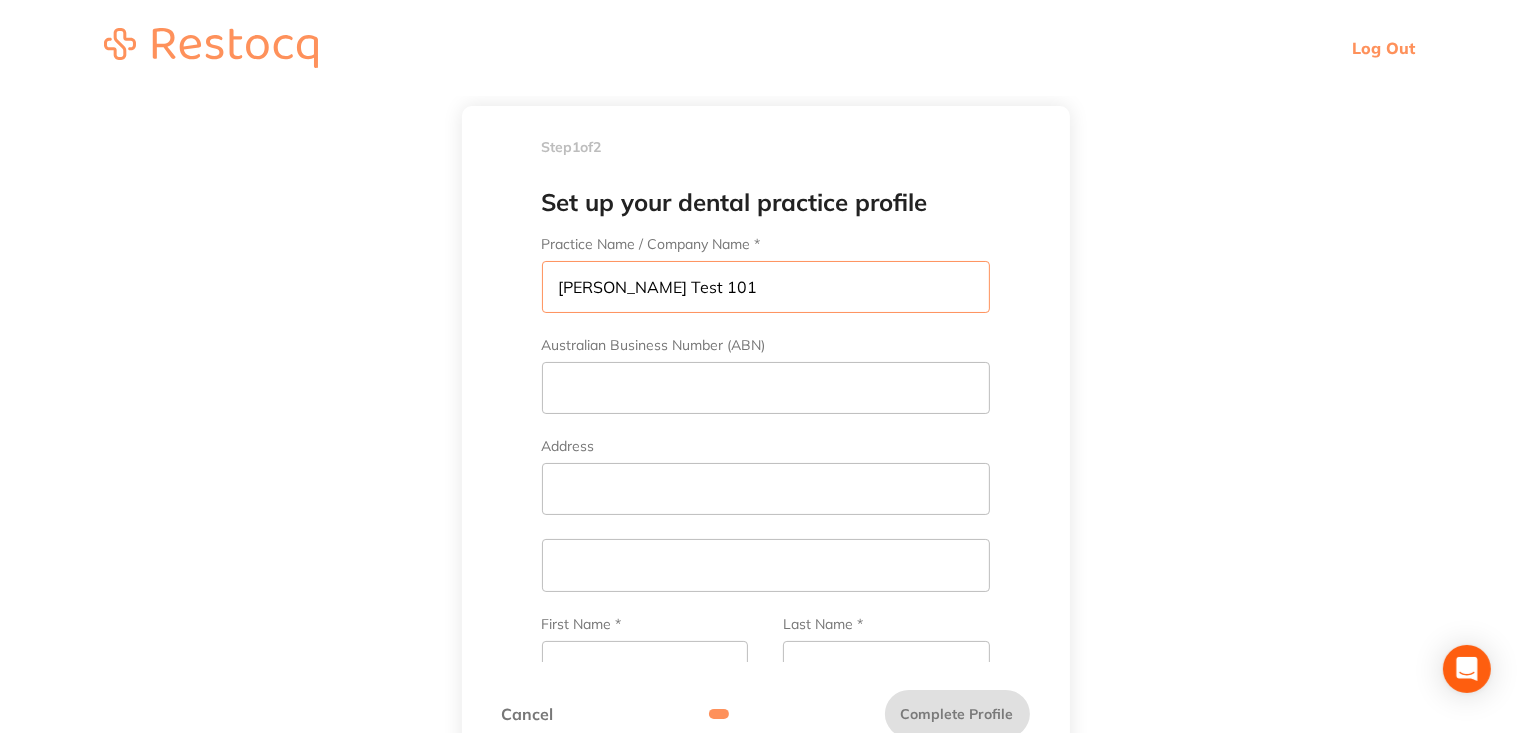 type on "Trisha Test 101" 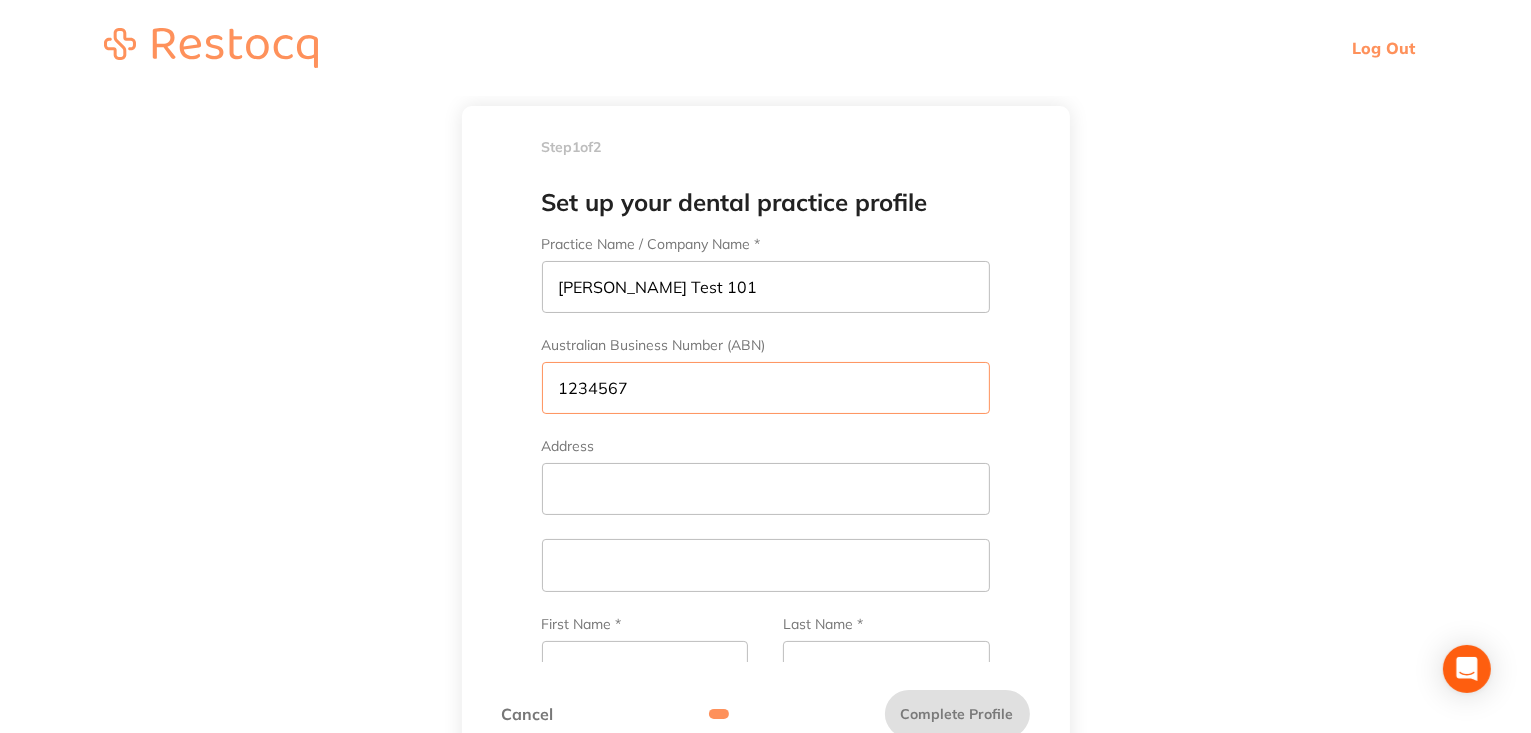 type on "1234567" 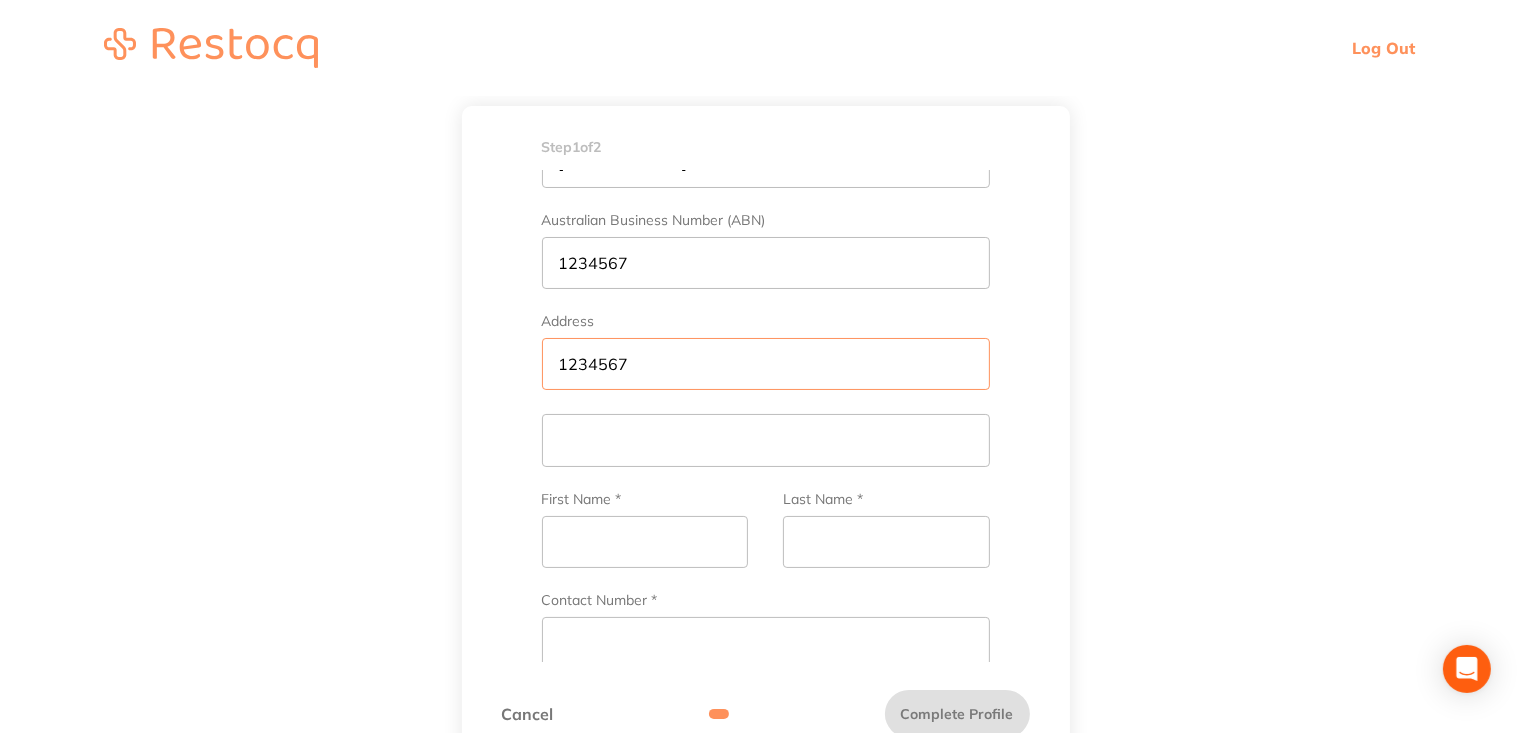 scroll, scrollTop: 154, scrollLeft: 0, axis: vertical 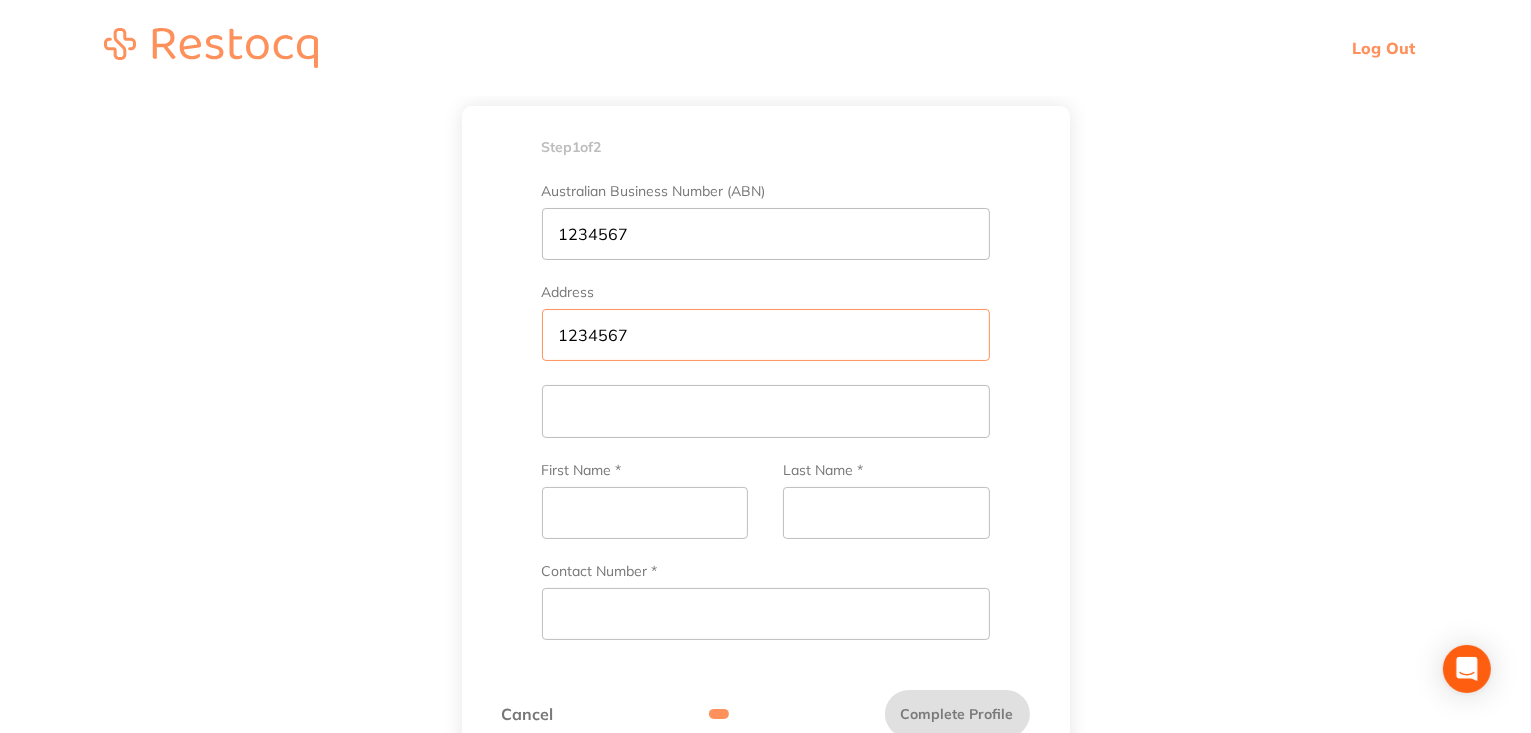 type on "1234567" 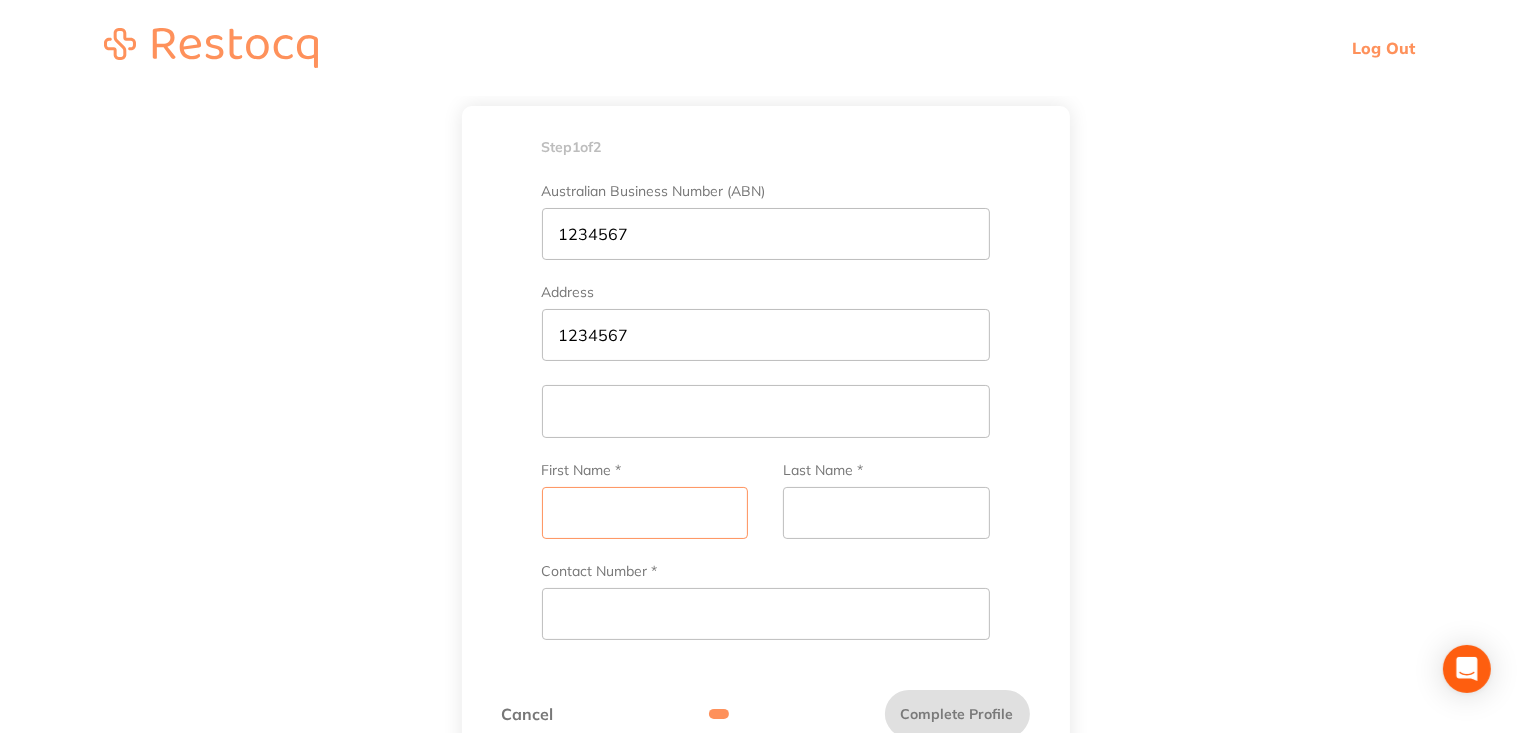 click on "First Name *" at bounding box center (645, 513) 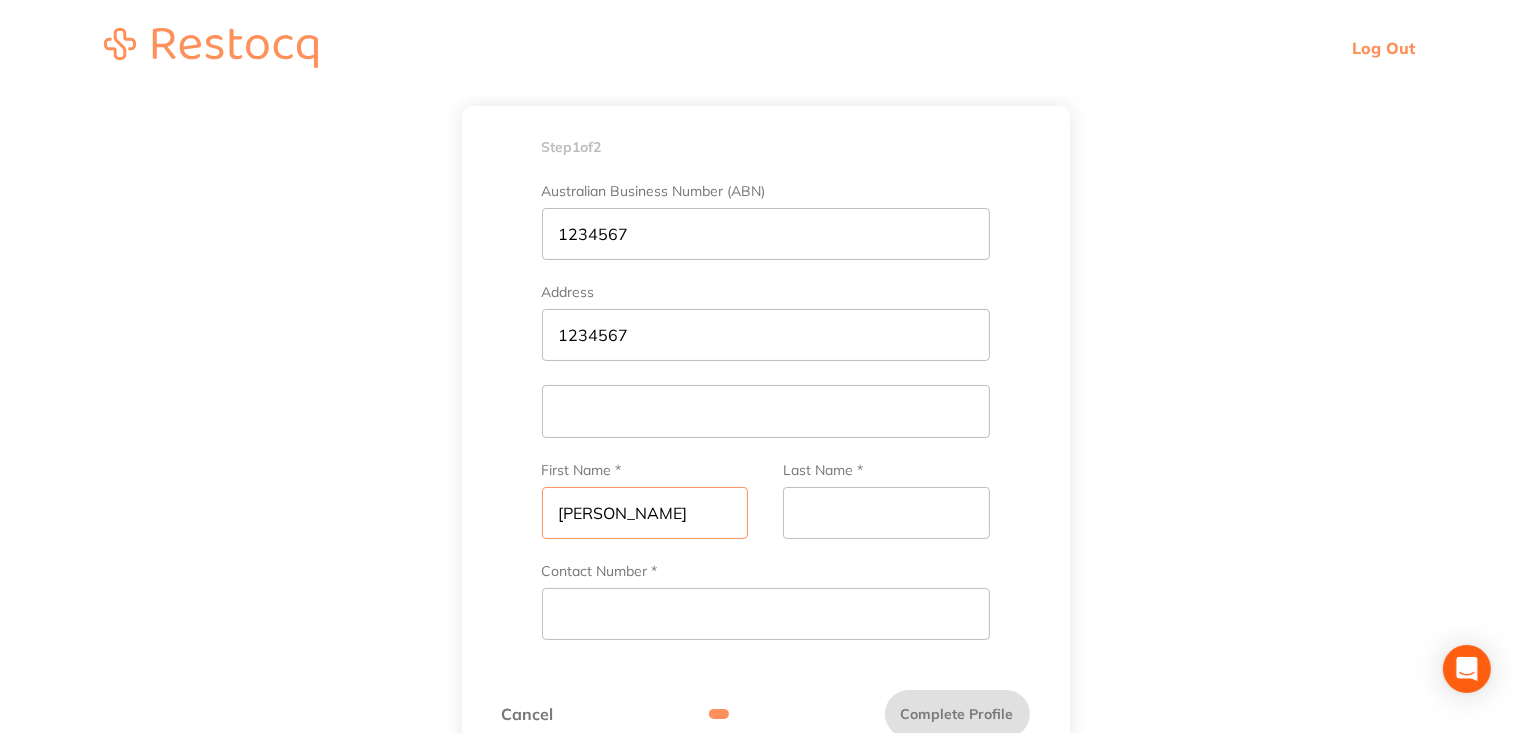 type on "Trisha" 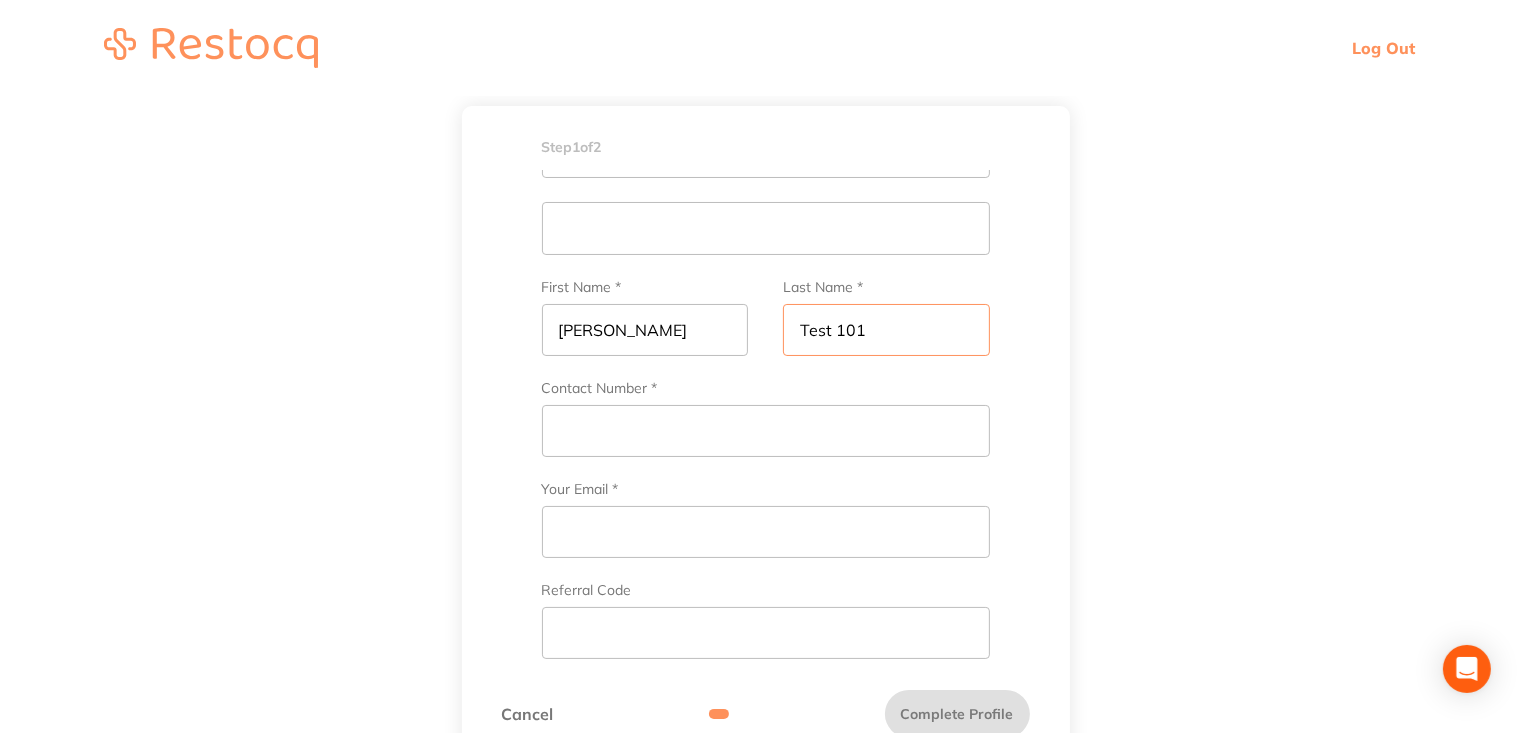 scroll, scrollTop: 338, scrollLeft: 0, axis: vertical 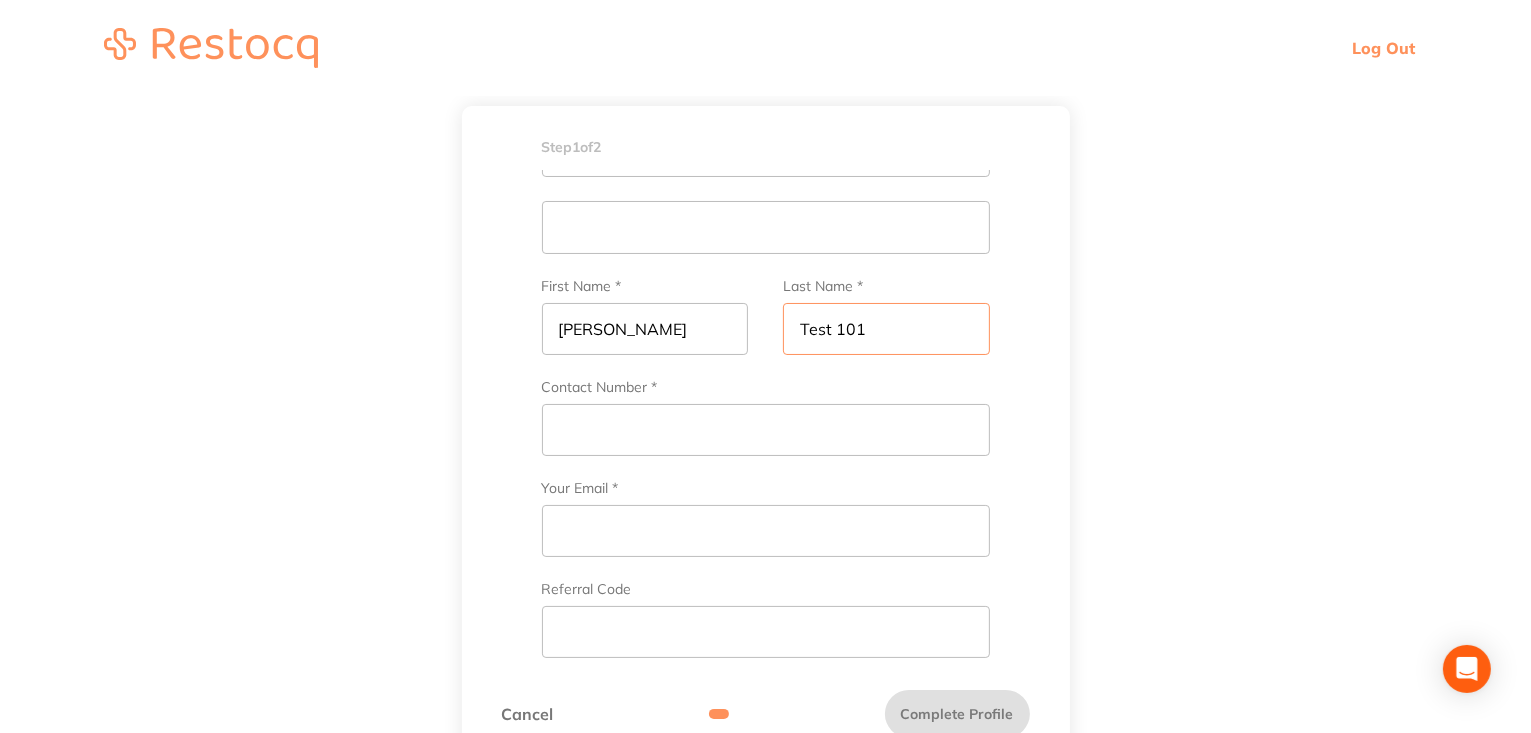 type on "Test 101" 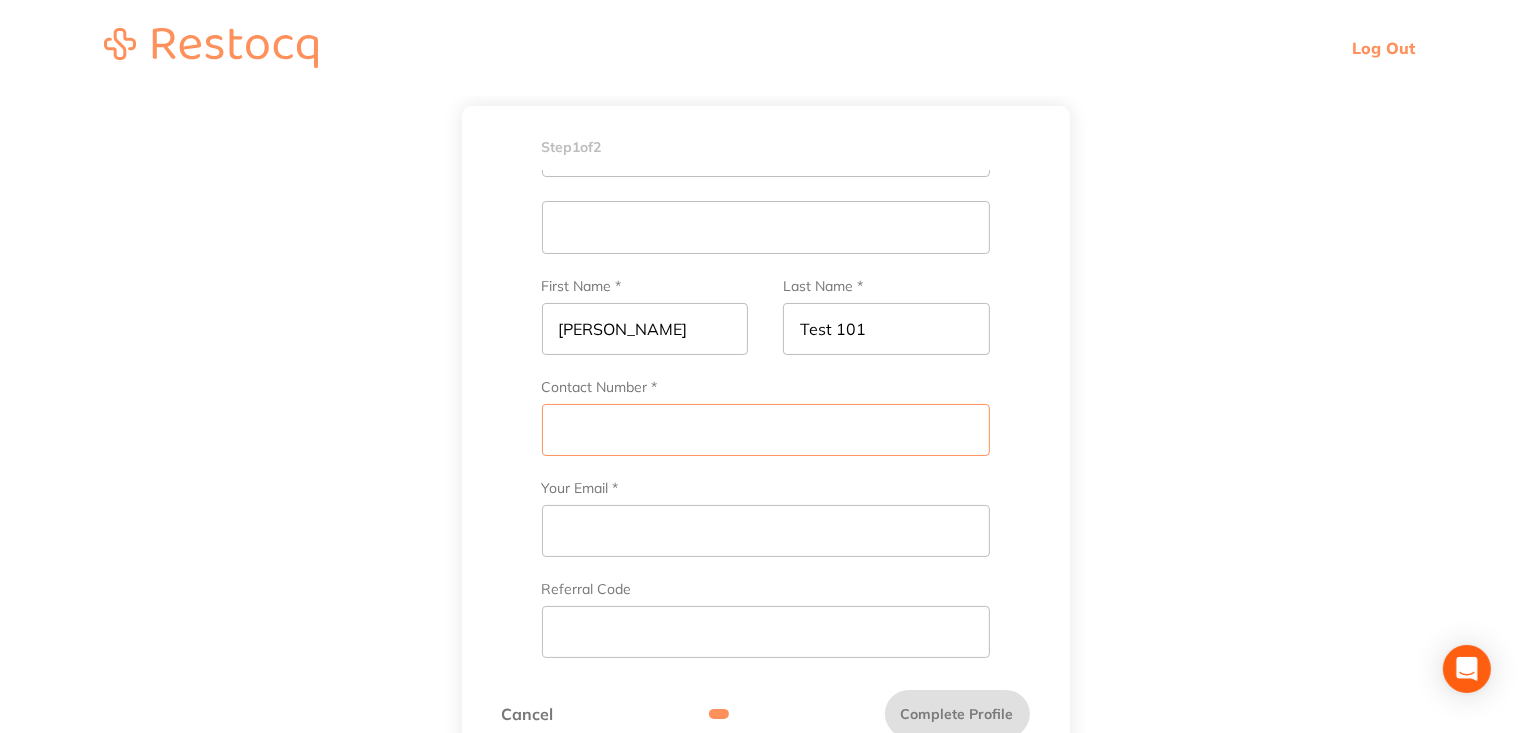 click on "Contact Number *" at bounding box center [766, 430] 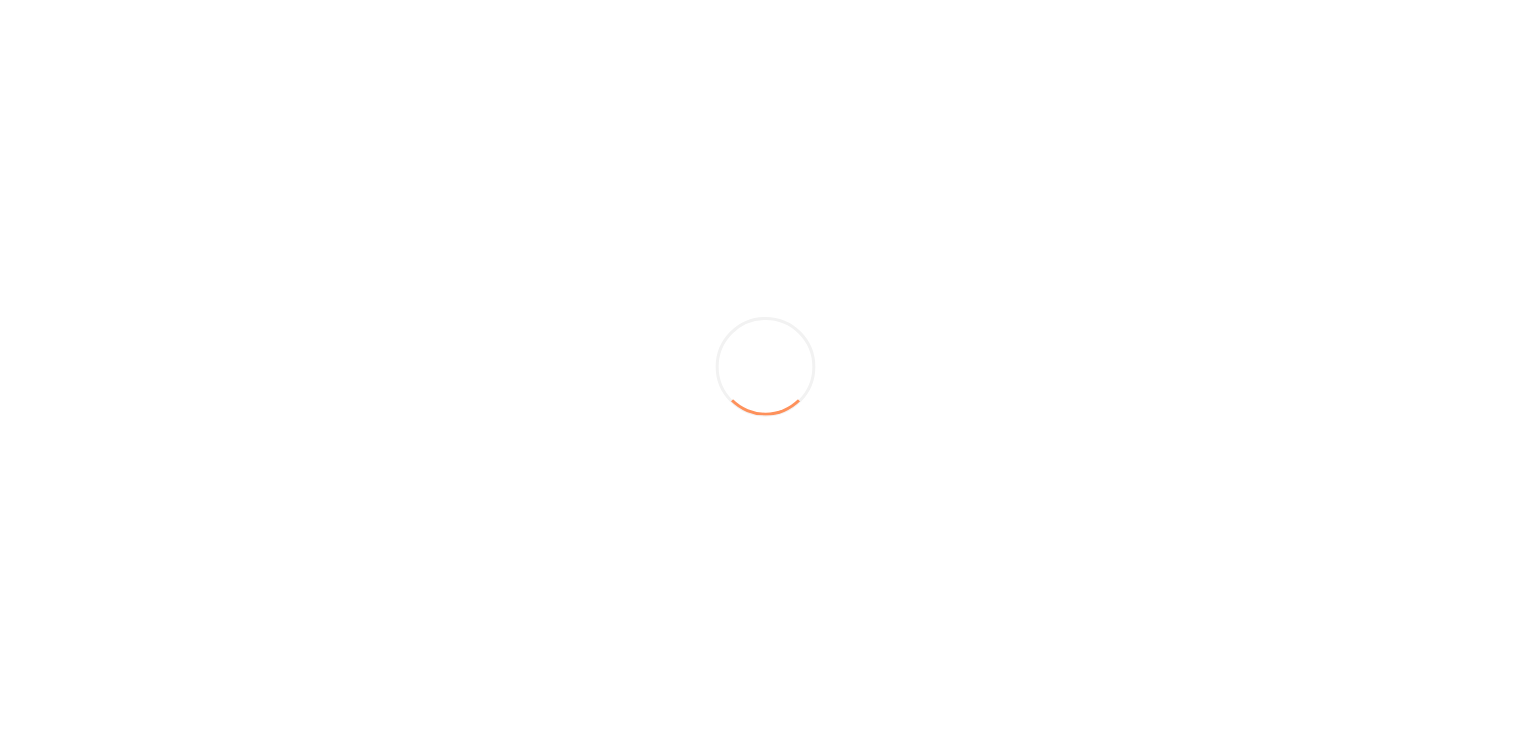 scroll, scrollTop: 0, scrollLeft: 0, axis: both 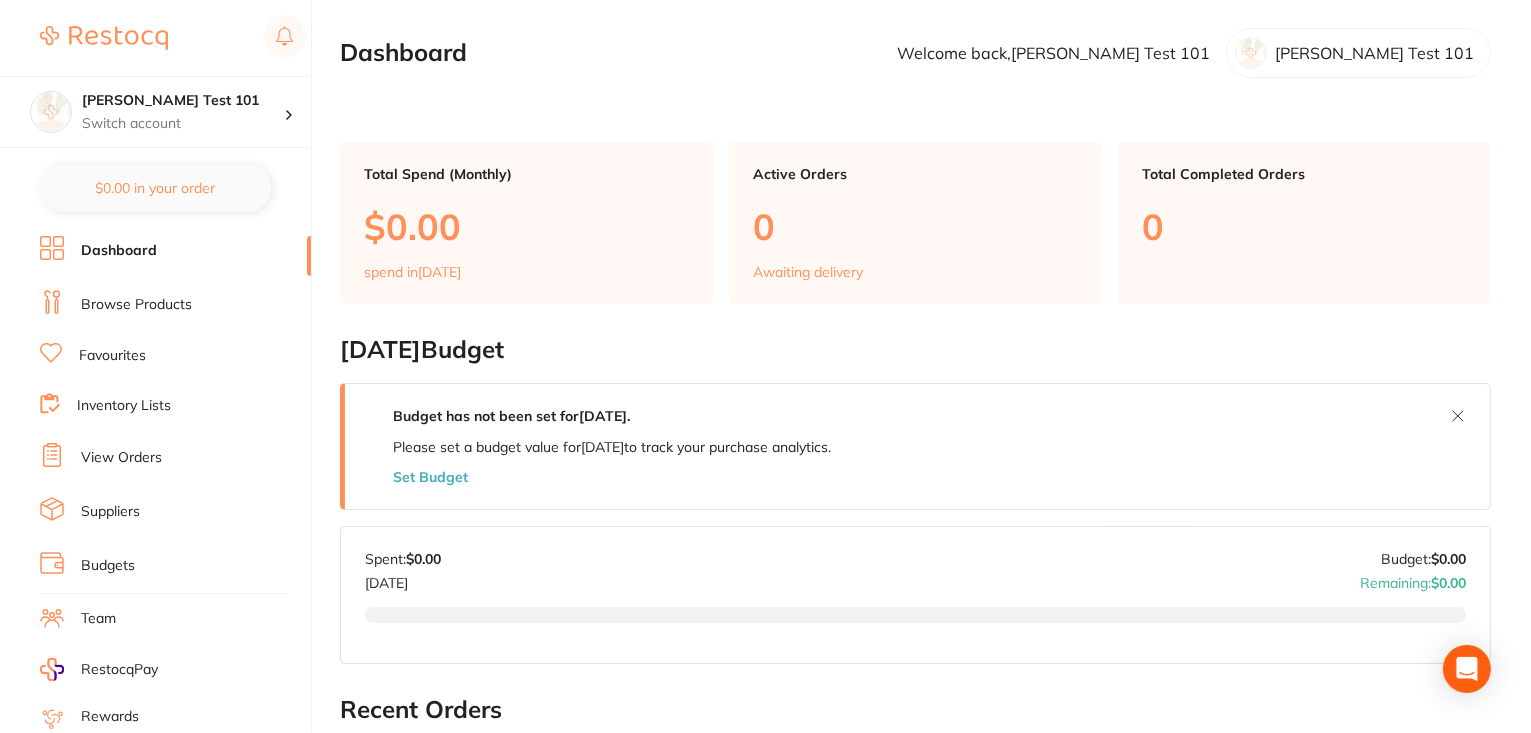 click on "Dashboard Browse Products Favourites Inventory Lists View Orders Suppliers Budgets Team RestocqPay Rewards Subscriptions Account Support Log Out" at bounding box center (175, 581) 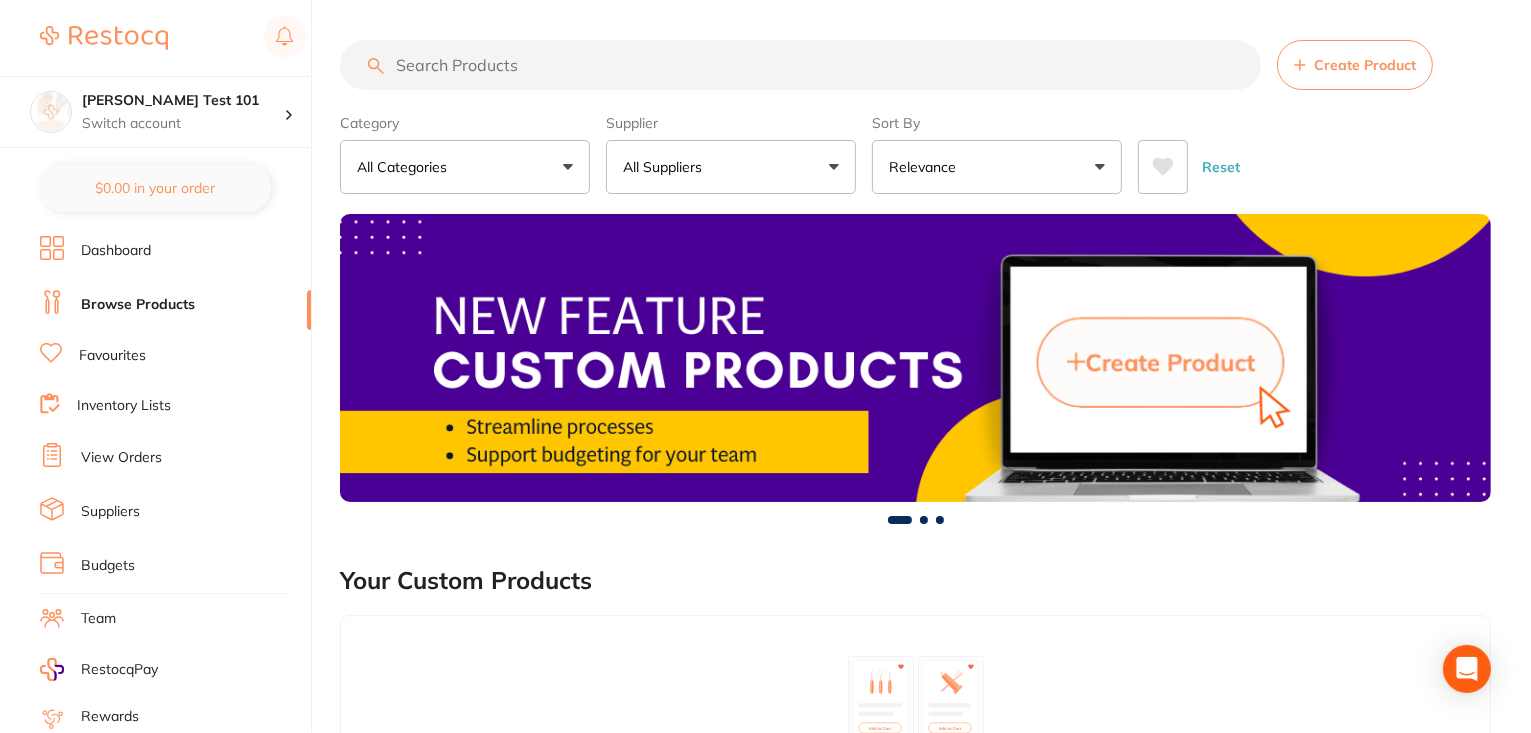click at bounding box center [800, 65] 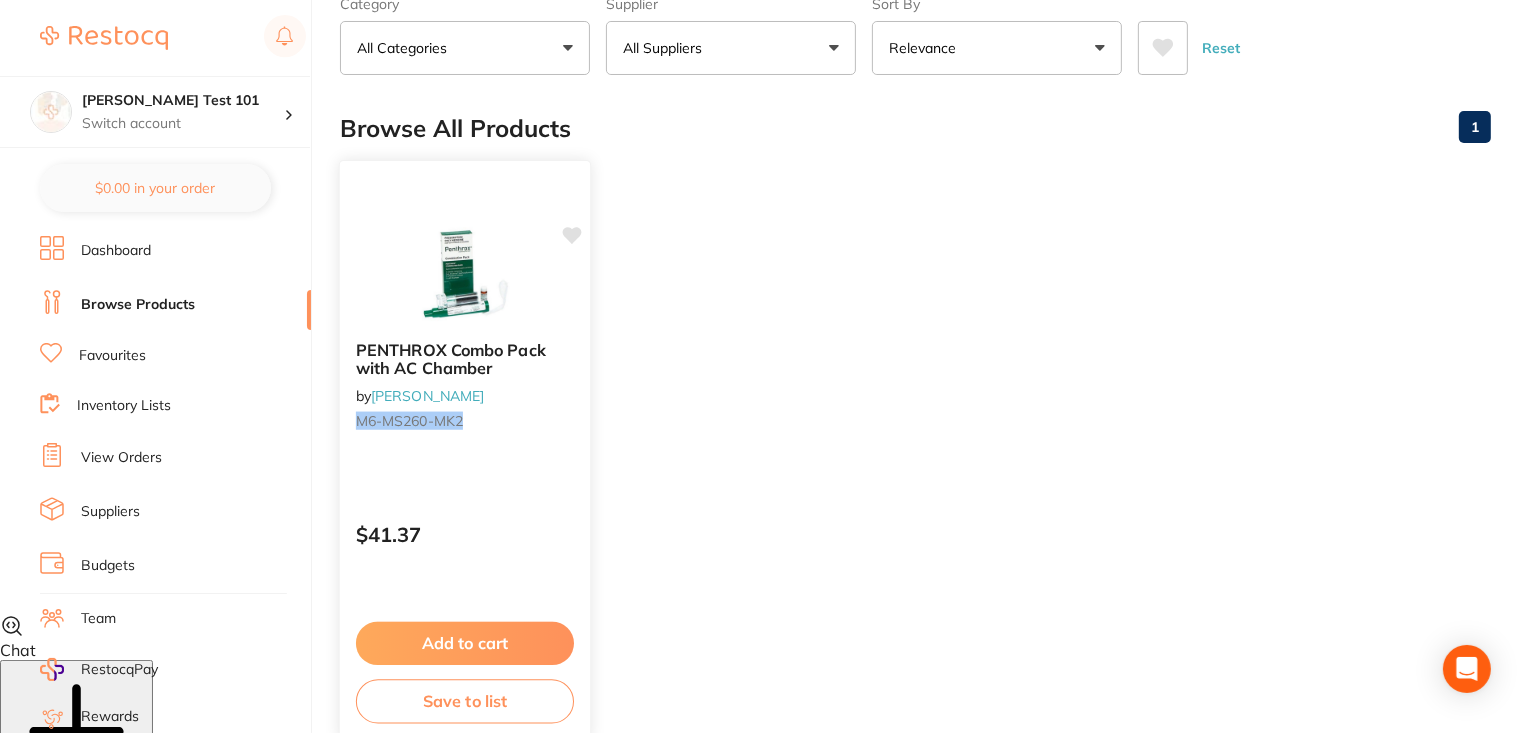 scroll, scrollTop: 147, scrollLeft: 0, axis: vertical 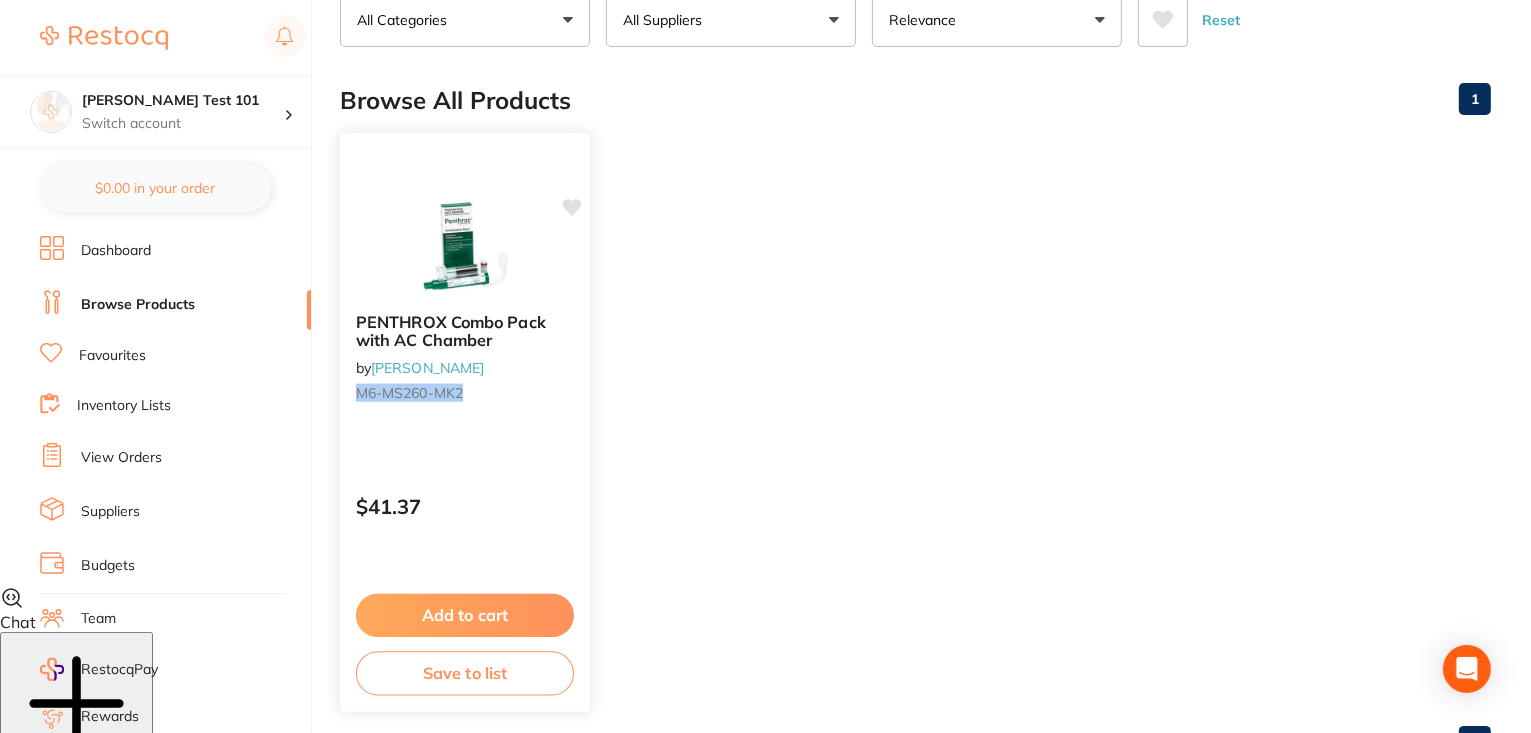 type on "M6-MS260-MK2" 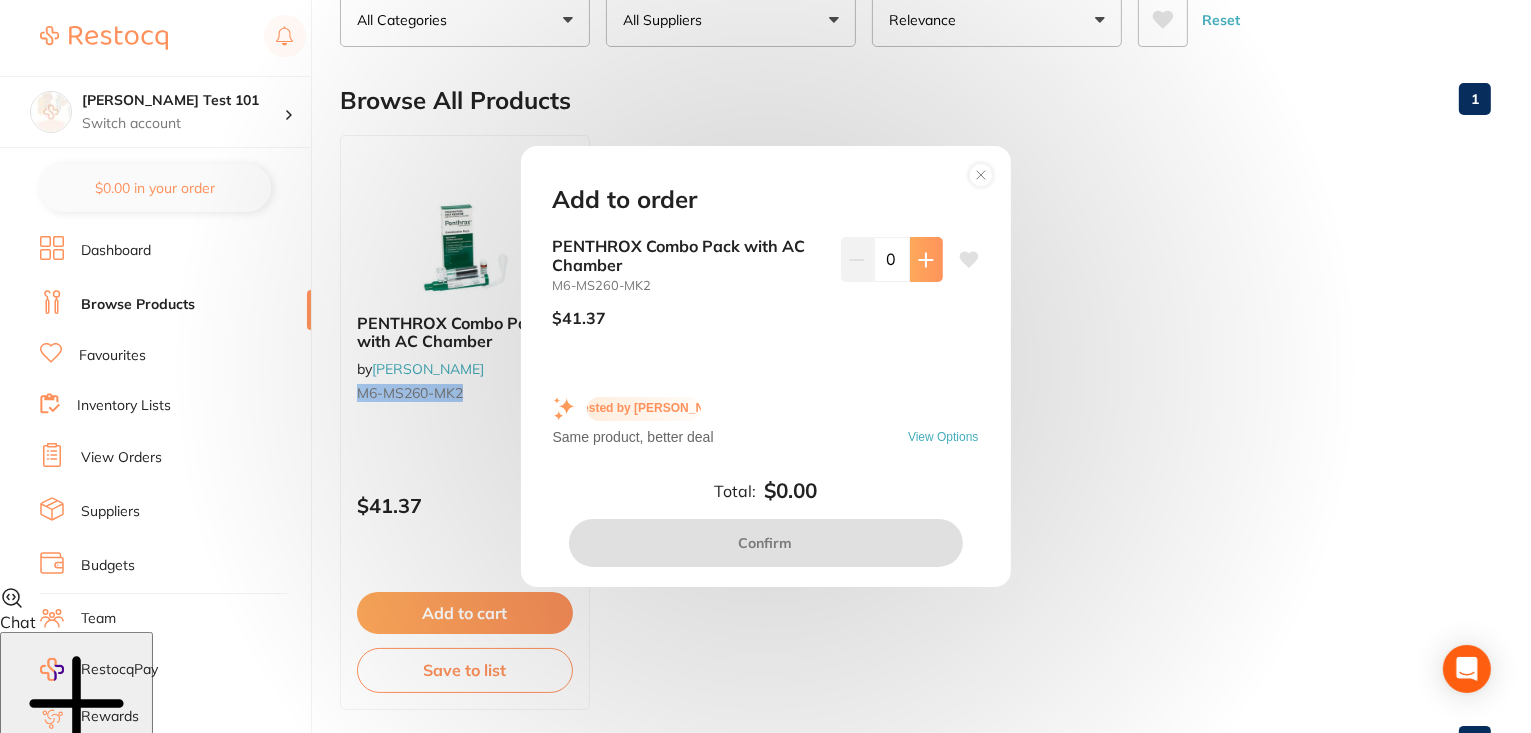 click at bounding box center (926, 259) 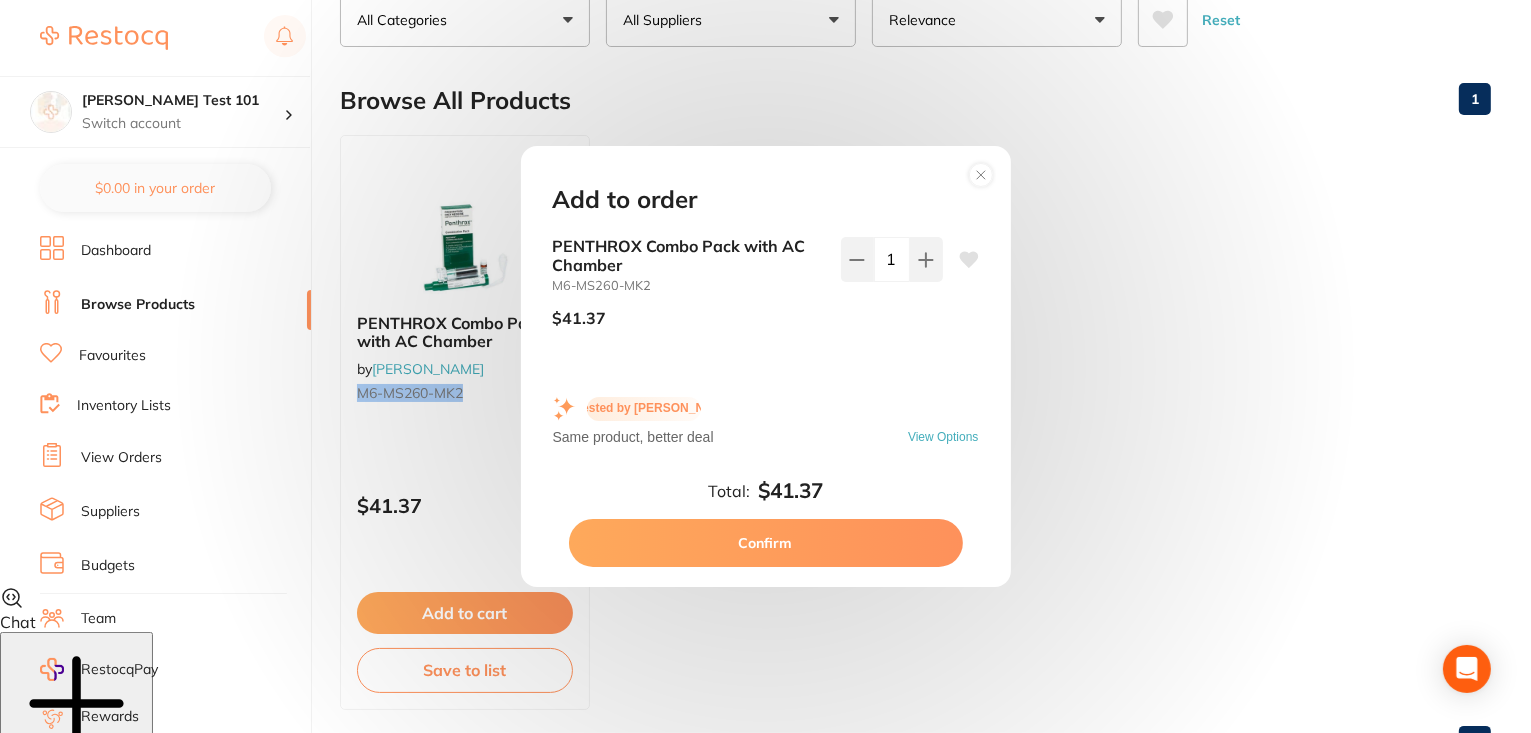click on "Confirm" at bounding box center [766, 543] 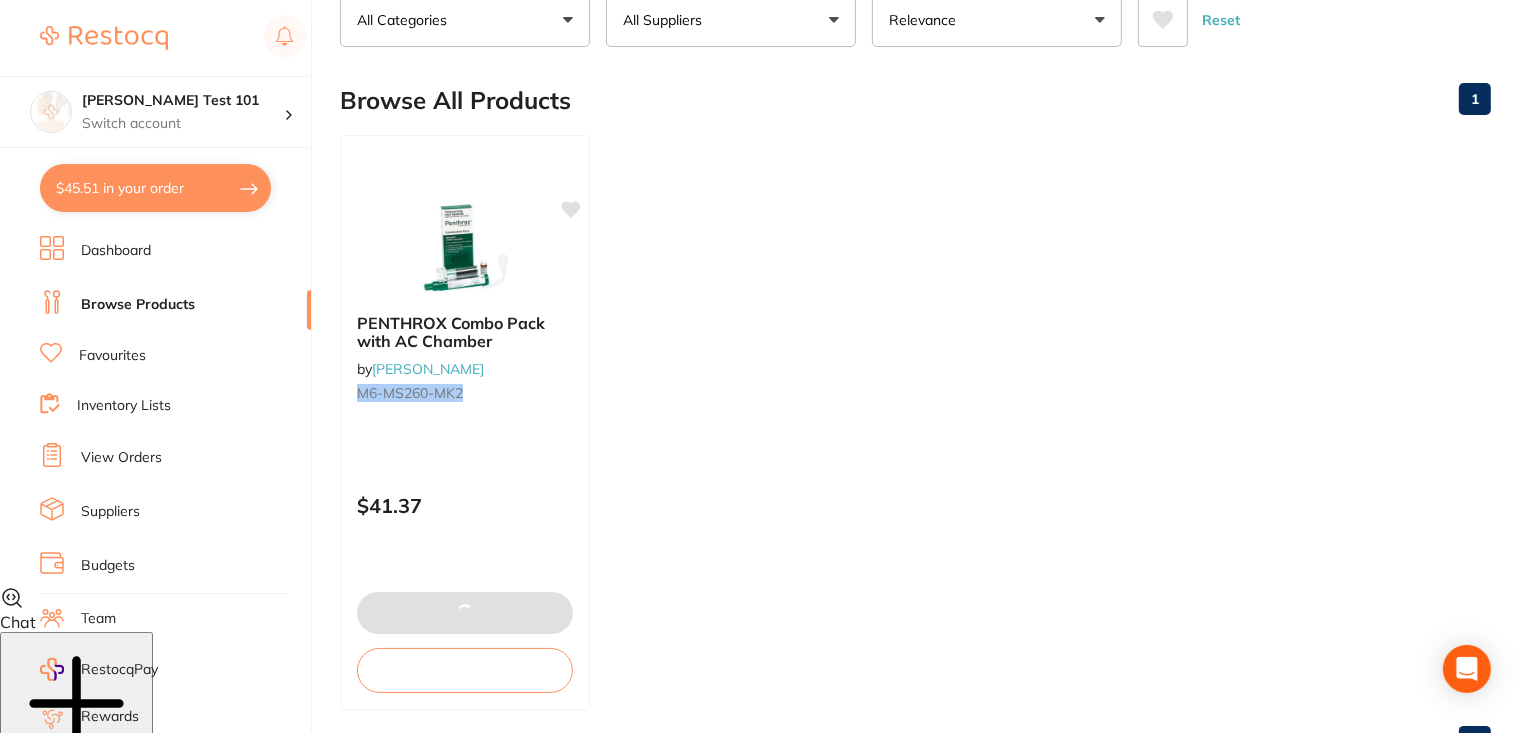 click on "$45.51   in your order" at bounding box center (155, 188) 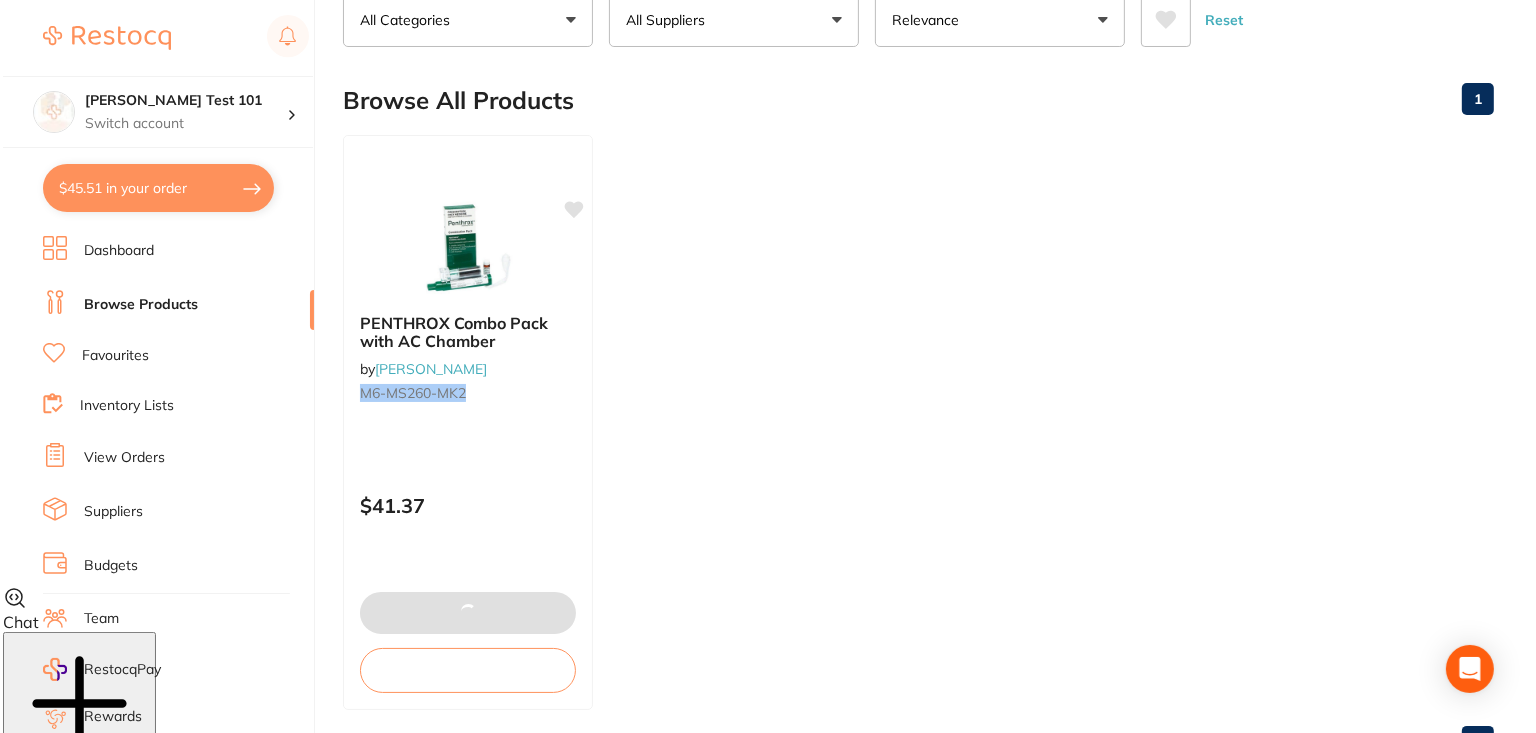 scroll, scrollTop: 0, scrollLeft: 0, axis: both 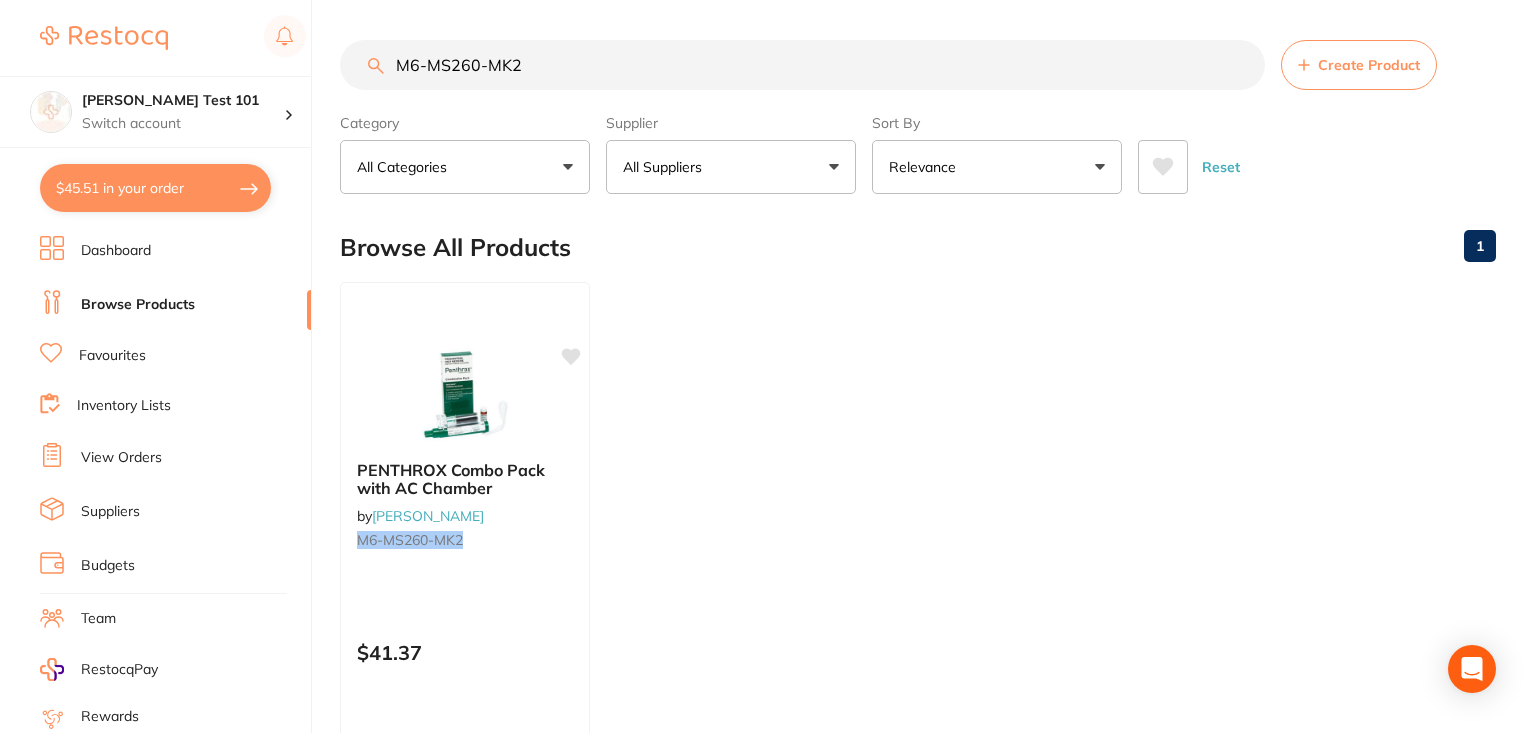 checkbox on "true" 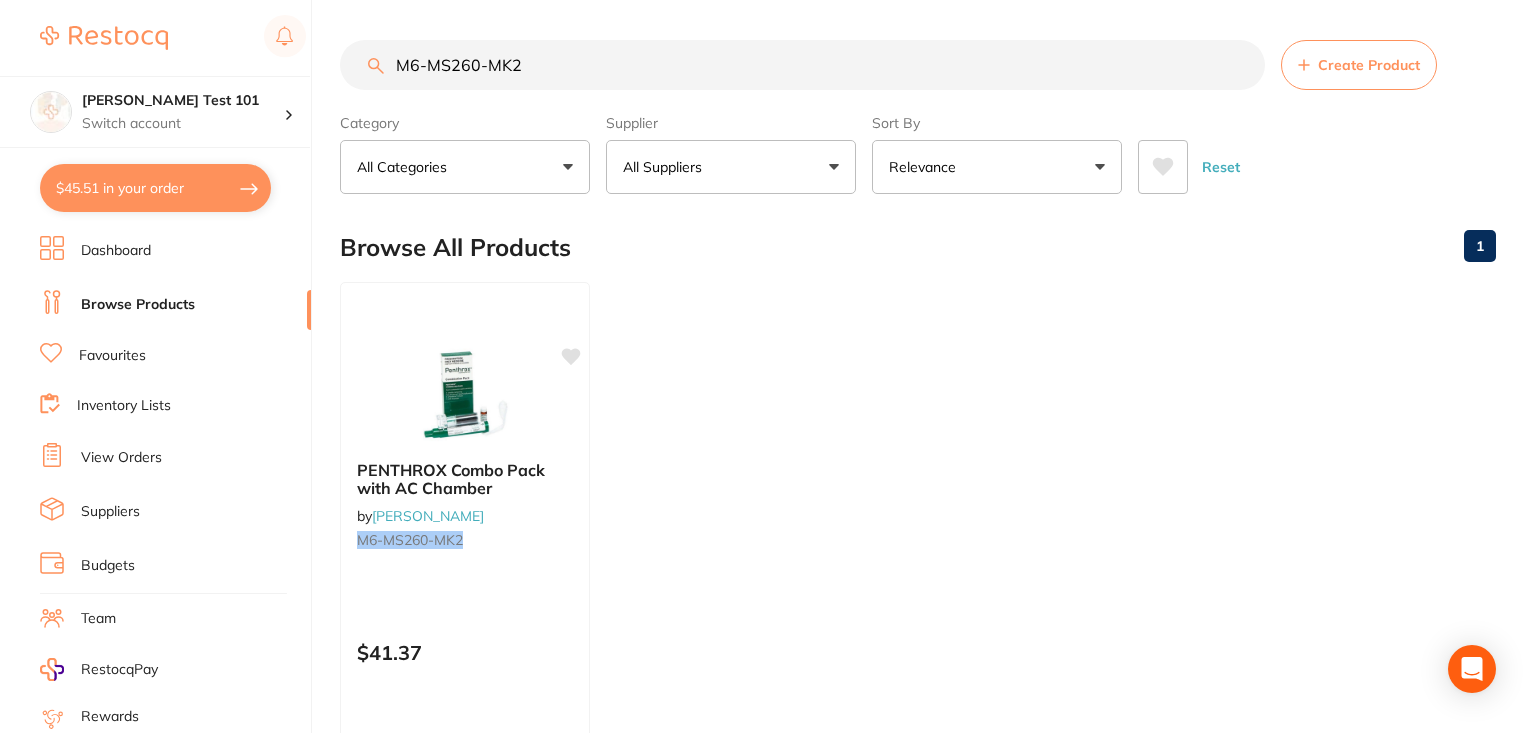 checkbox on "true" 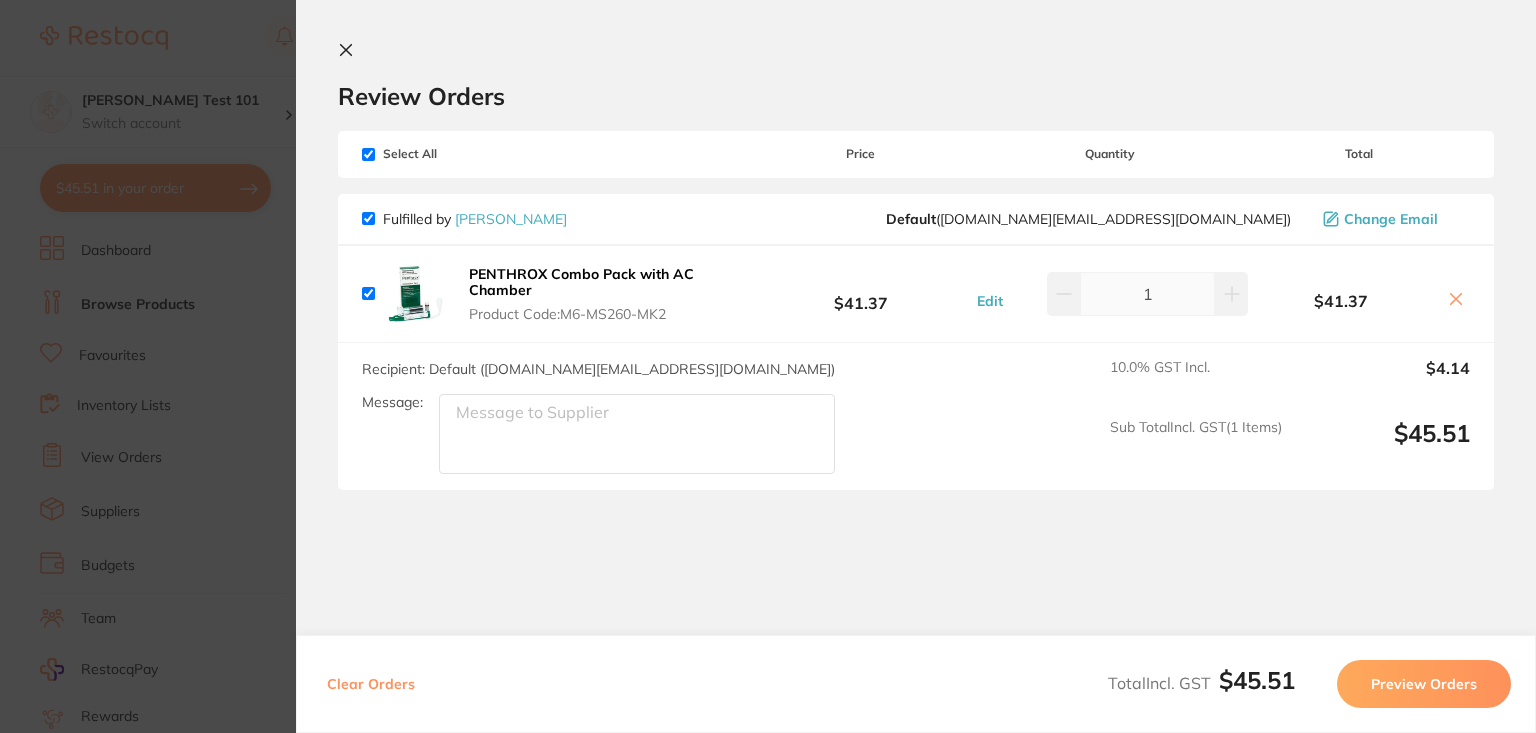 click on "Review Orders" at bounding box center [916, 76] 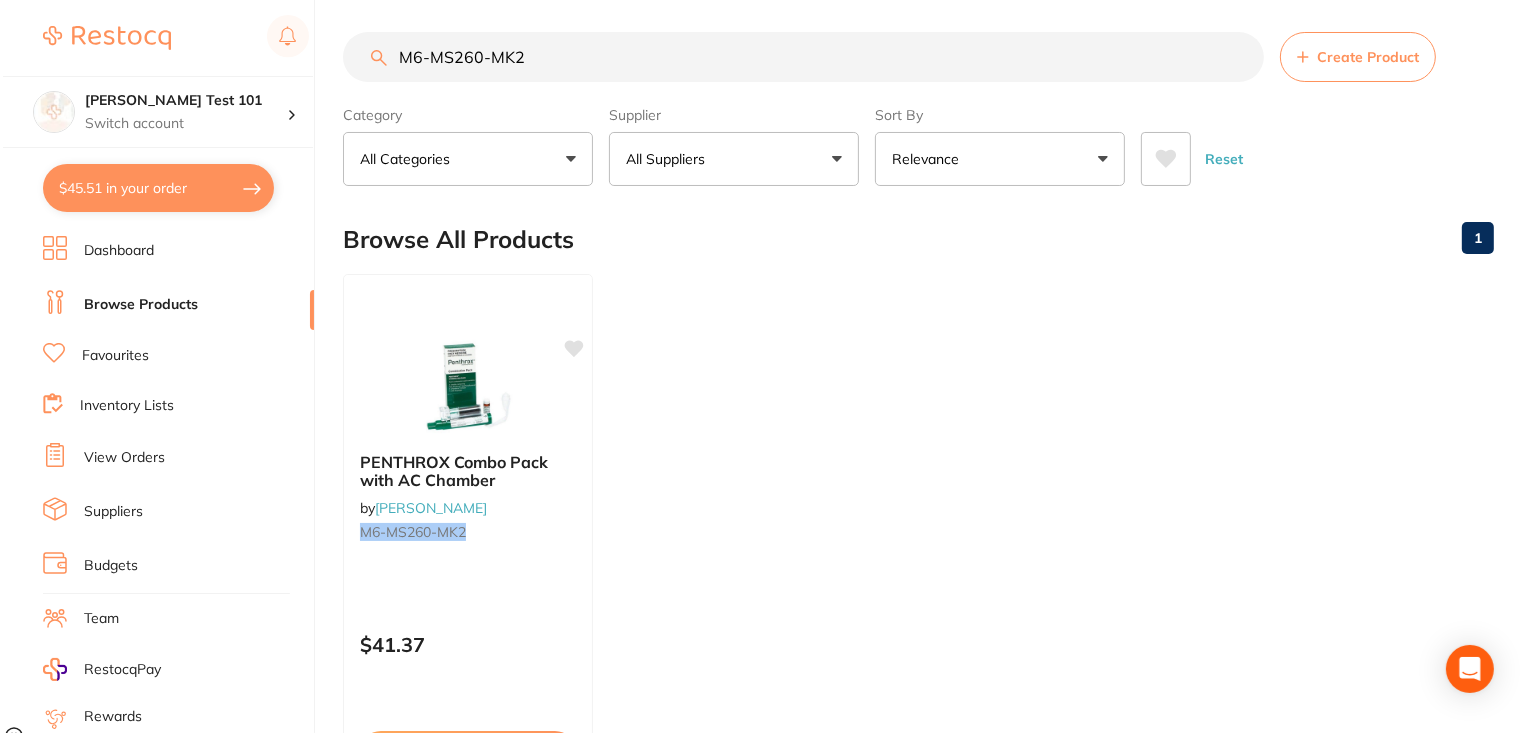 scroll, scrollTop: 0, scrollLeft: 0, axis: both 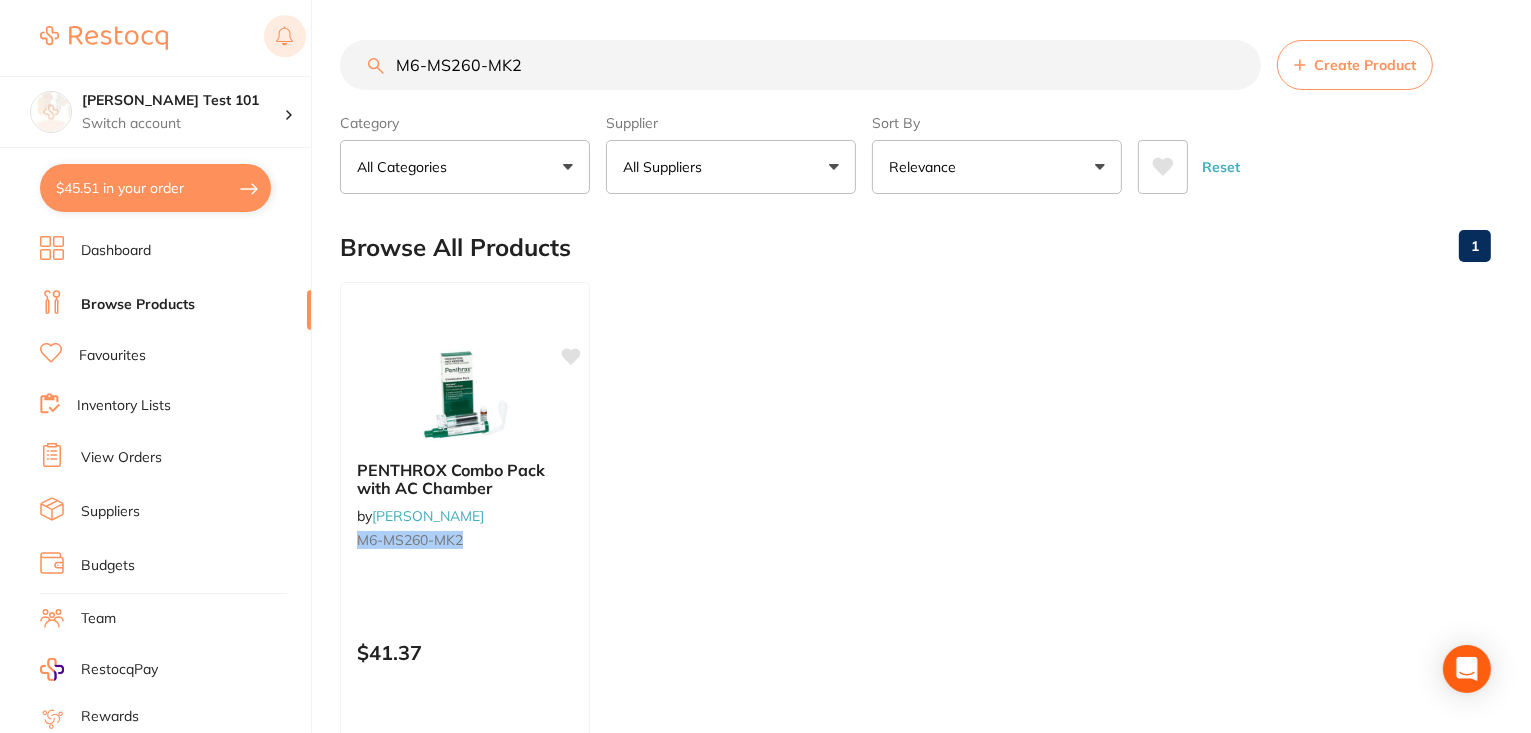 type on "K2" 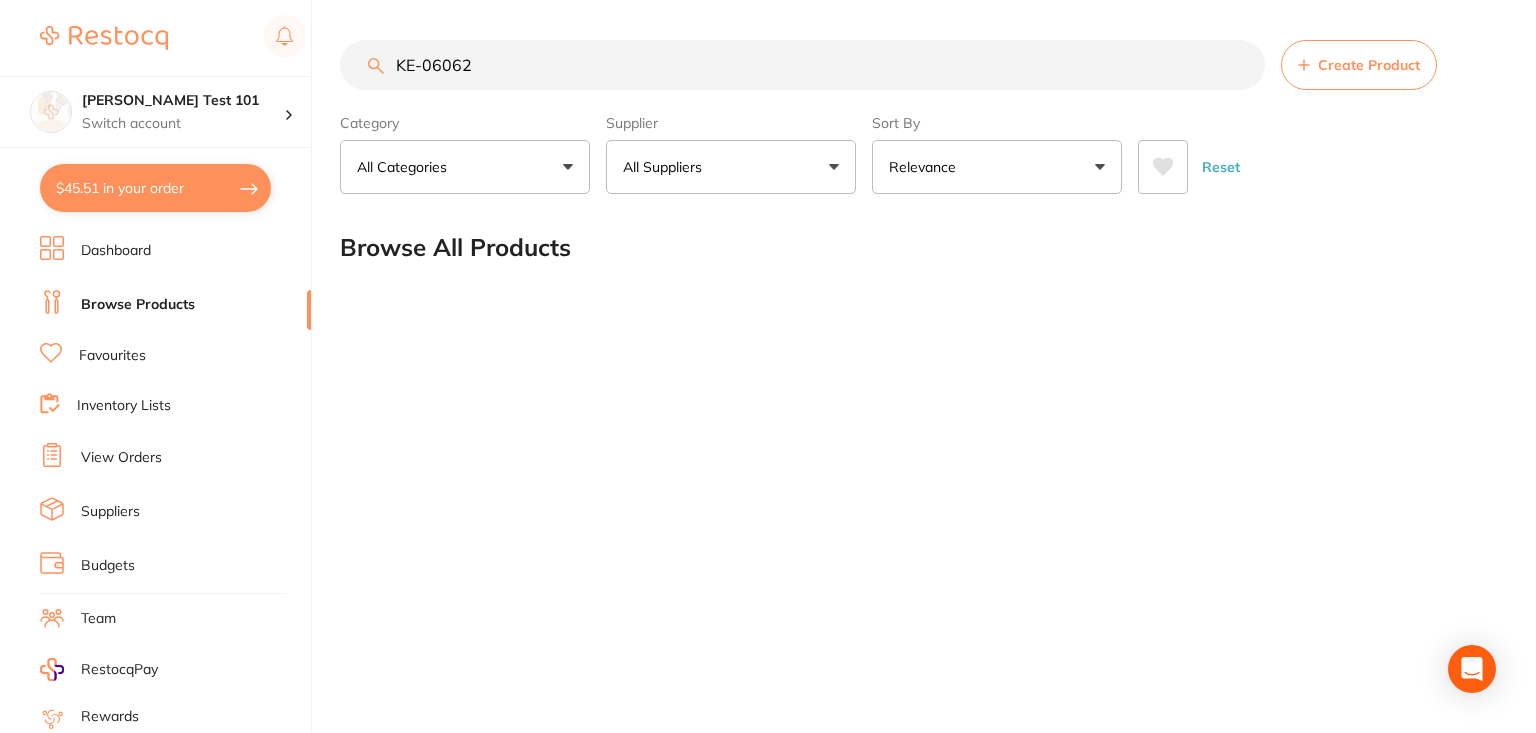 click on "KE-06062" at bounding box center [802, 65] 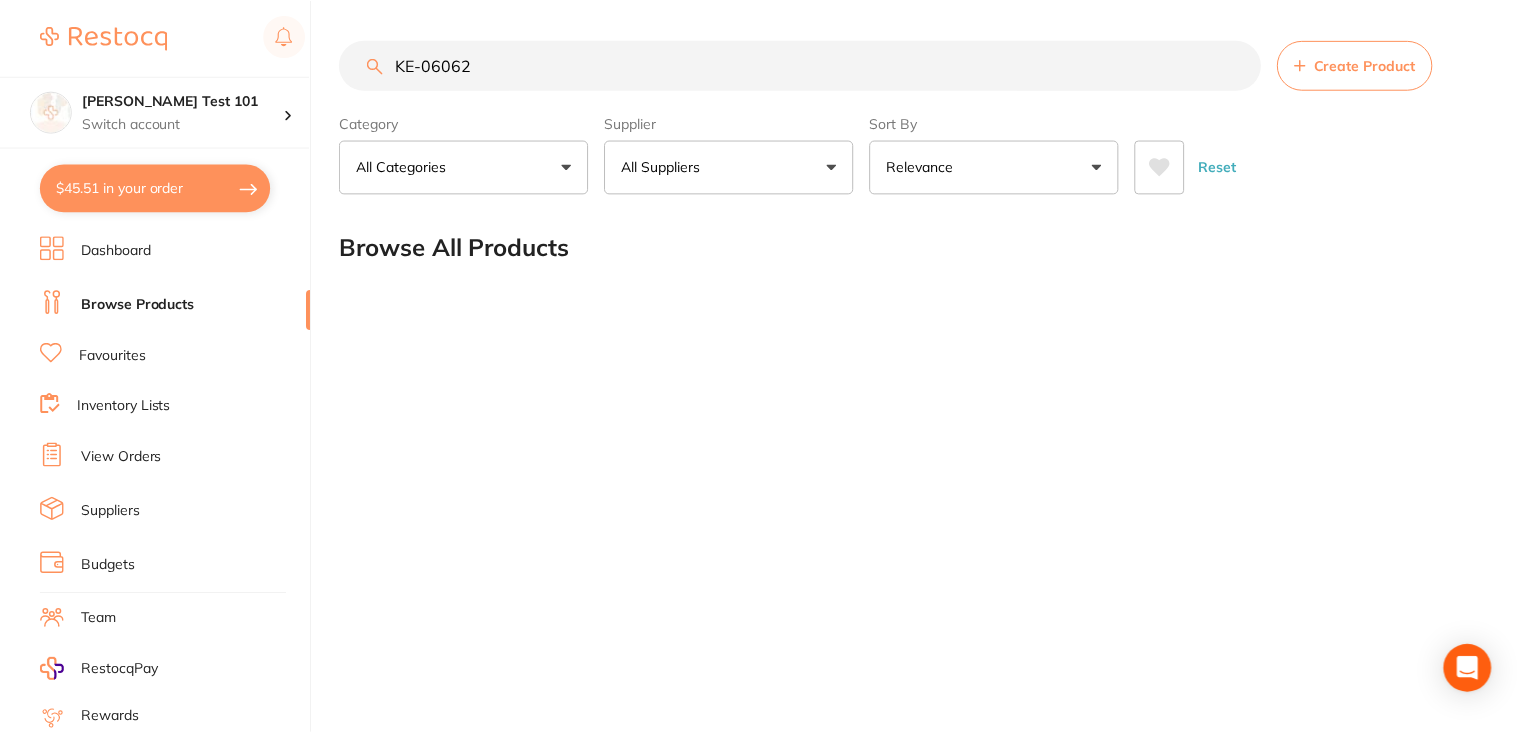 scroll, scrollTop: 0, scrollLeft: 0, axis: both 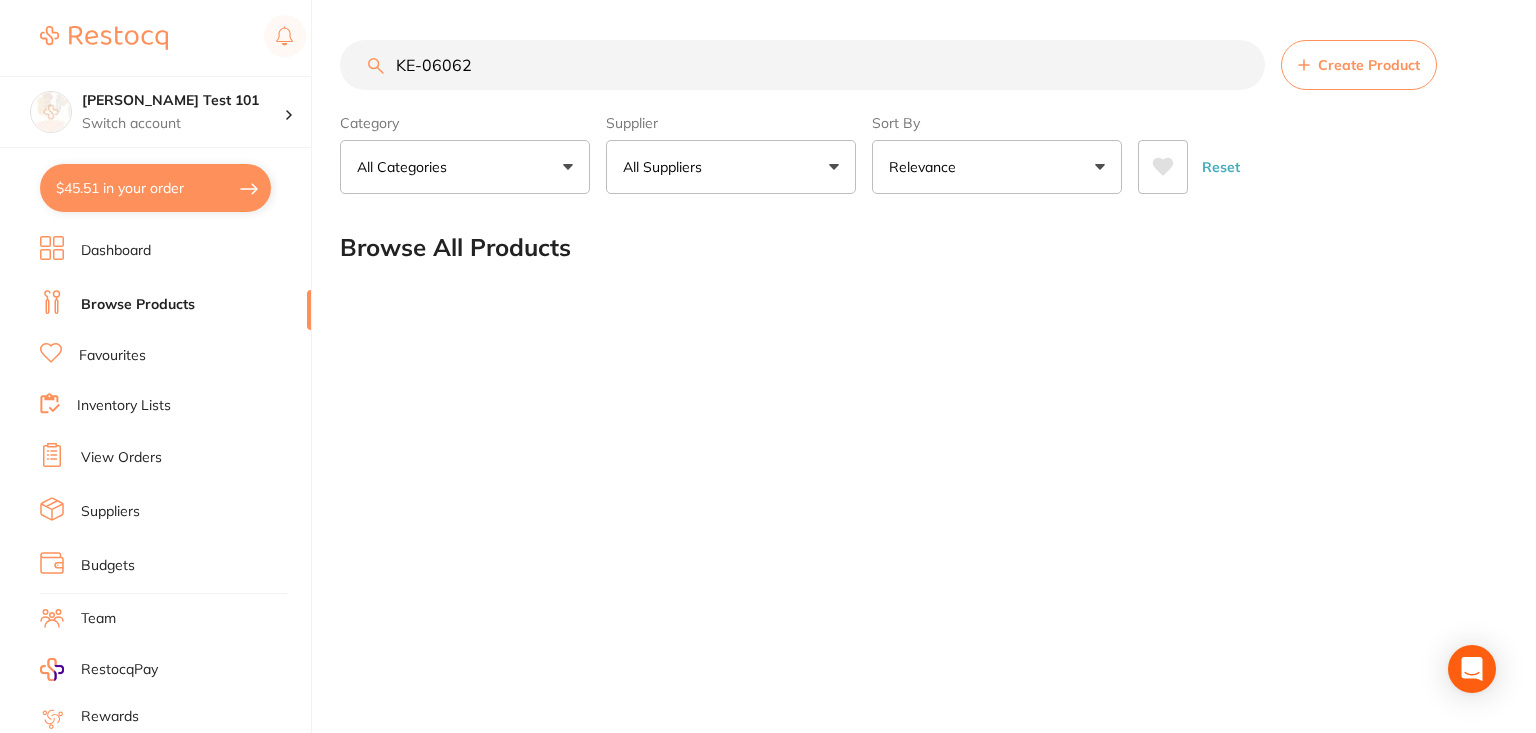drag, startPoint x: 531, startPoint y: 48, endPoint x: 566, endPoint y: 74, distance: 43.60046 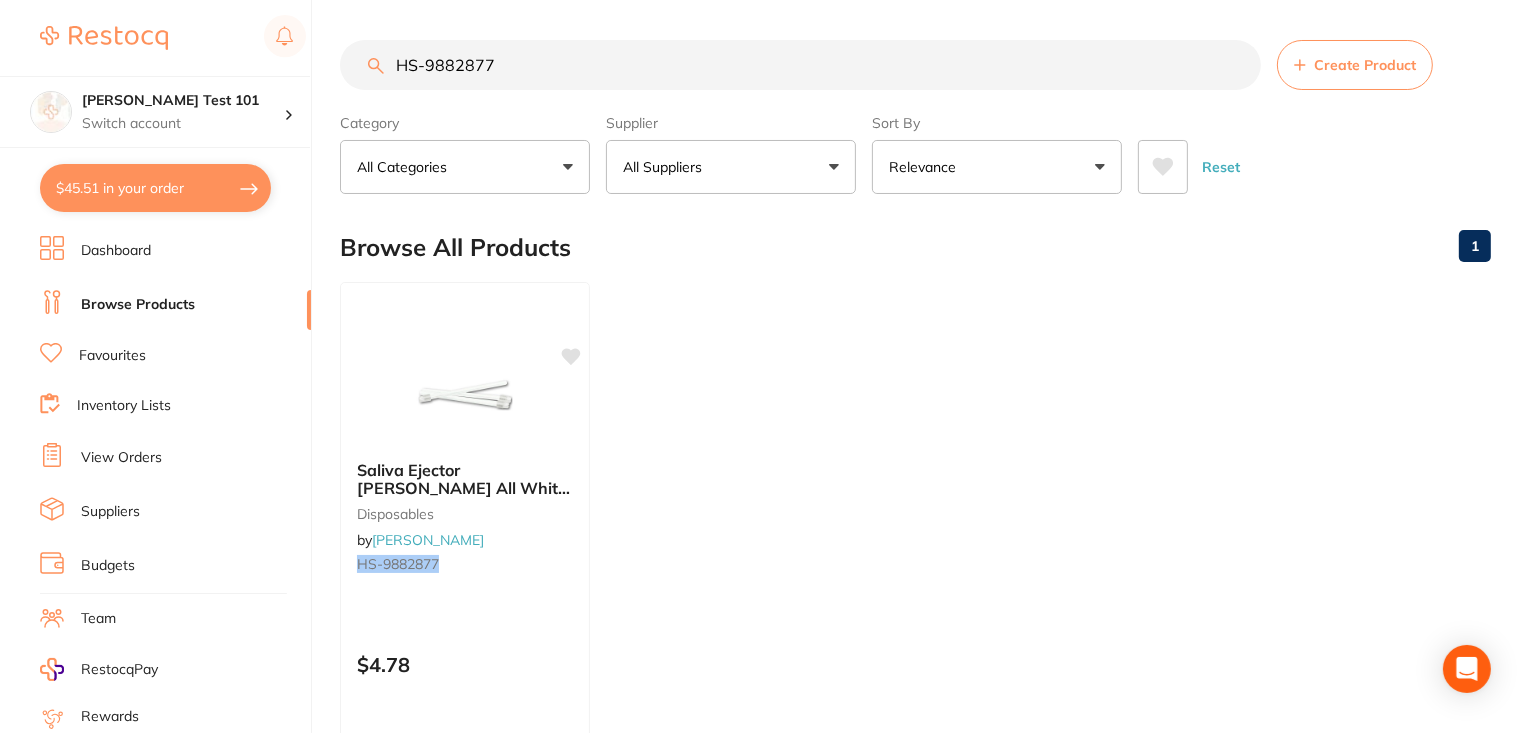 type on "HS-9882877" 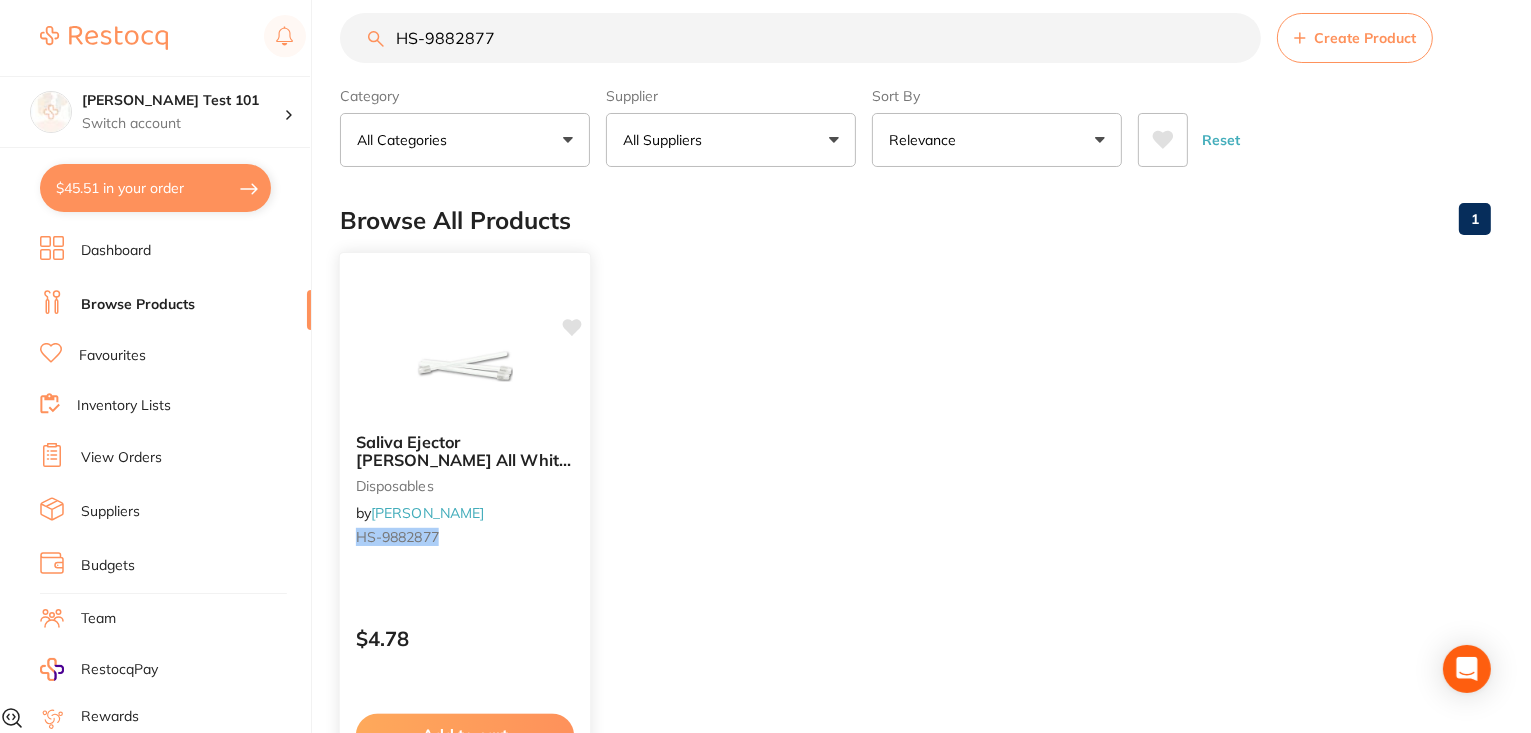 scroll, scrollTop: 156, scrollLeft: 0, axis: vertical 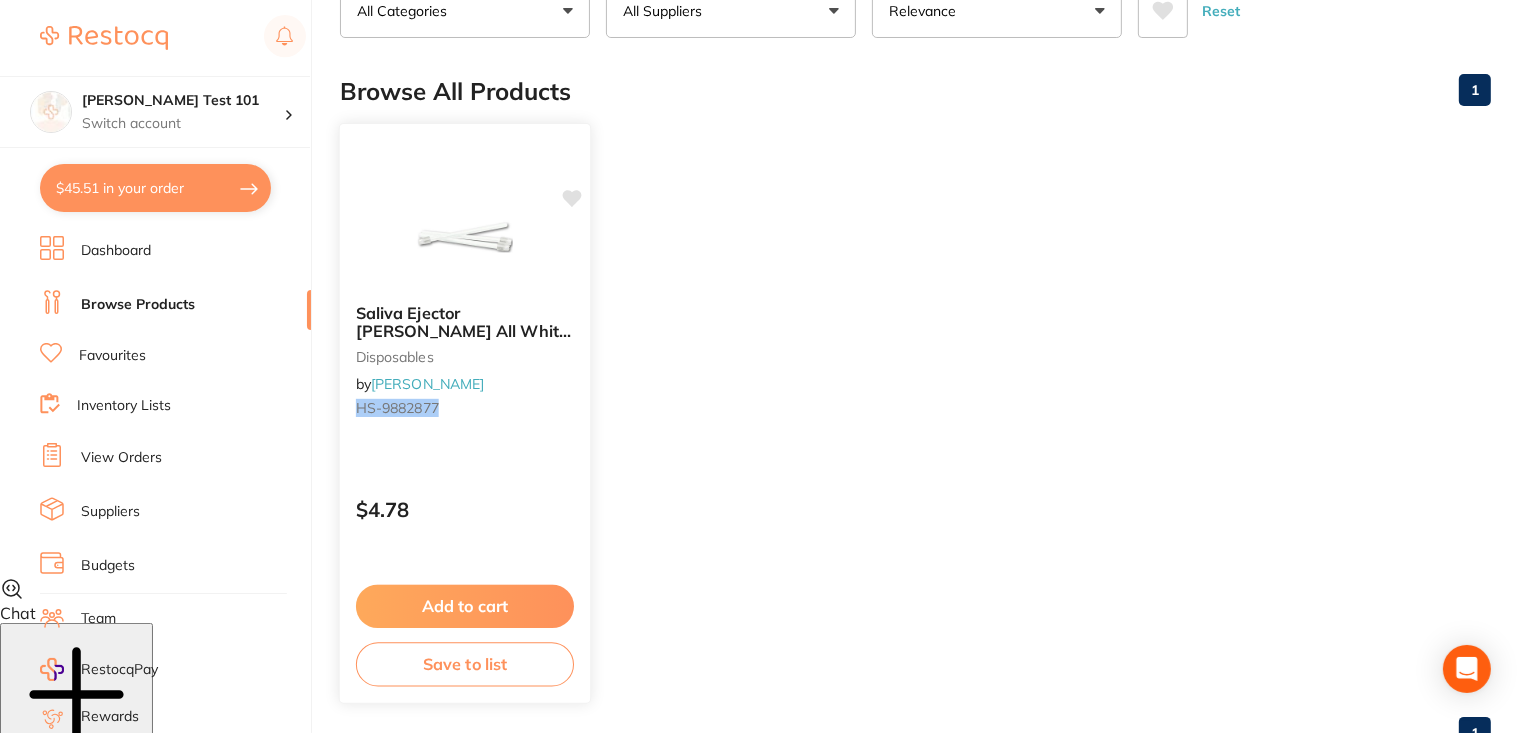 click on "Add to cart" at bounding box center [465, 606] 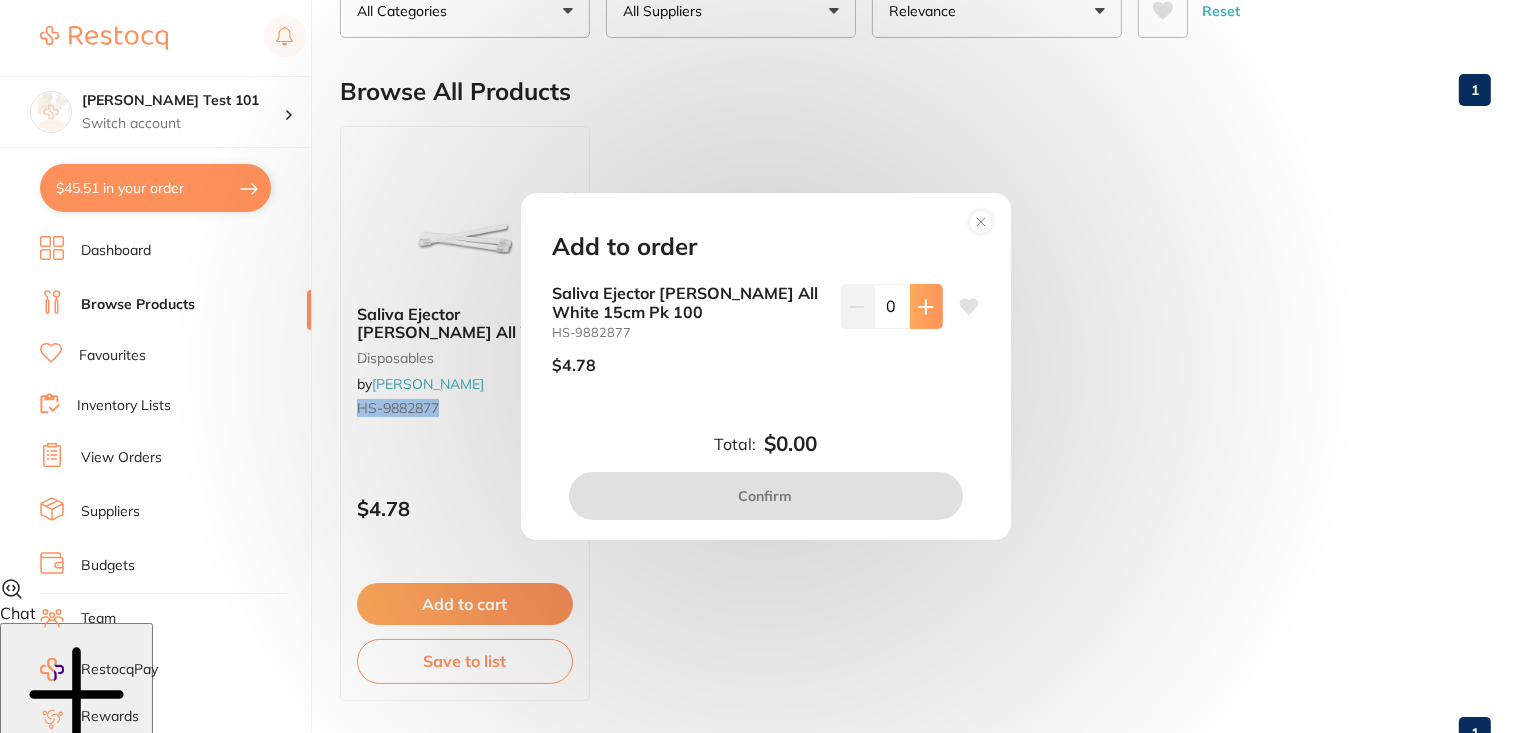 click 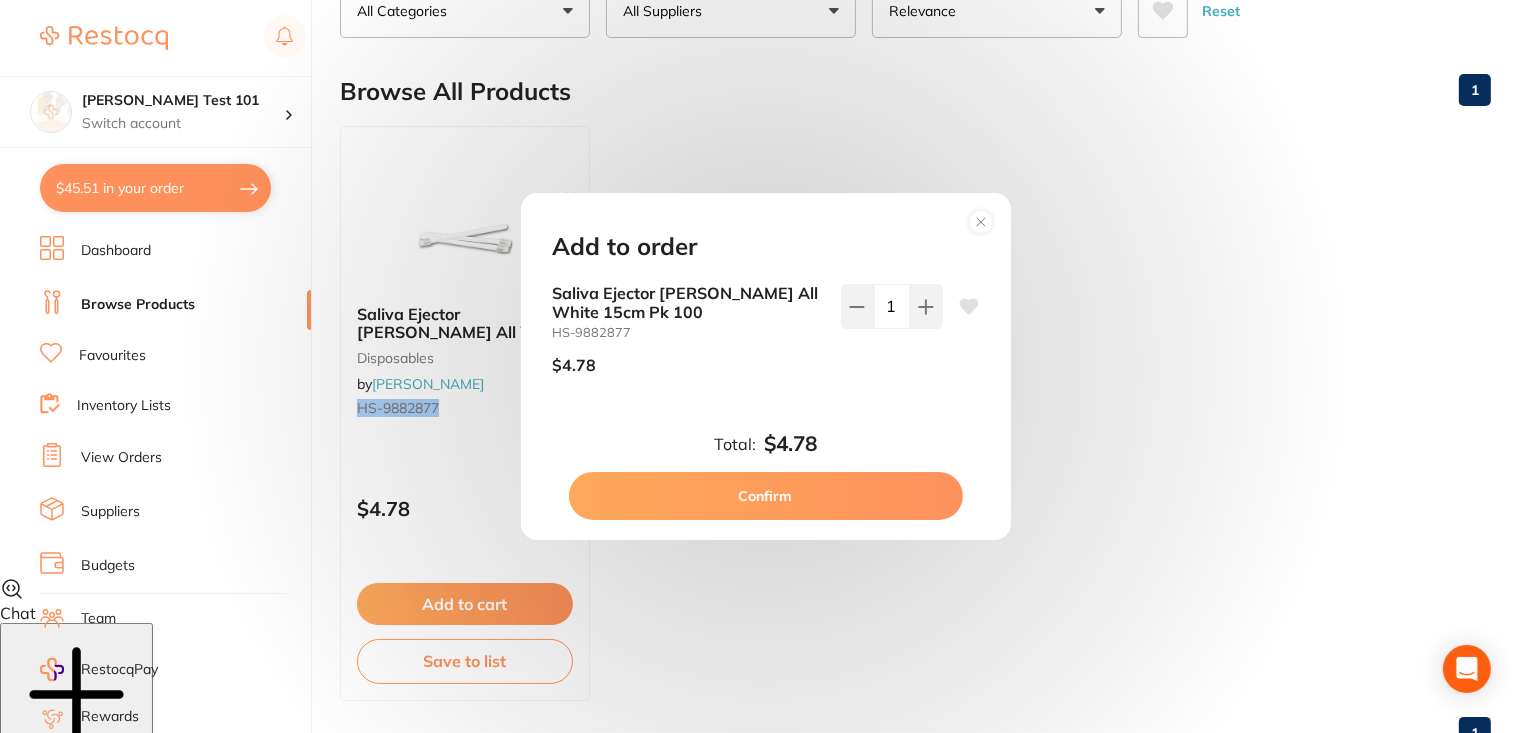click on "Confirm" at bounding box center [766, 496] 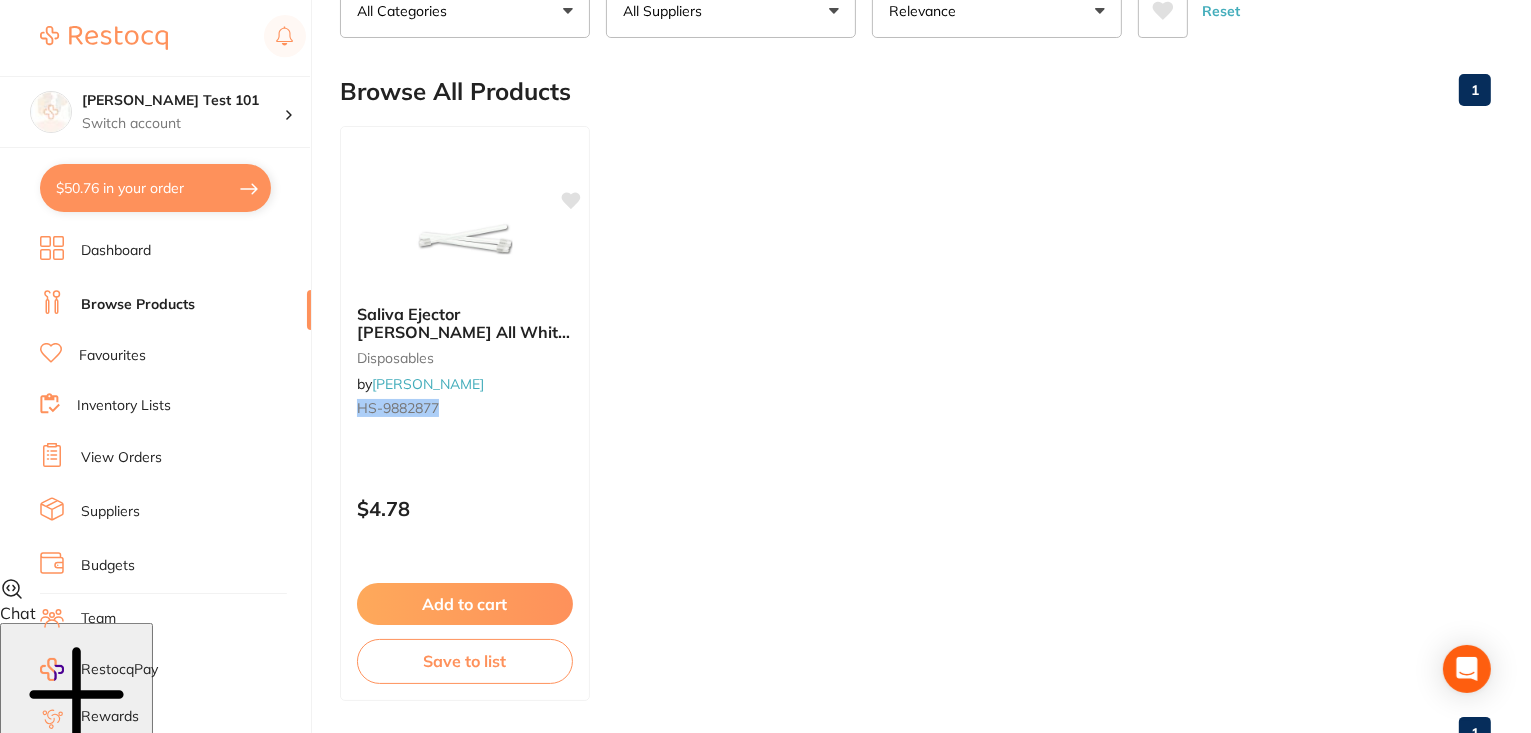 click on "$50.76   in your order" at bounding box center (155, 188) 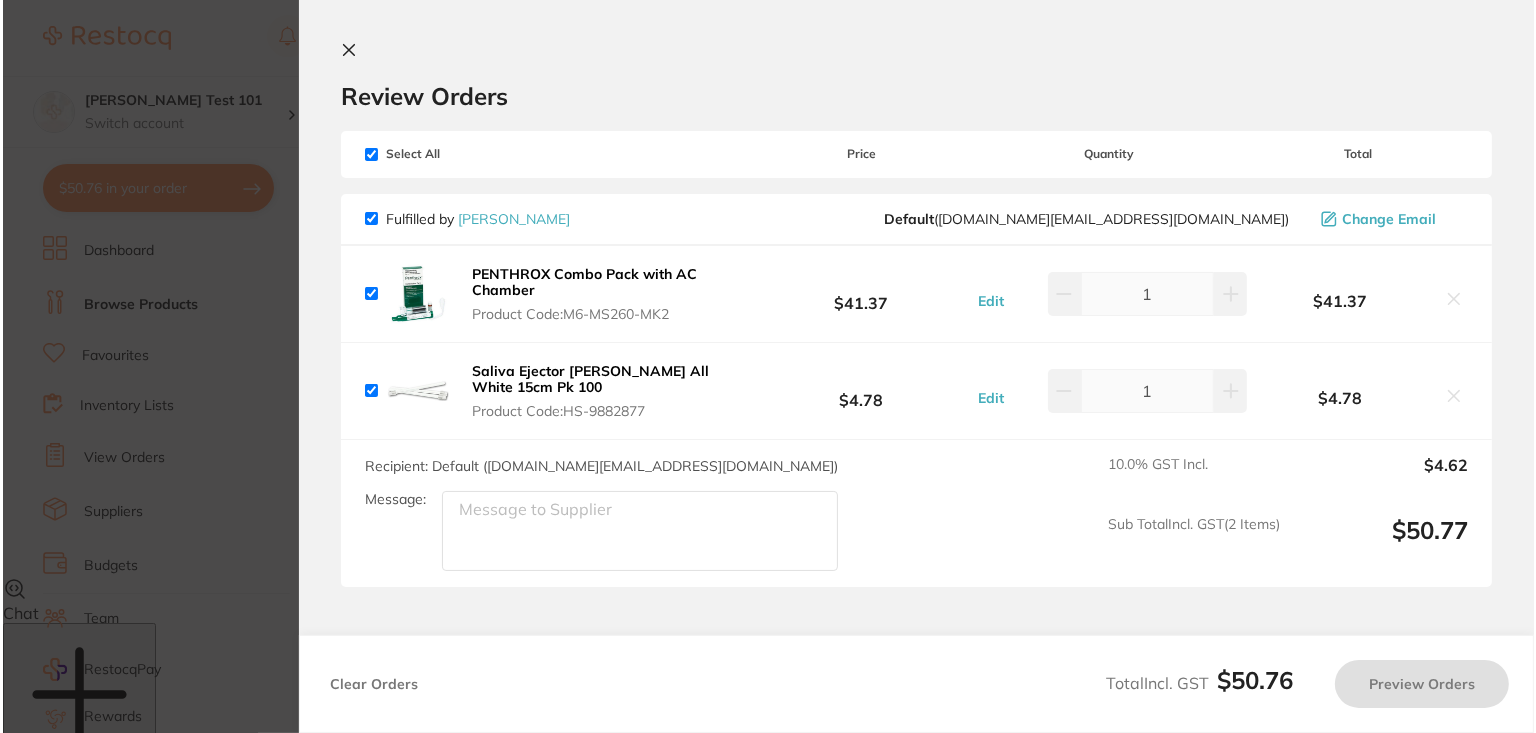 scroll, scrollTop: 0, scrollLeft: 0, axis: both 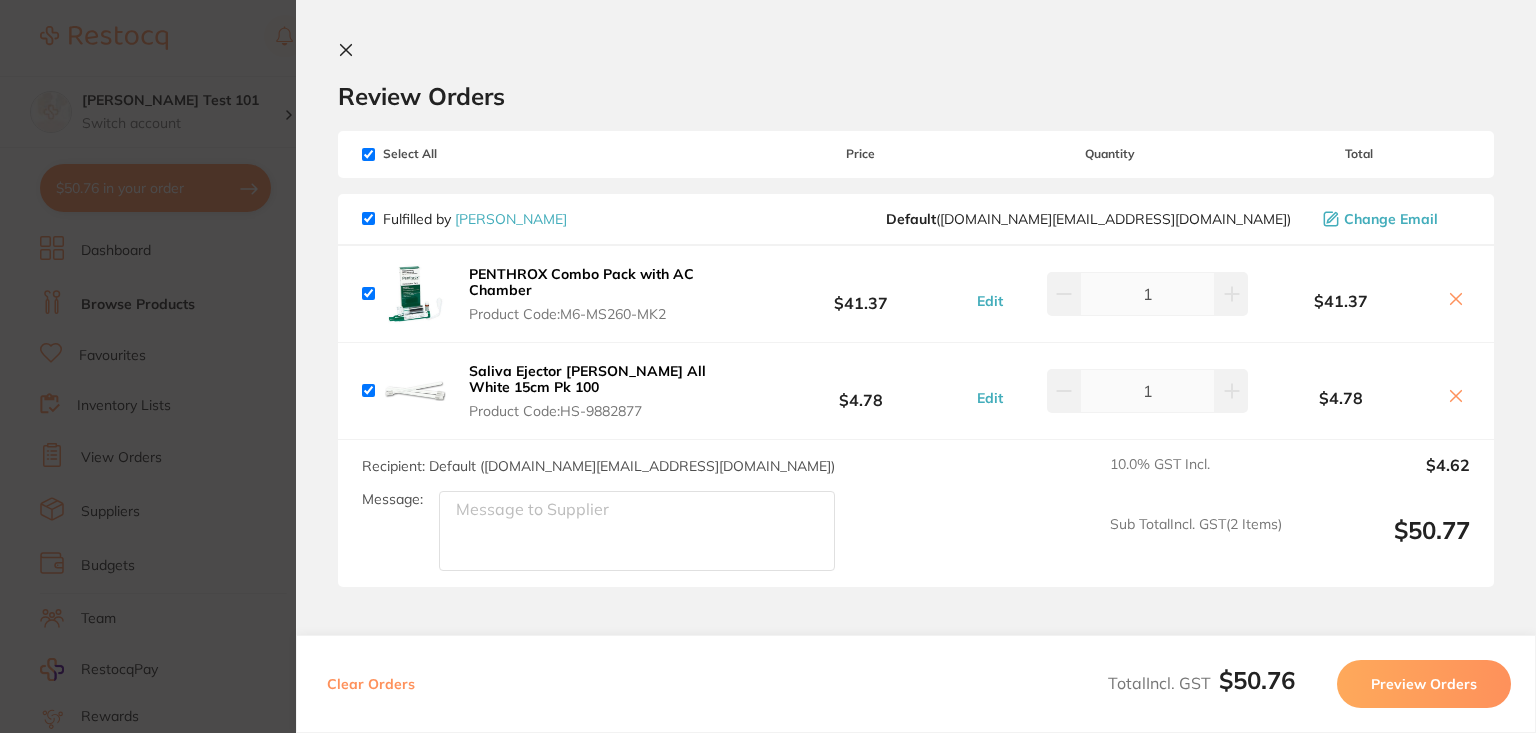 click 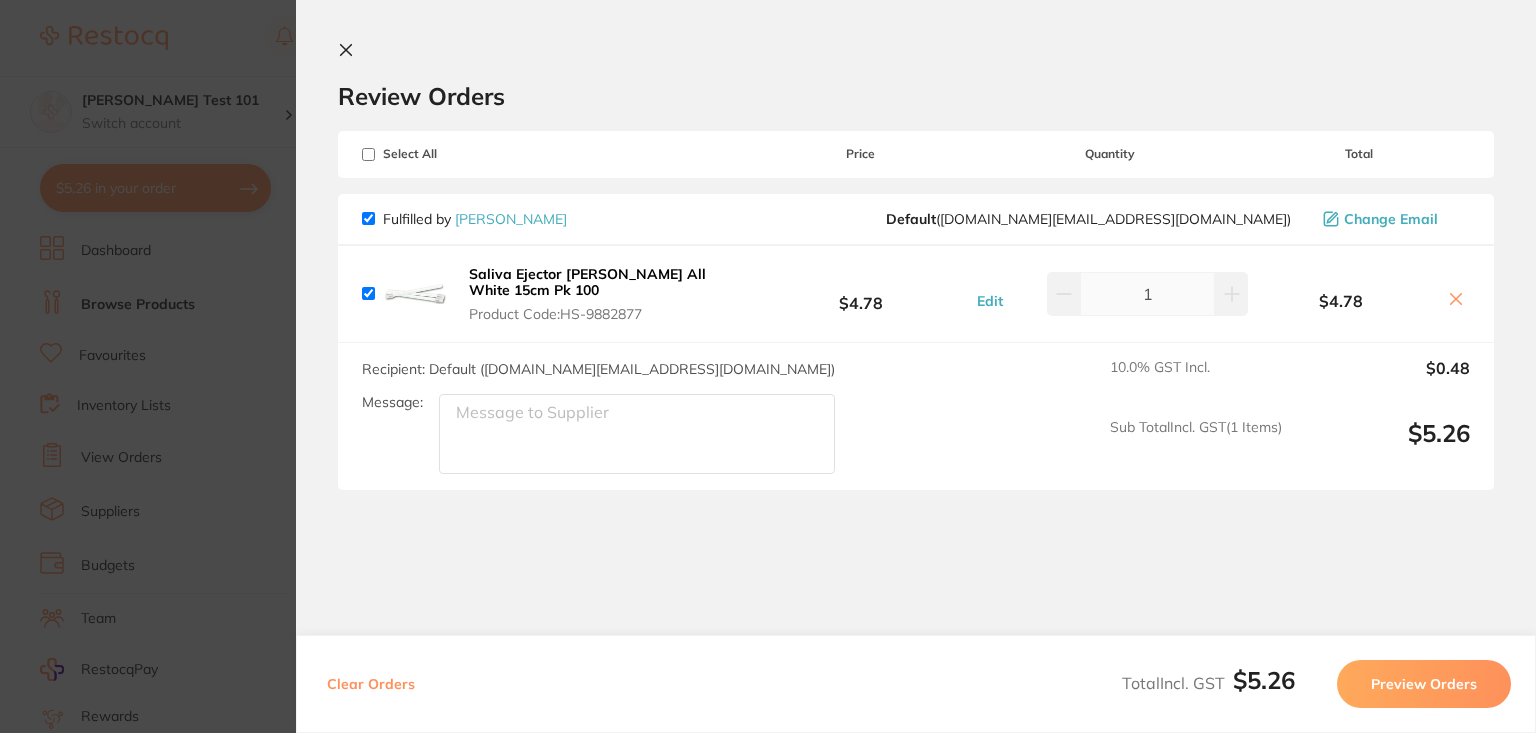 checkbox on "true" 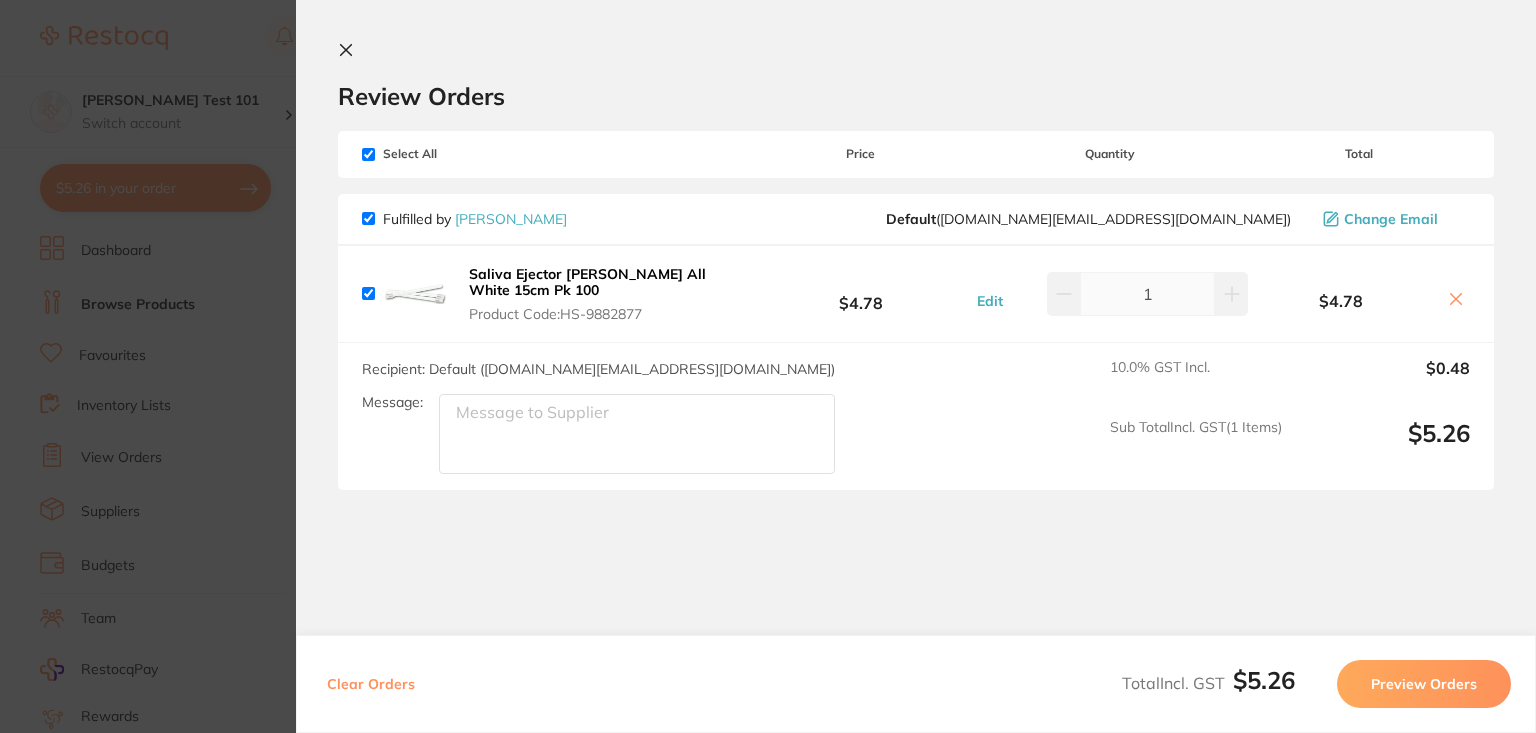 click 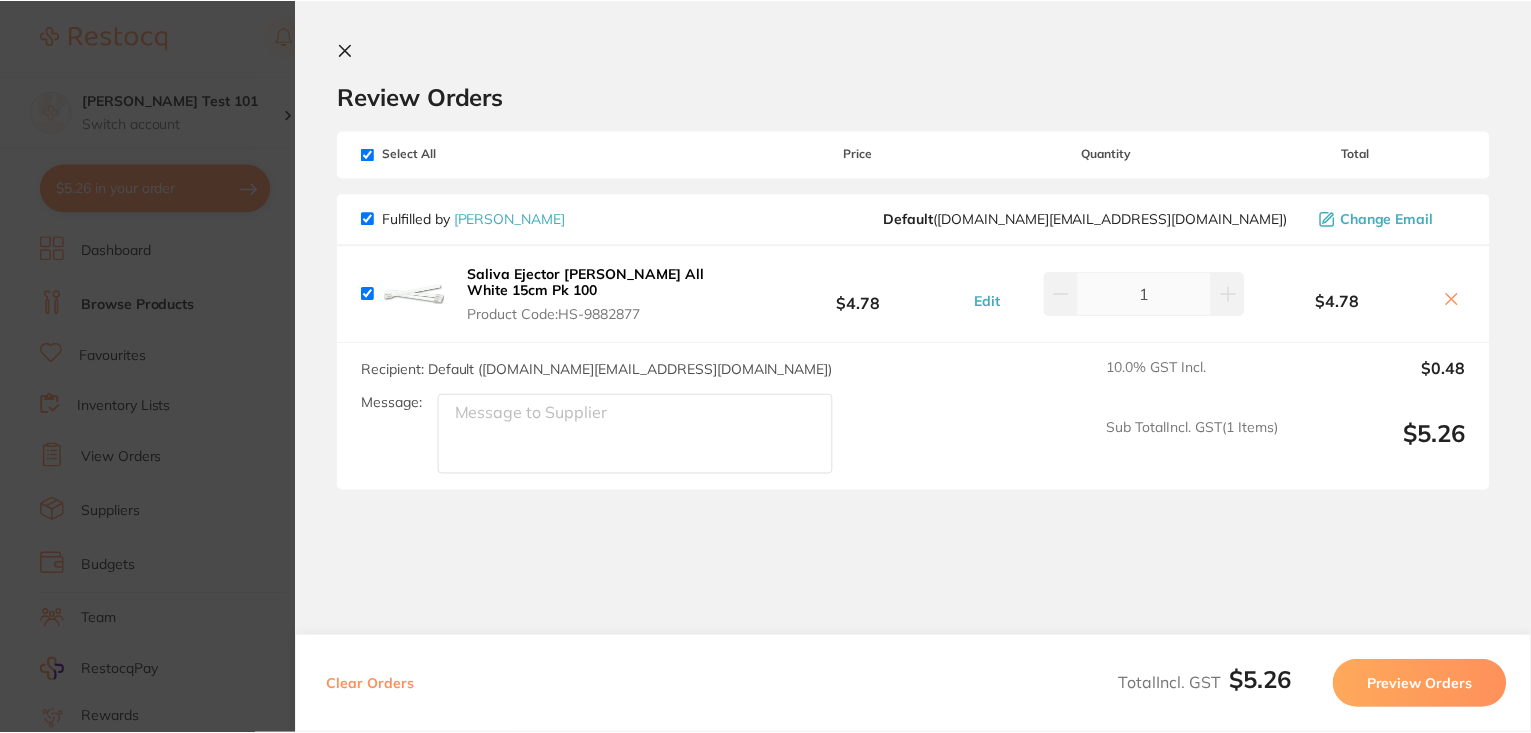 scroll, scrollTop: 156, scrollLeft: 0, axis: vertical 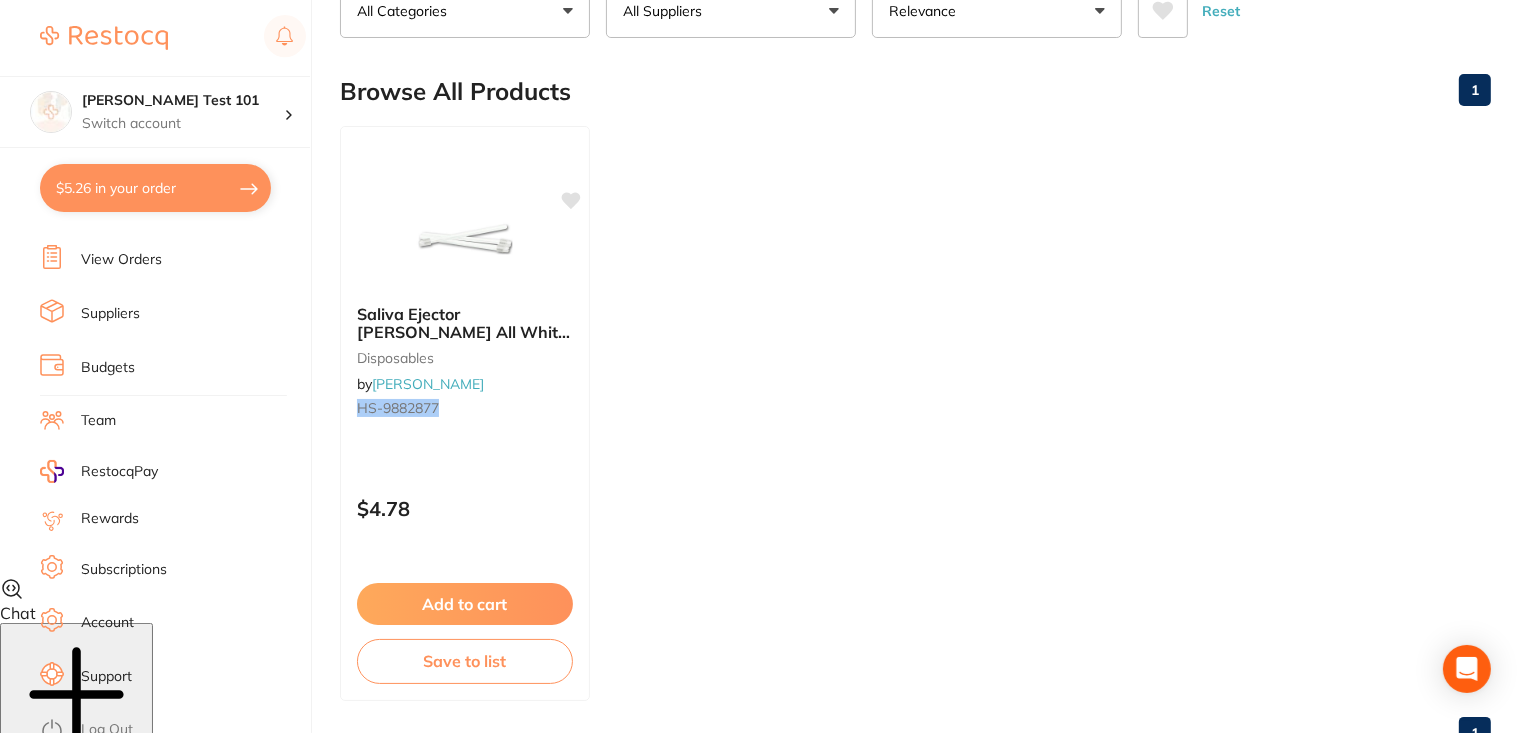 click on "Log Out" at bounding box center (107, 730) 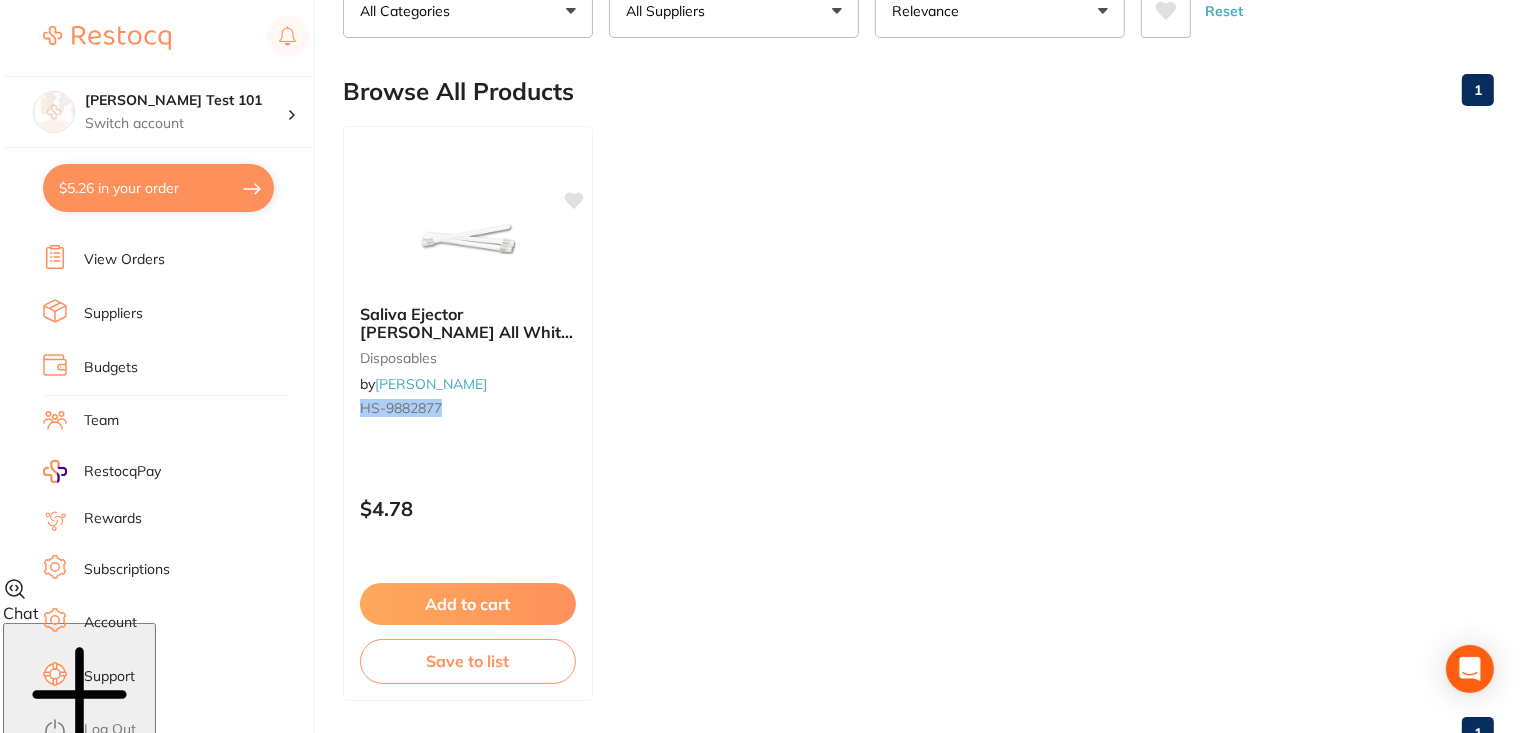 scroll, scrollTop: 0, scrollLeft: 0, axis: both 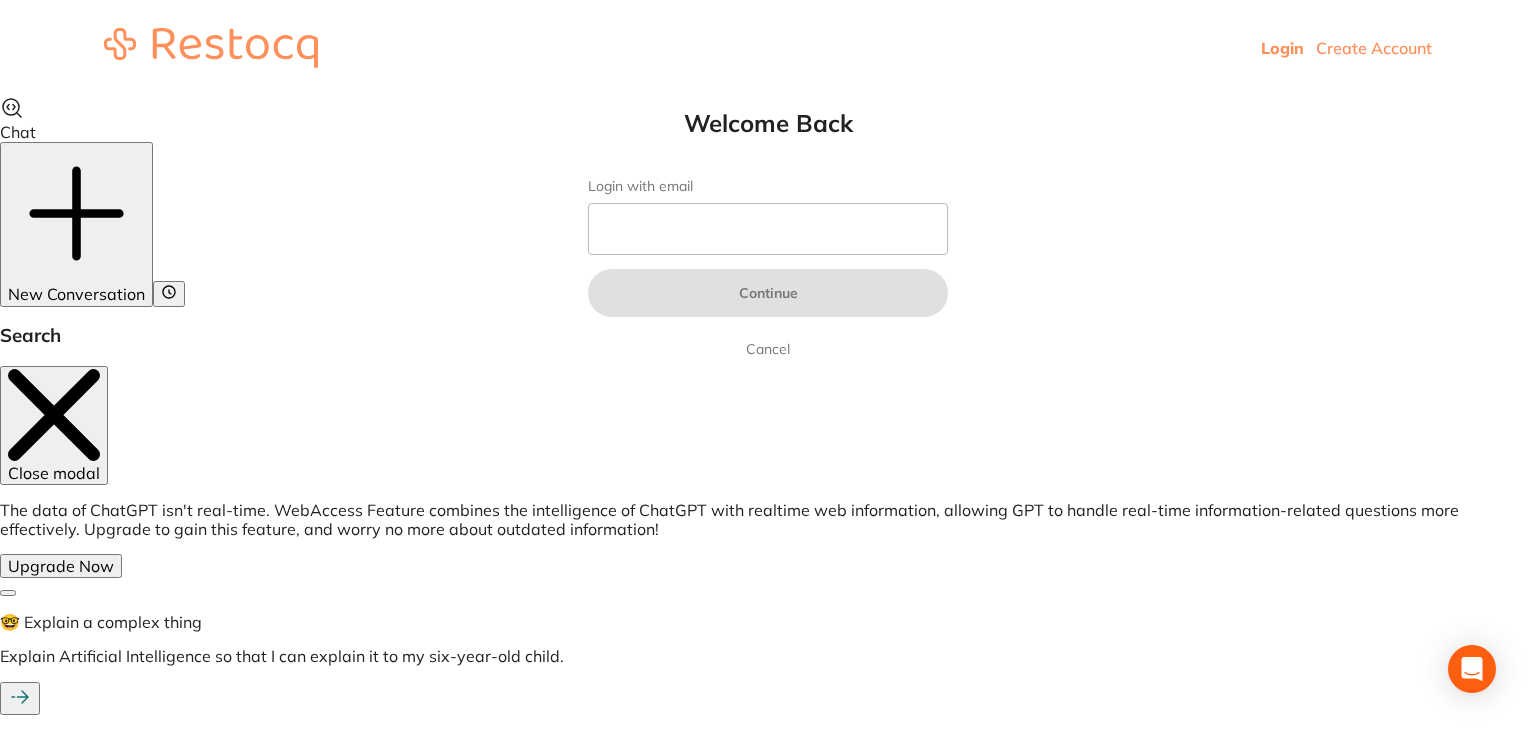 click on "Create Account" at bounding box center (1374, 48) 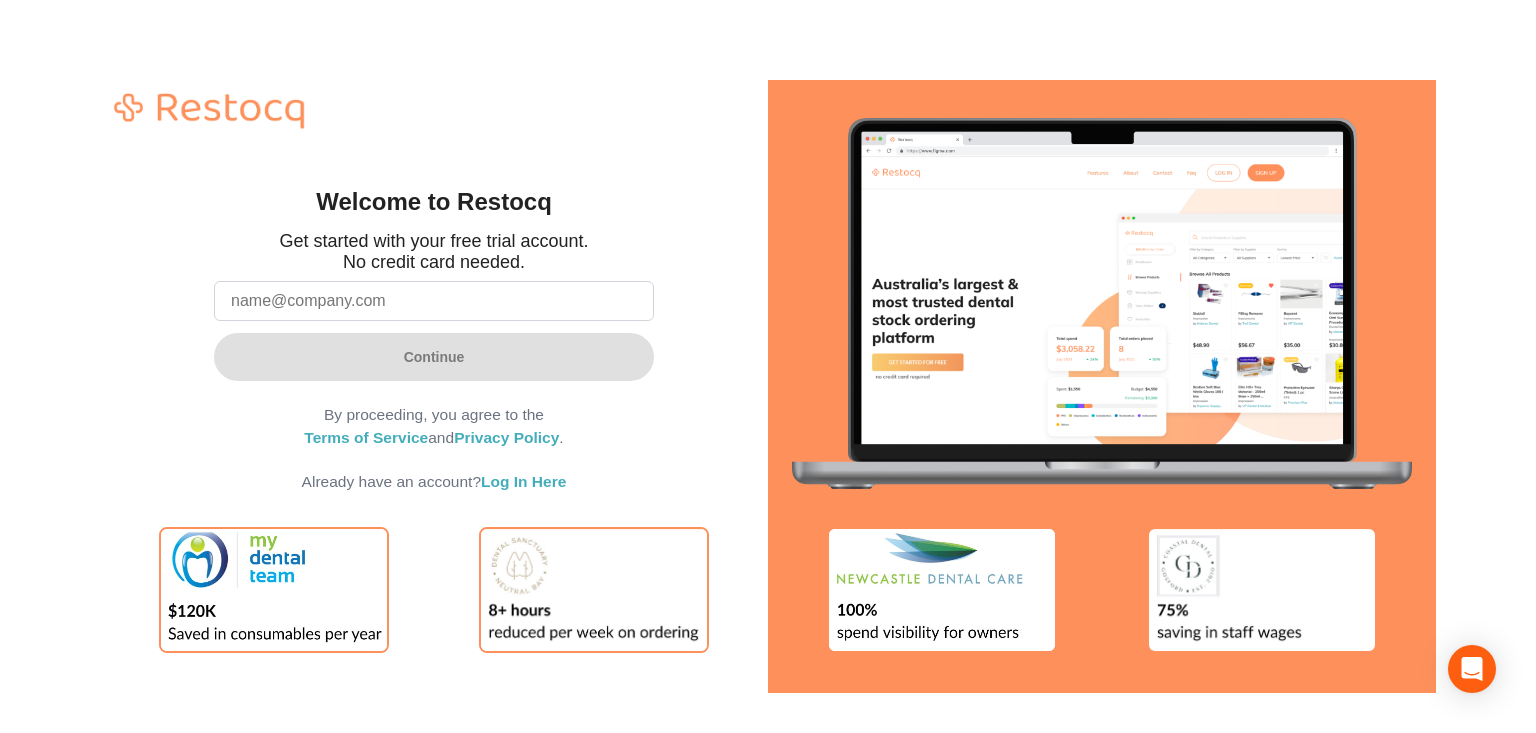 click at bounding box center (434, 301) 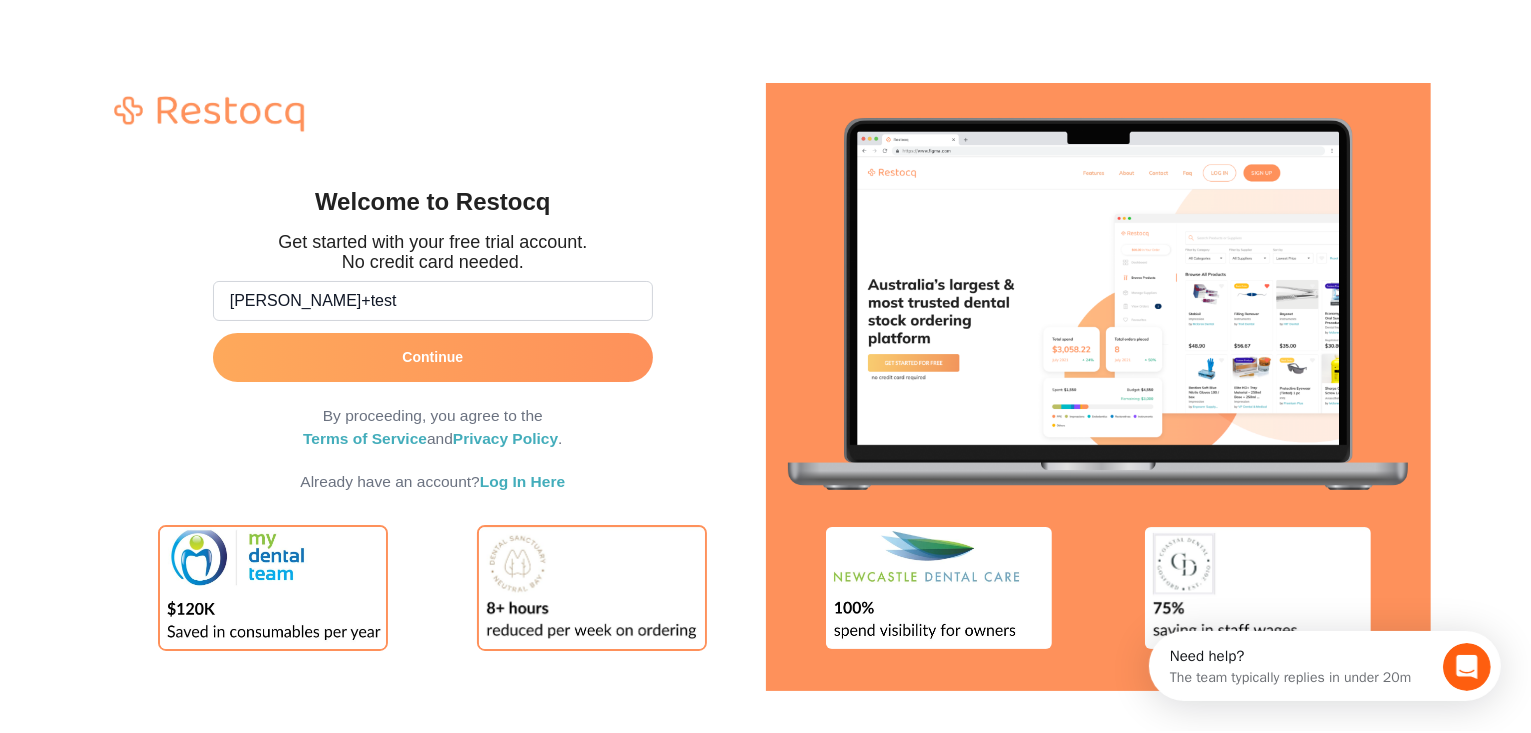 scroll, scrollTop: 0, scrollLeft: 0, axis: both 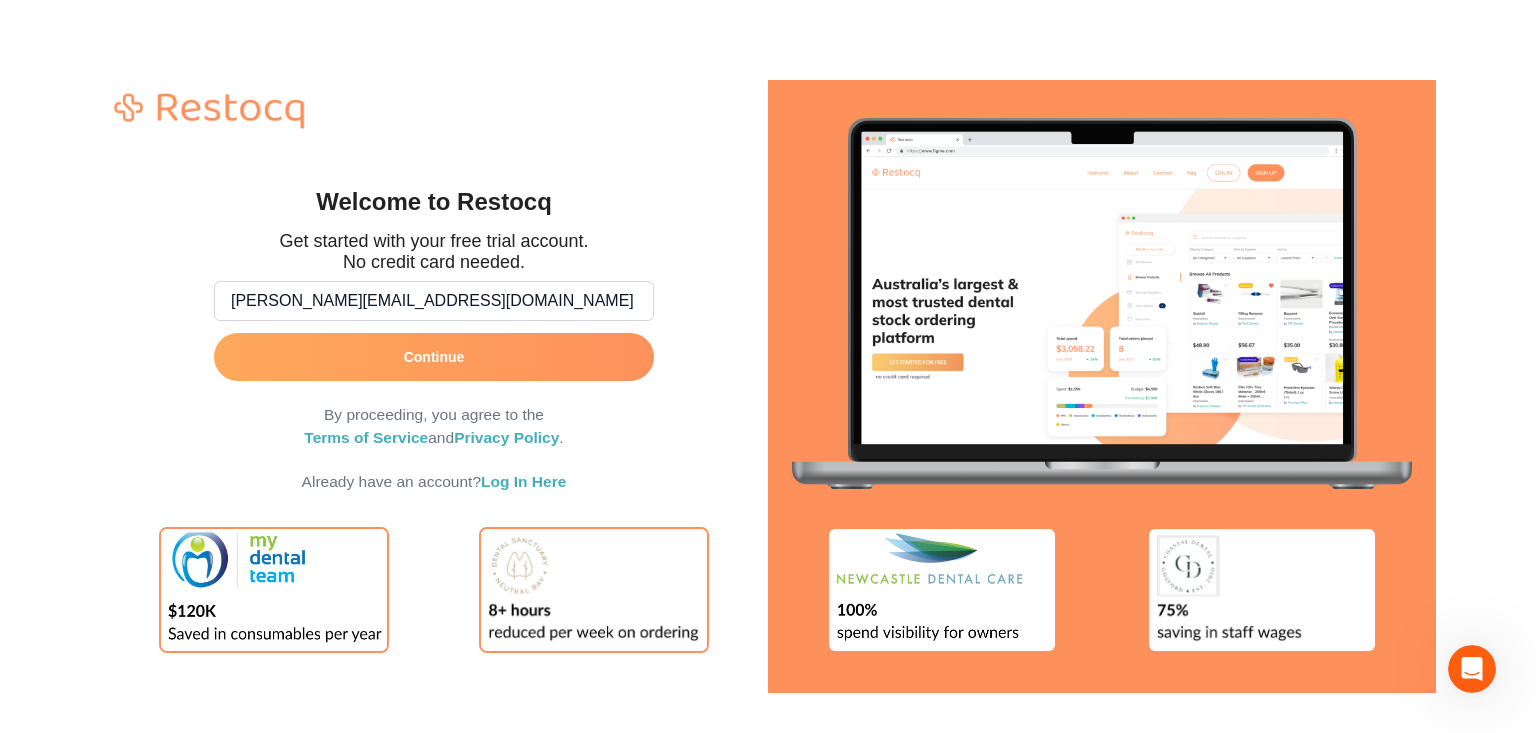 type on "[PERSON_NAME][EMAIL_ADDRESS][DOMAIN_NAME]" 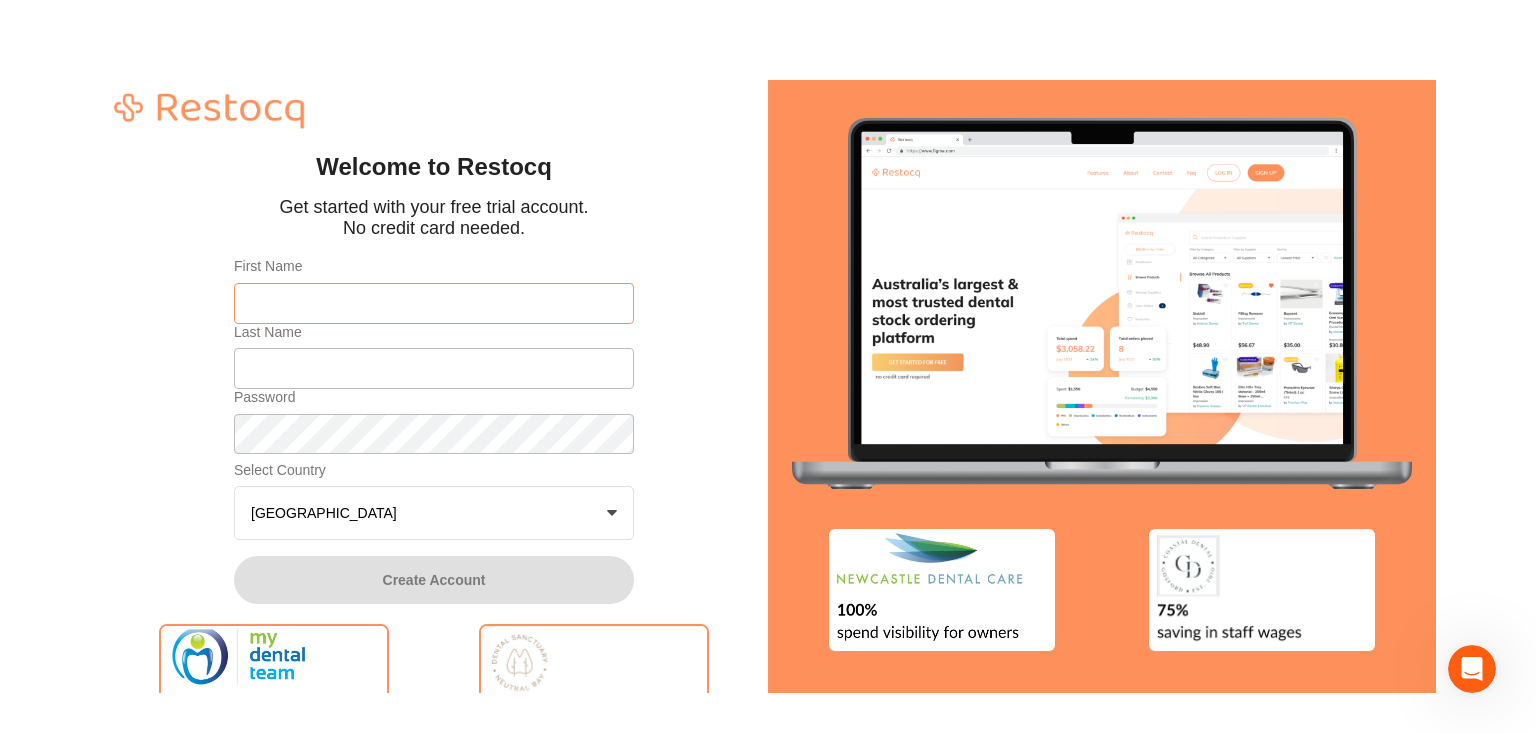click on "First Name" at bounding box center [434, 303] 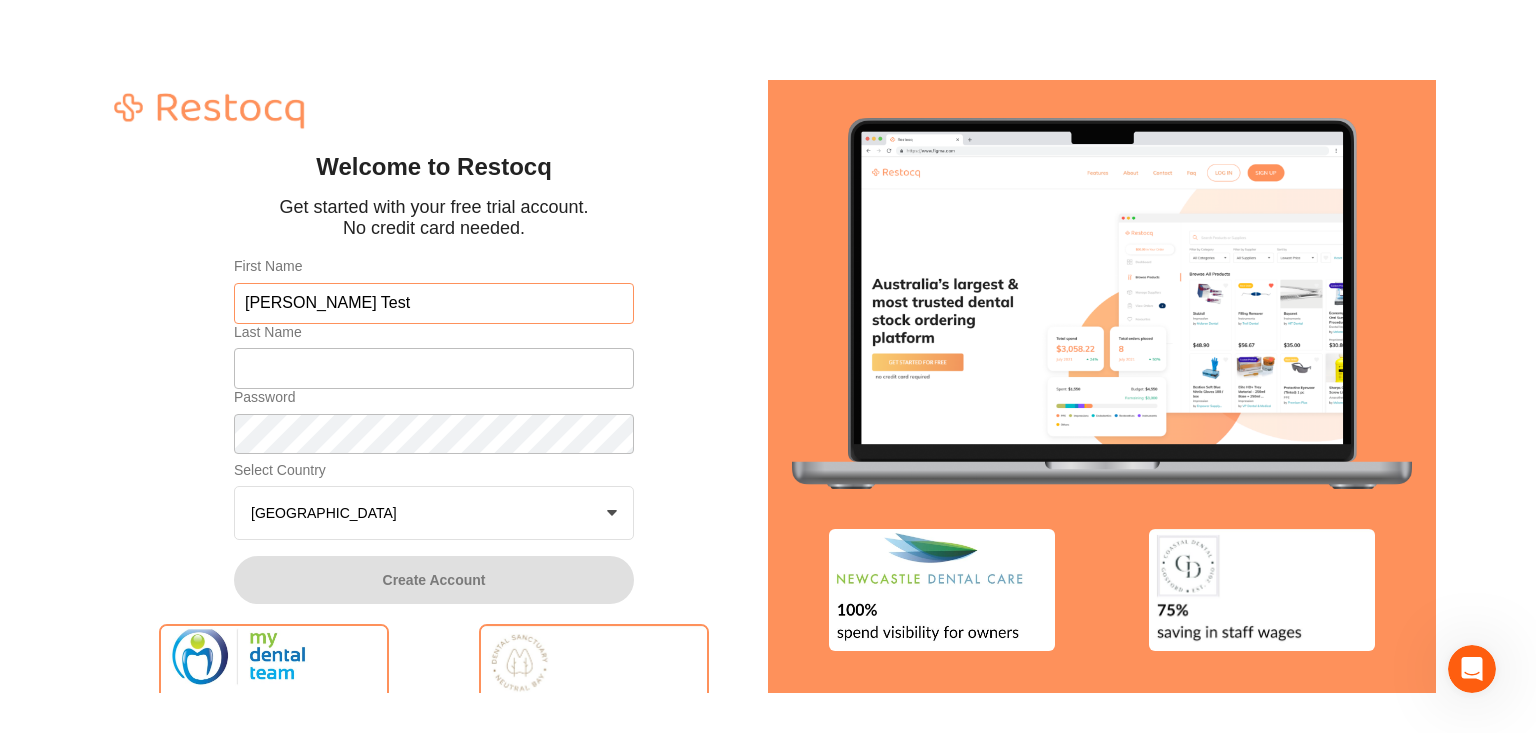 type on "[PERSON_NAME] Test" 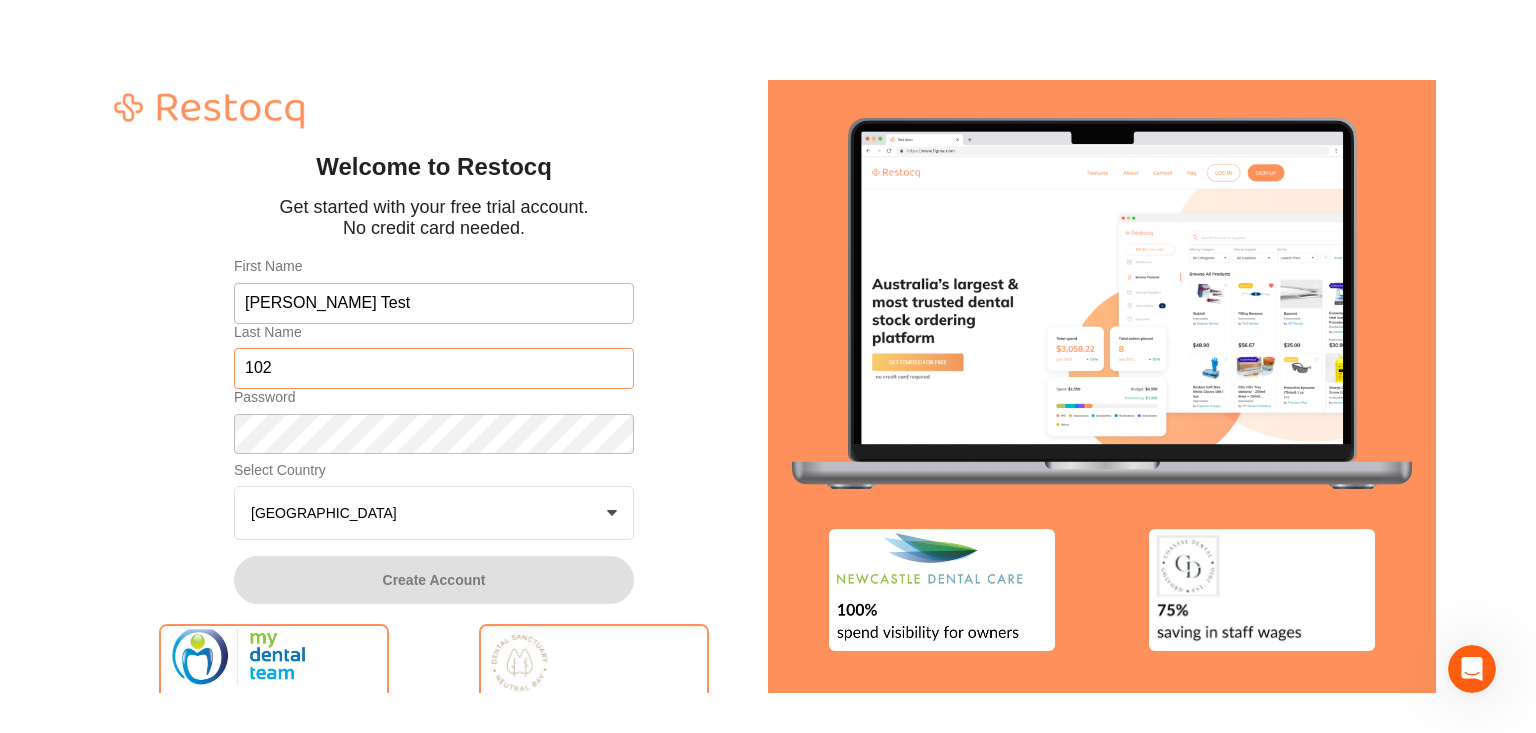 type on "102" 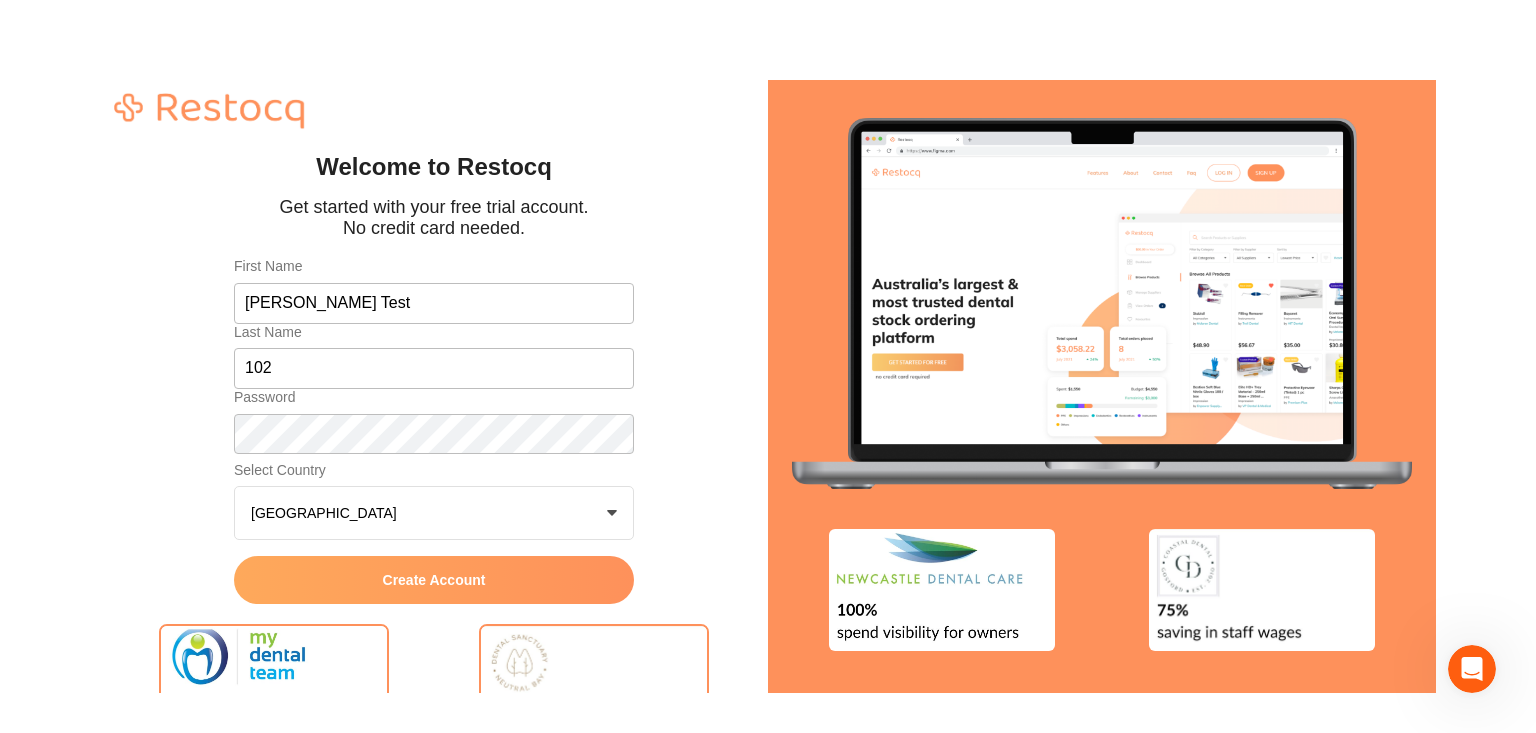 click on "Create Account" 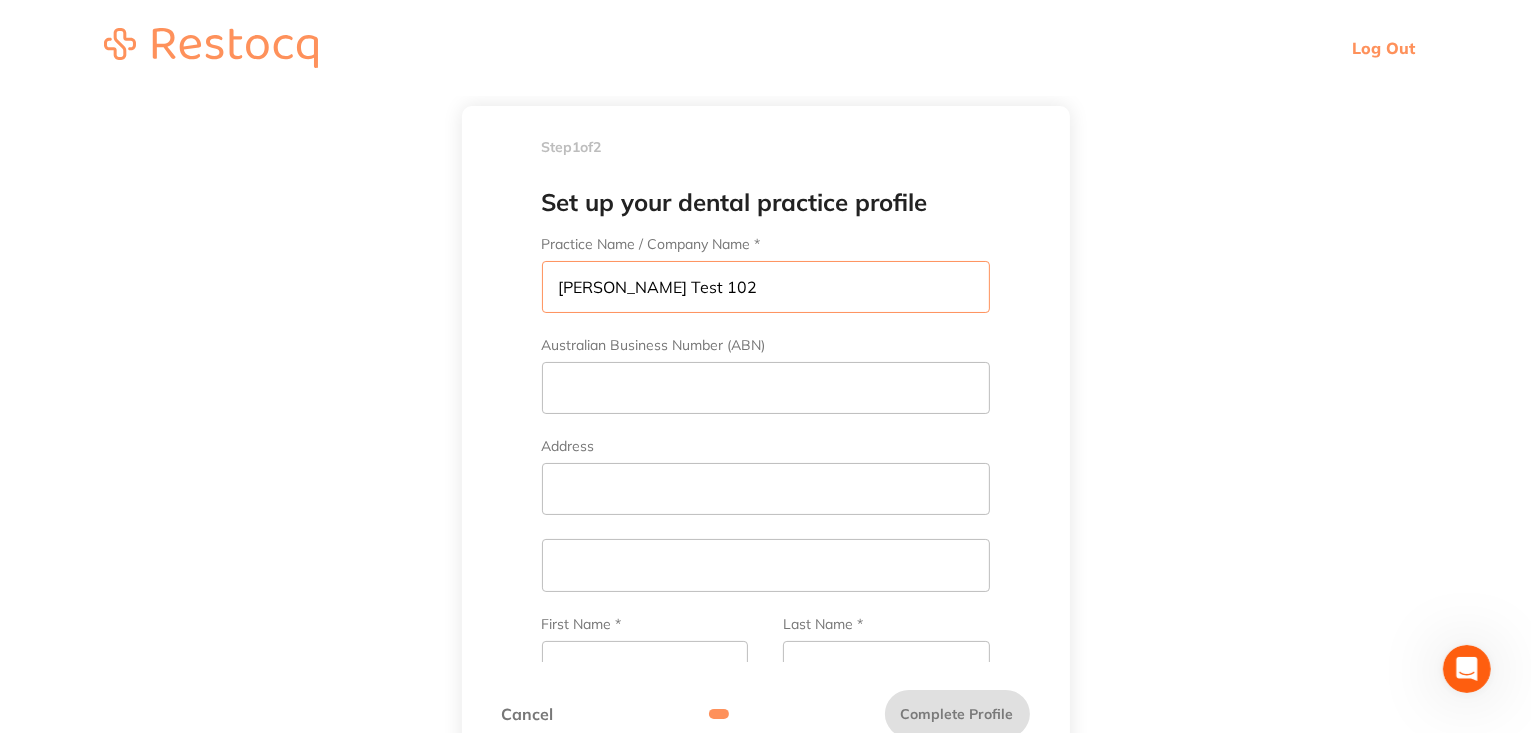 type on "[PERSON_NAME] Test 102" 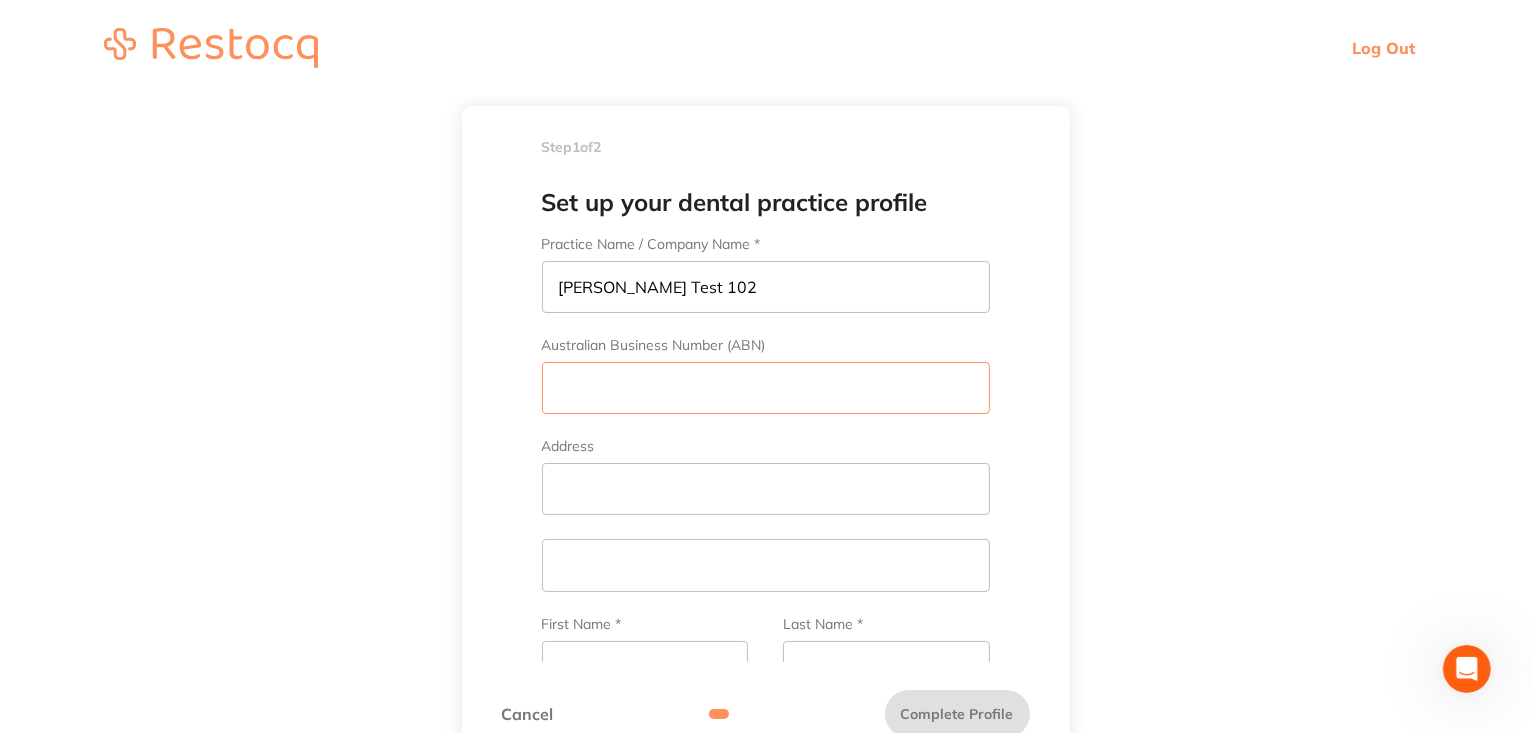 type on "2" 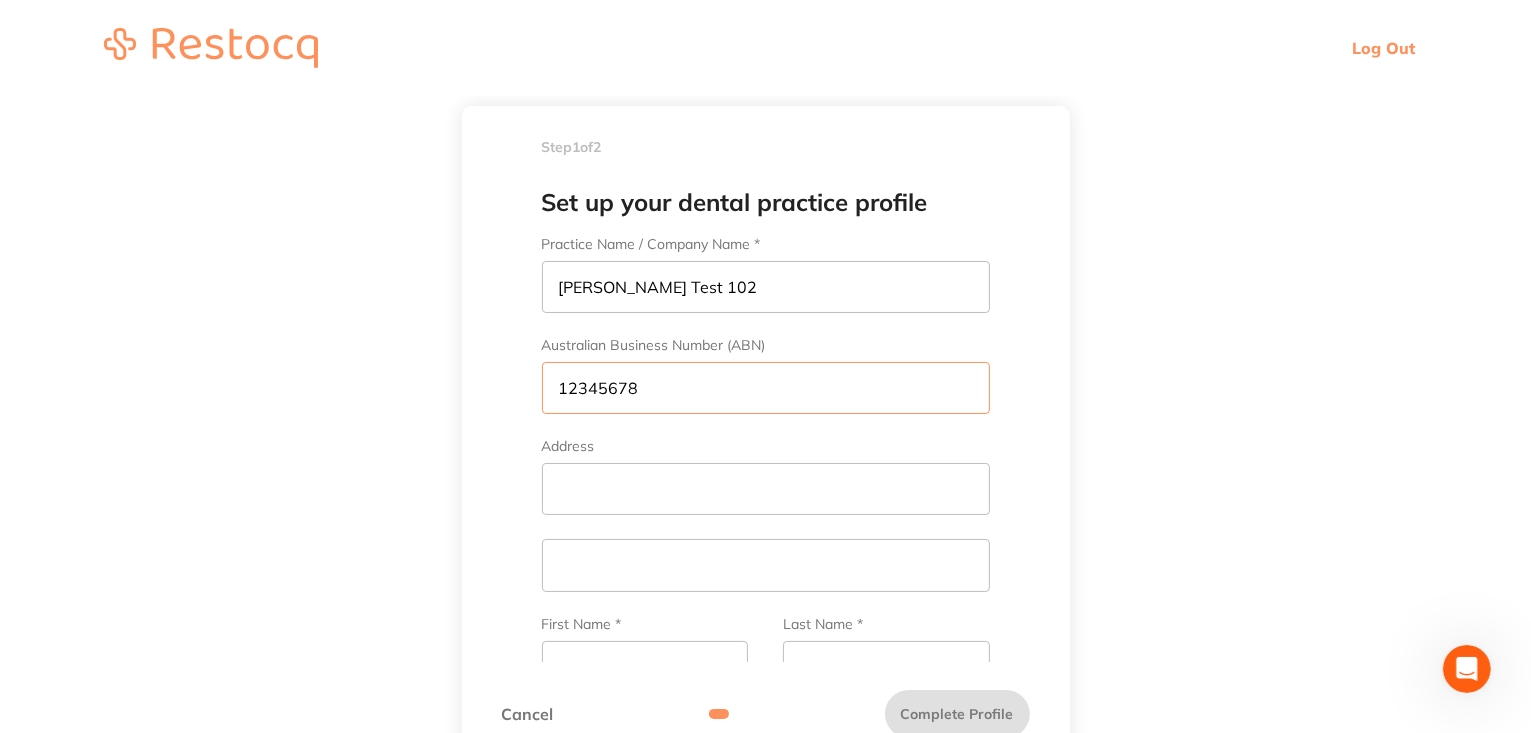 type on "12345678" 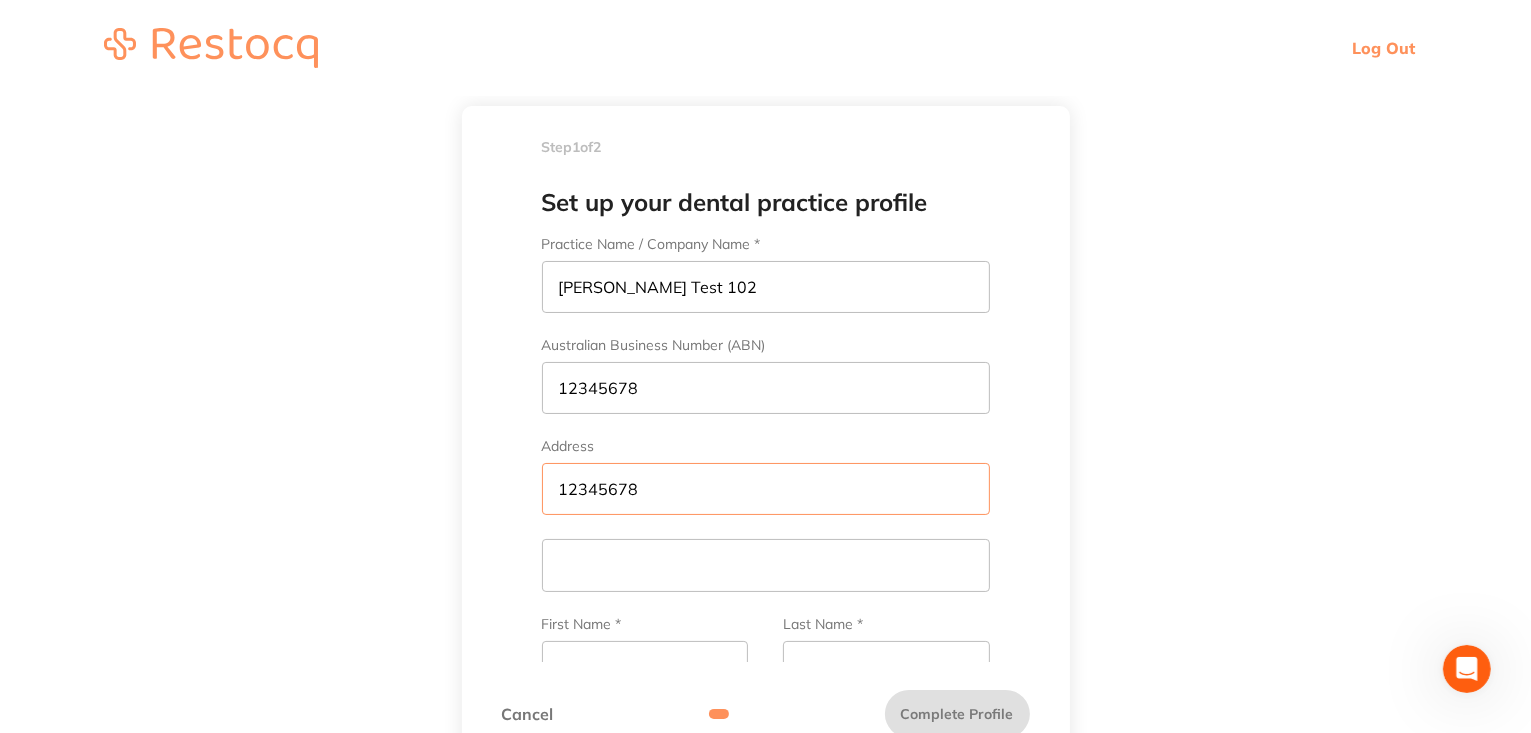 type on "12345678" 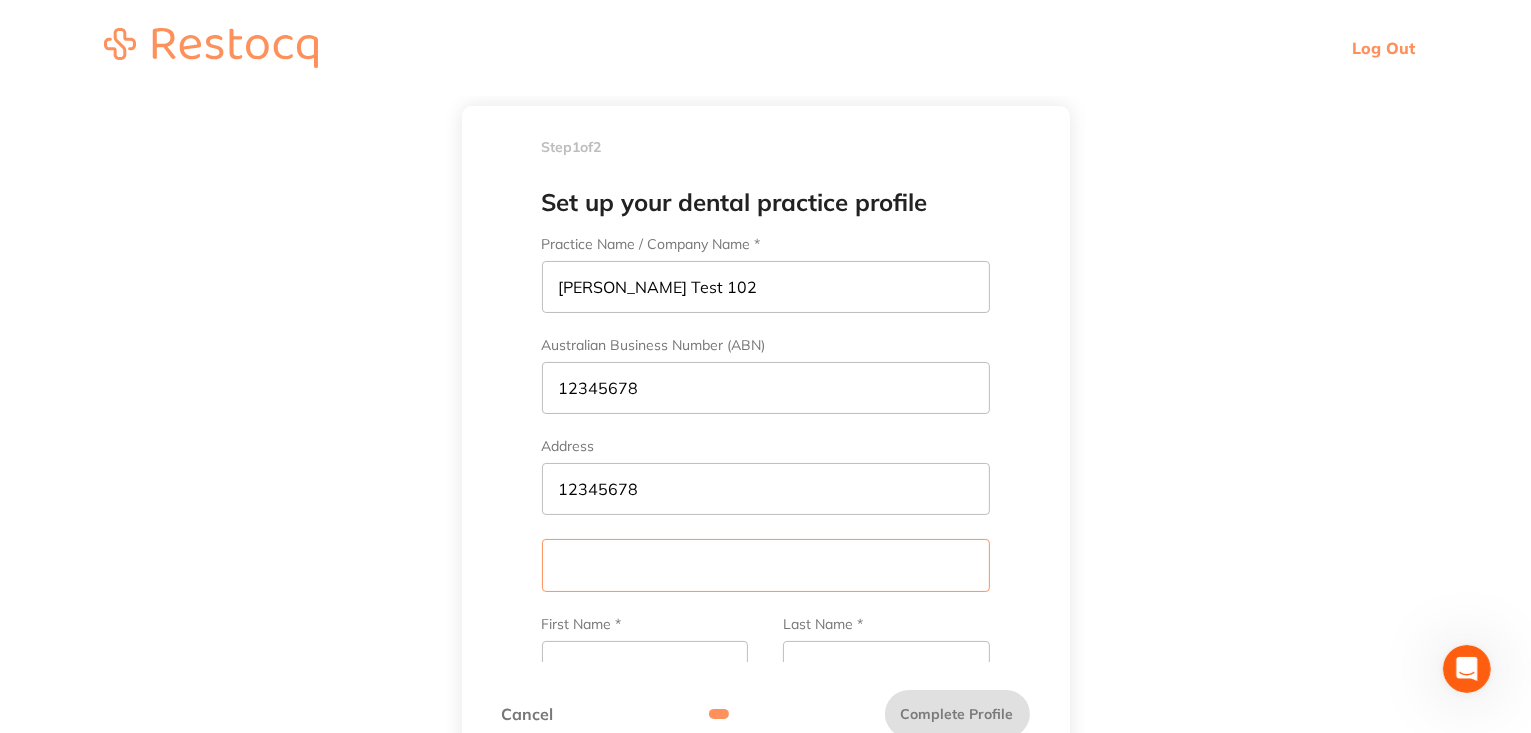 scroll, scrollTop: 0, scrollLeft: 0, axis: both 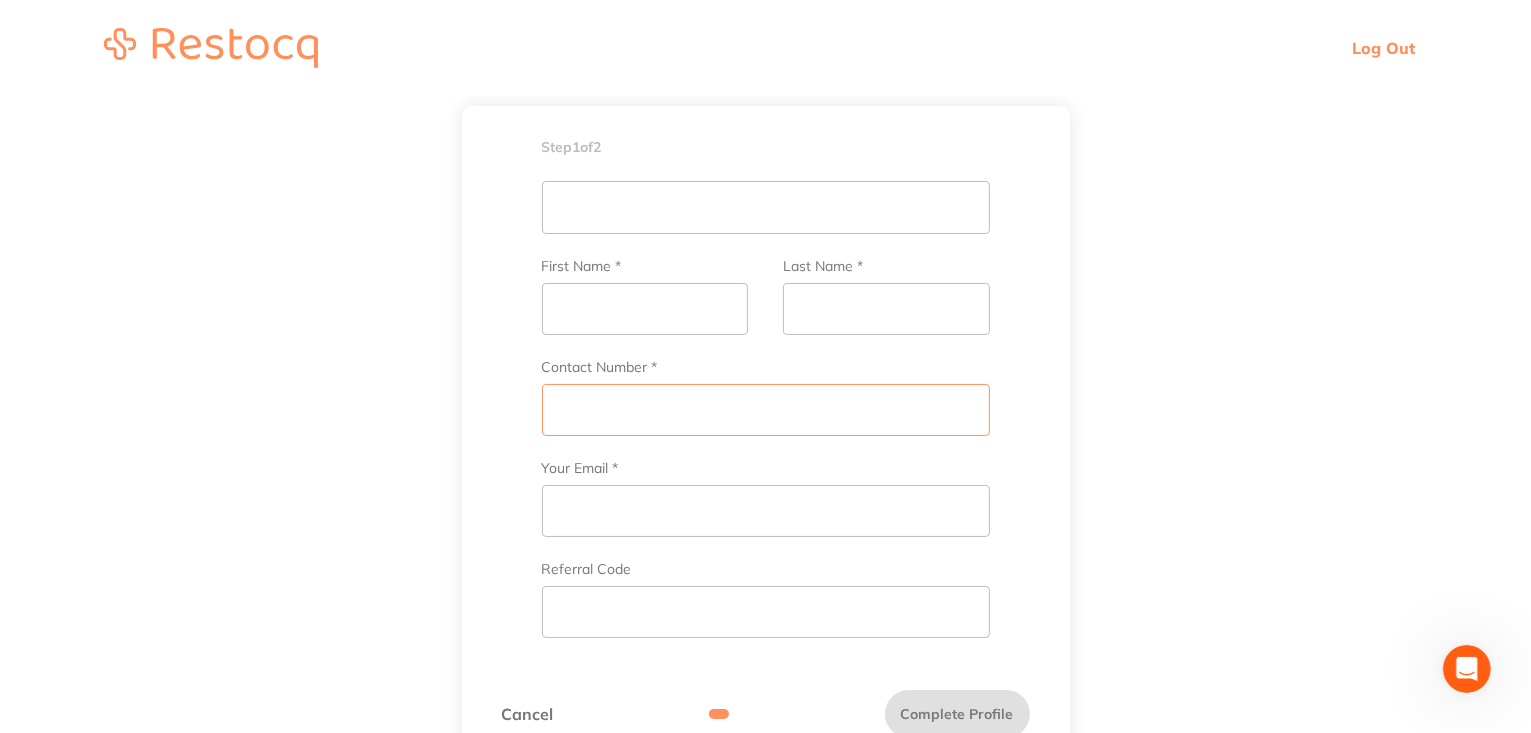 click on "Contact Number *" at bounding box center (766, 410) 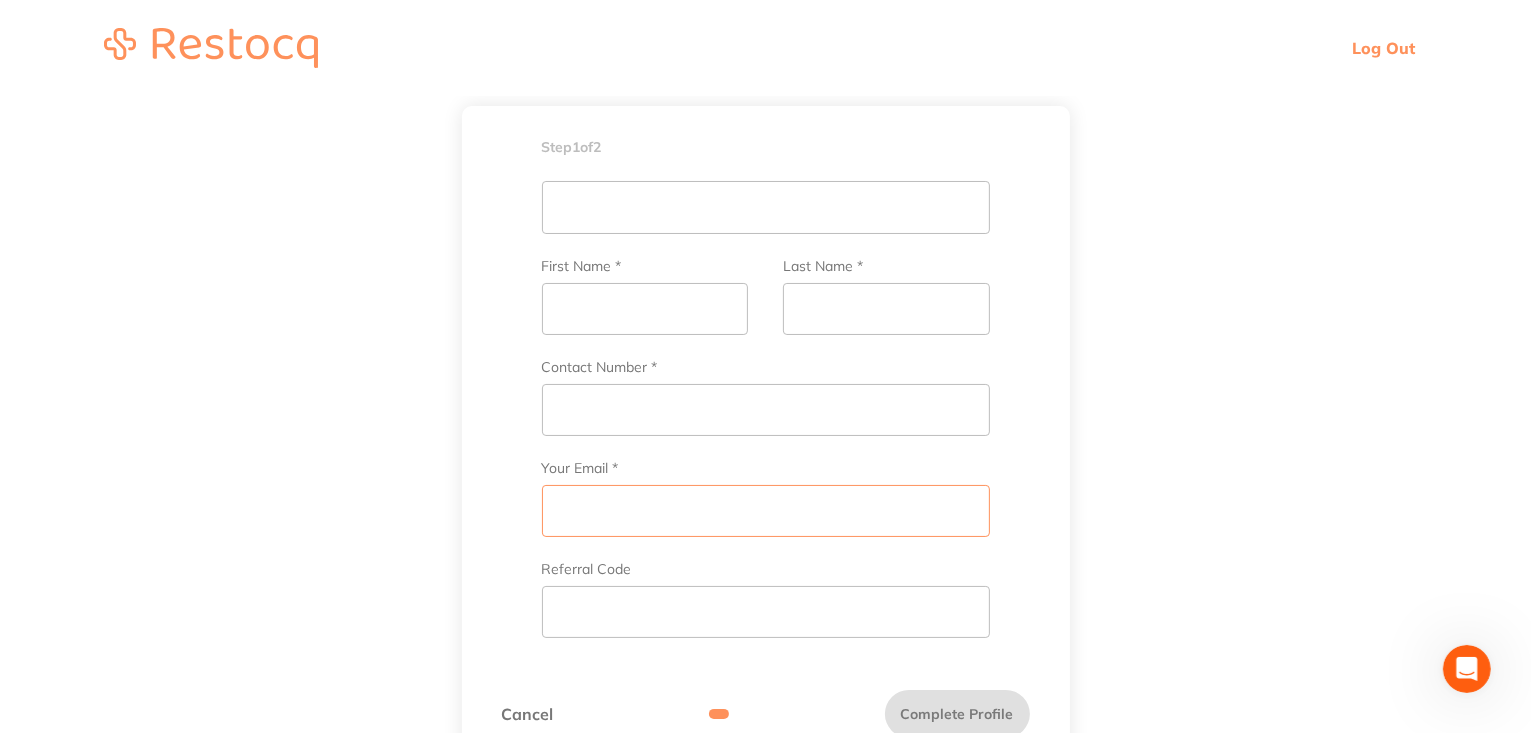 click on "Your Email *" at bounding box center (766, 511) 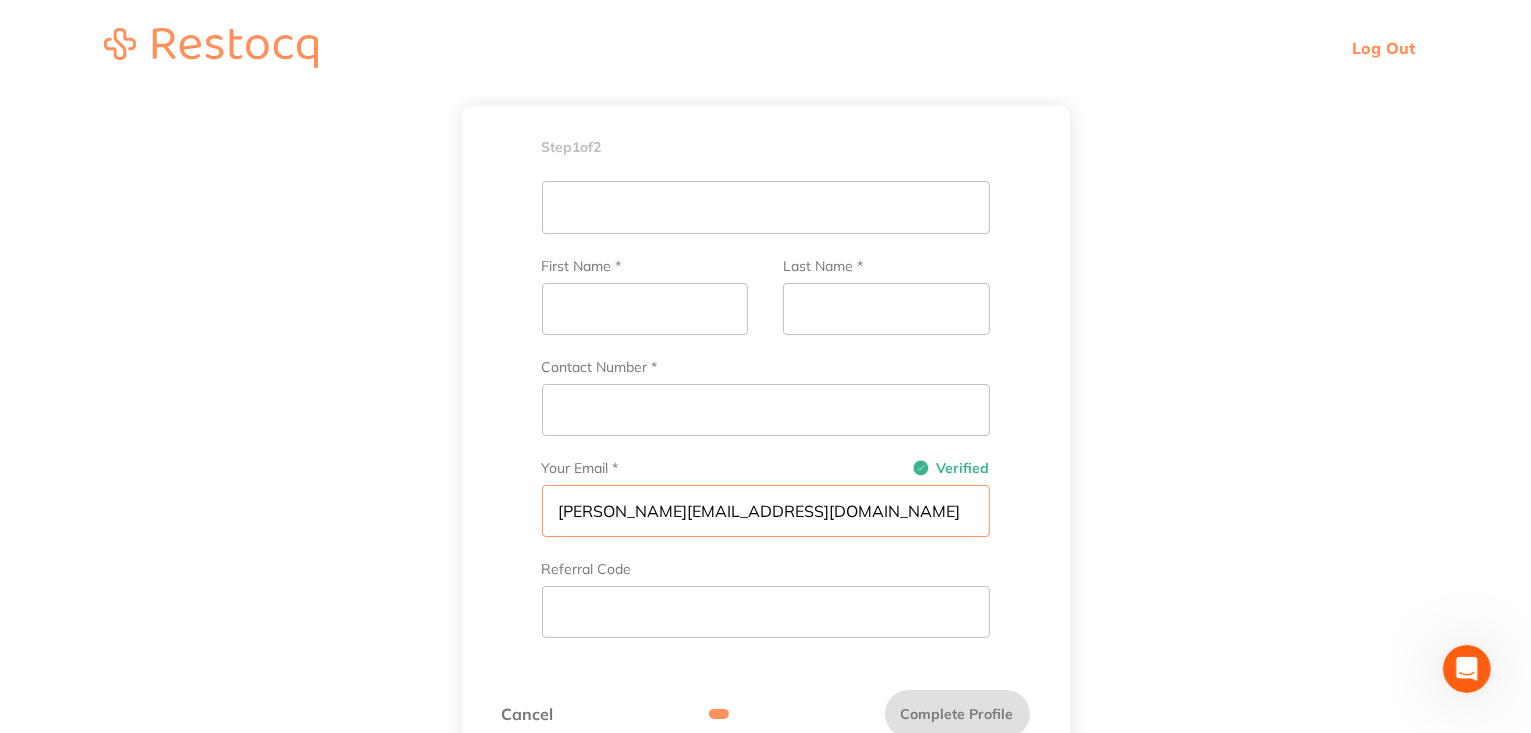 type on "[PERSON_NAME][EMAIL_ADDRESS][DOMAIN_NAME]" 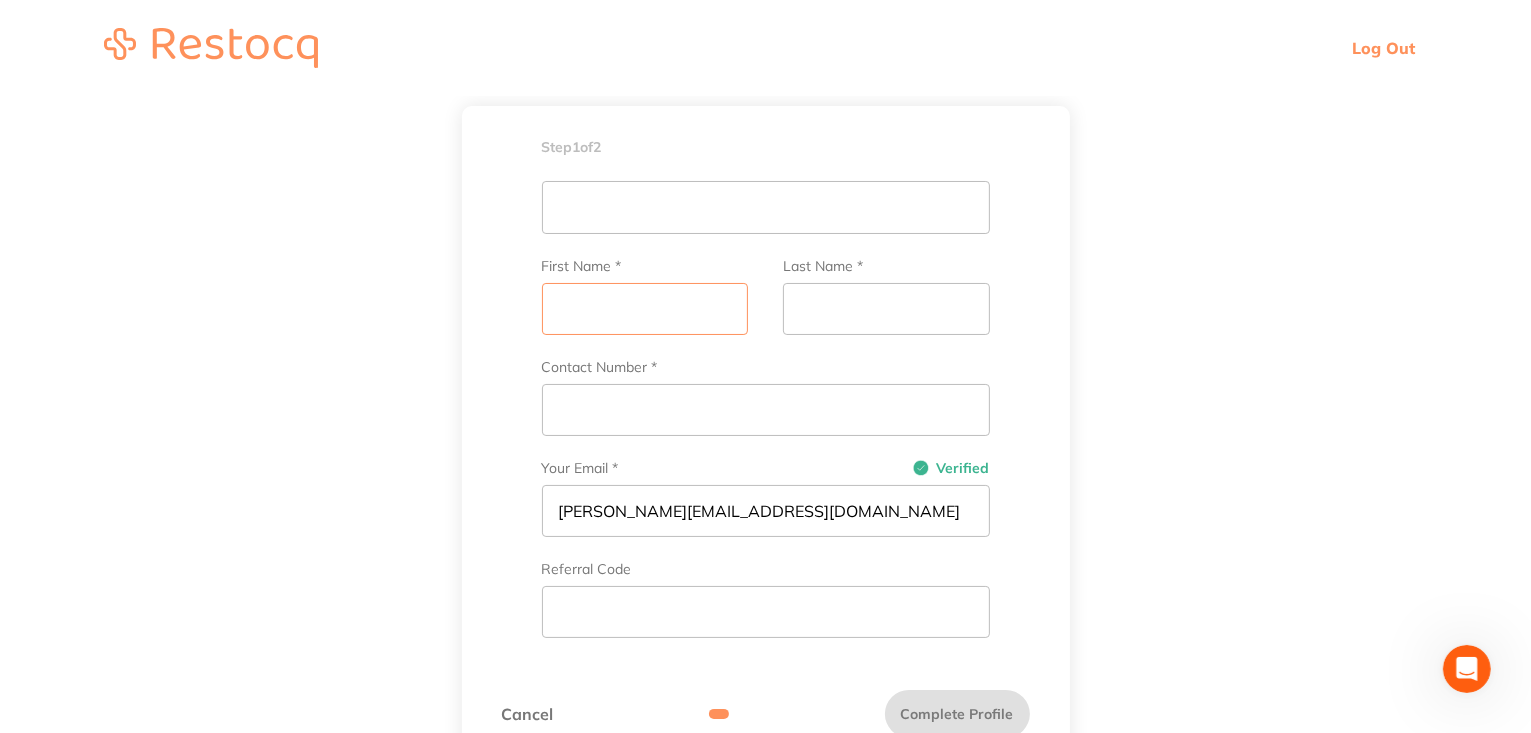 click on "First Name *" at bounding box center (645, 309) 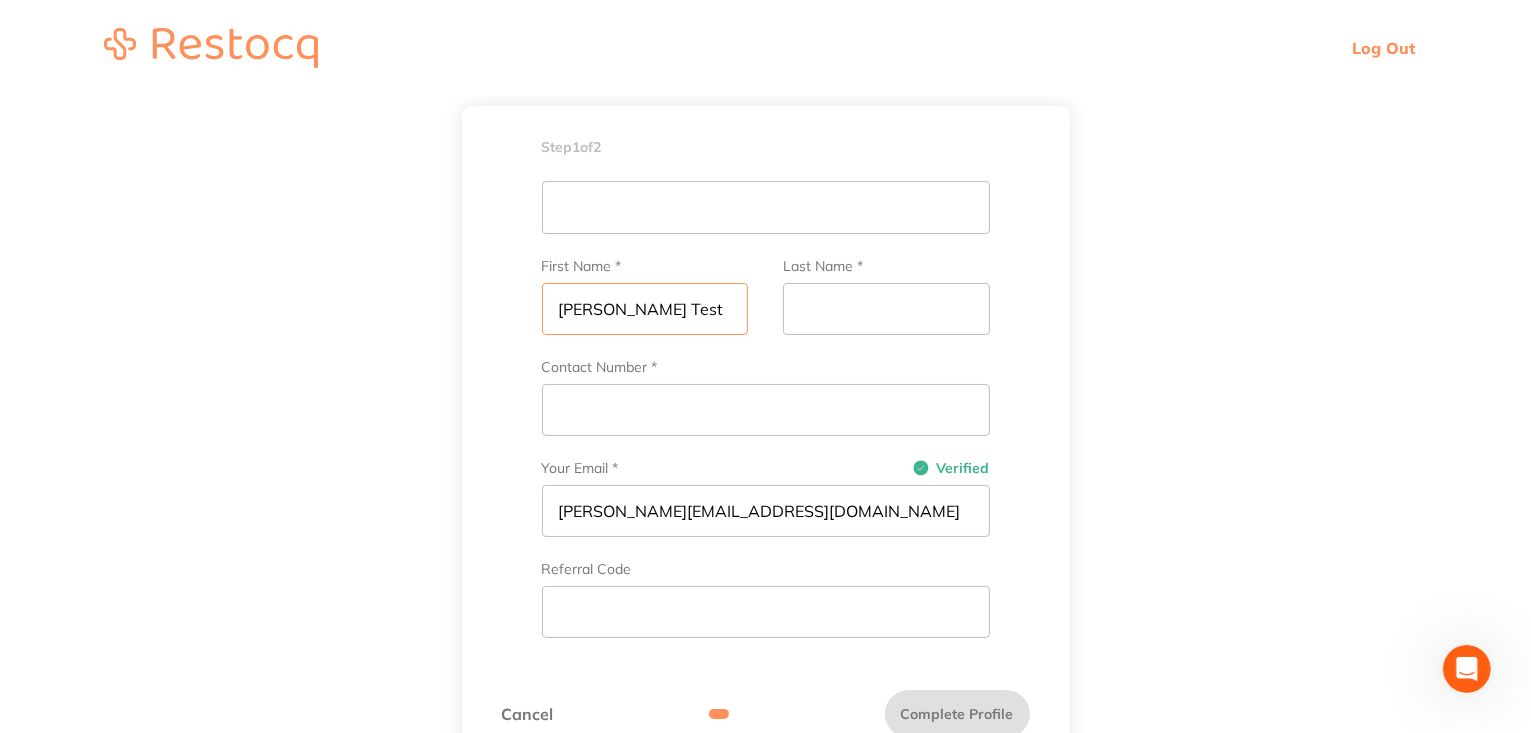 type on "[PERSON_NAME] Test" 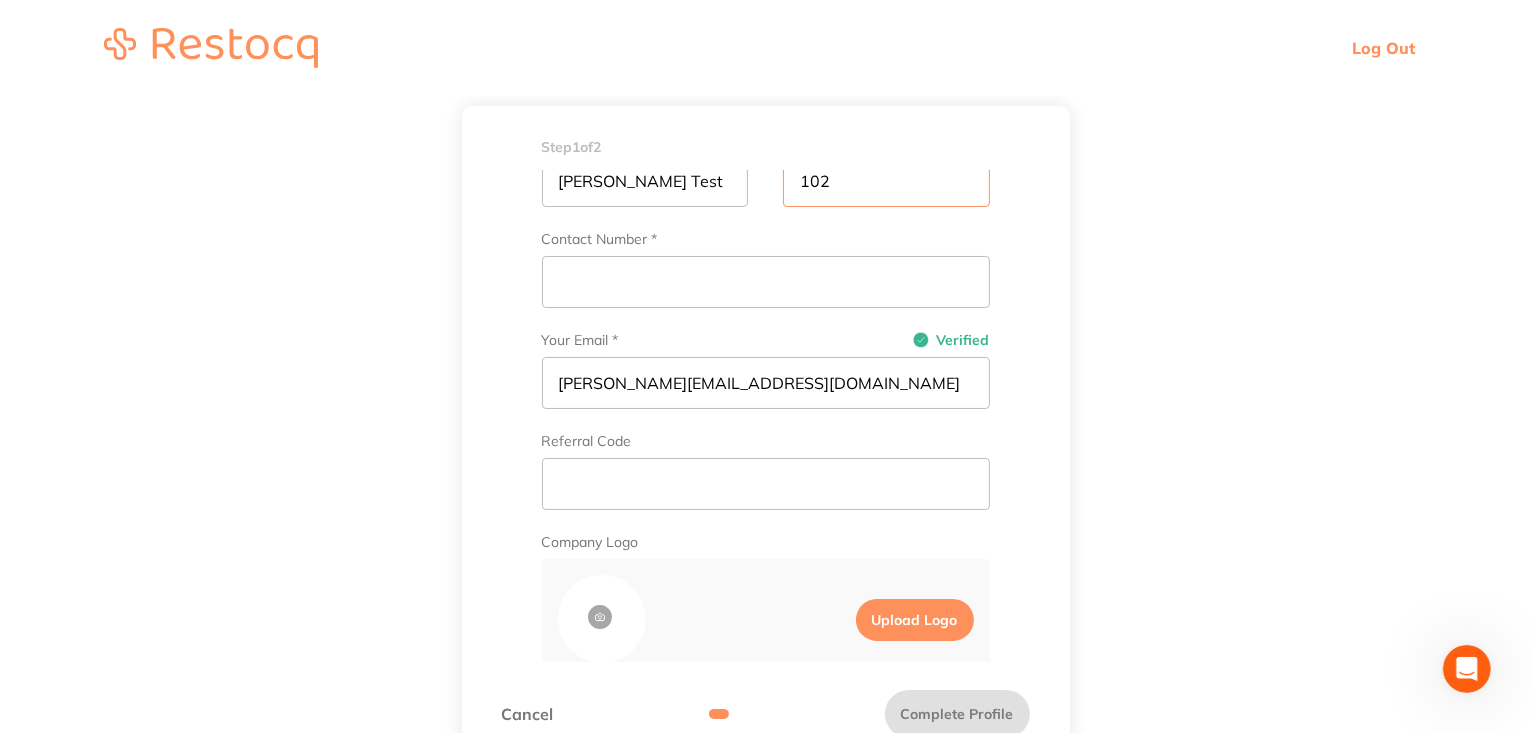 scroll, scrollTop: 500, scrollLeft: 0, axis: vertical 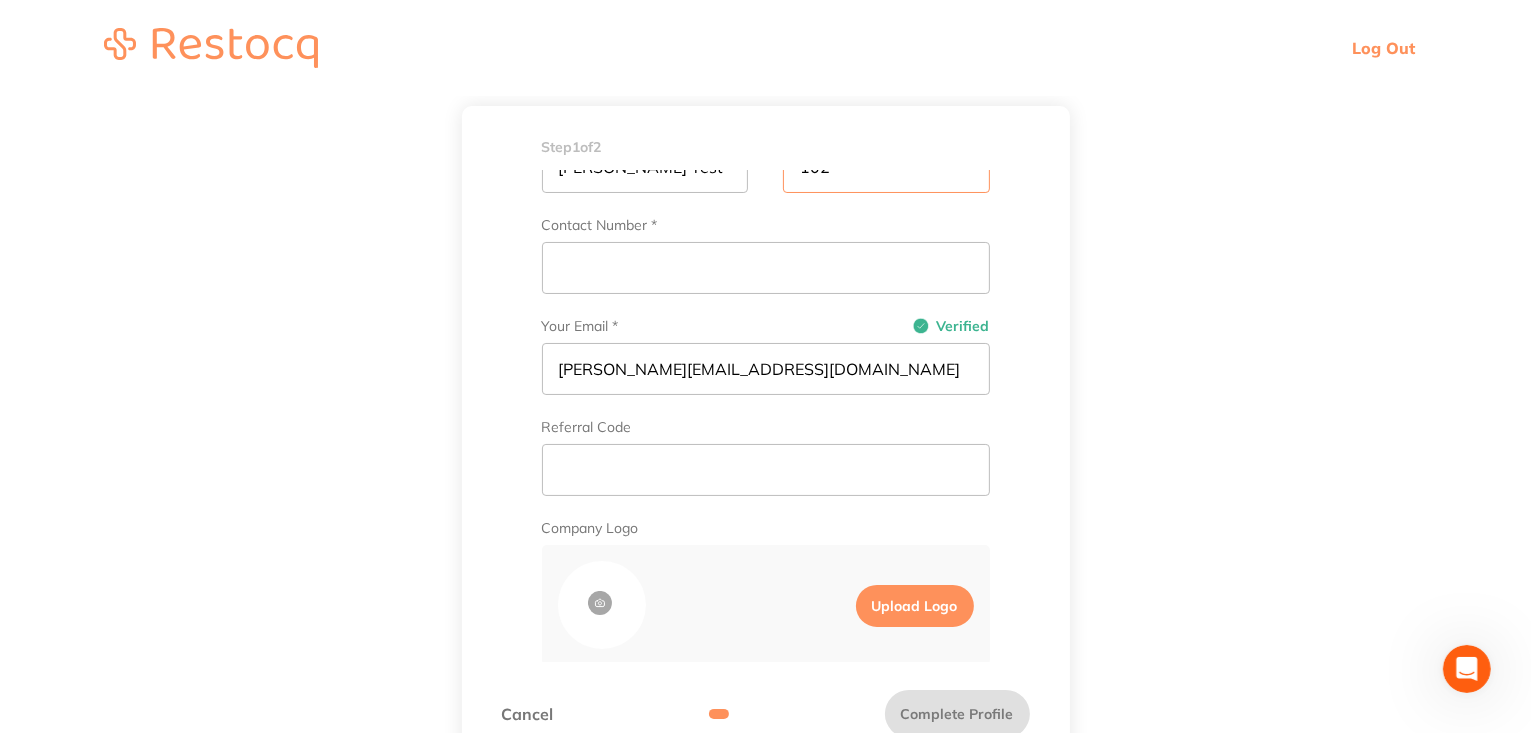 type on "102" 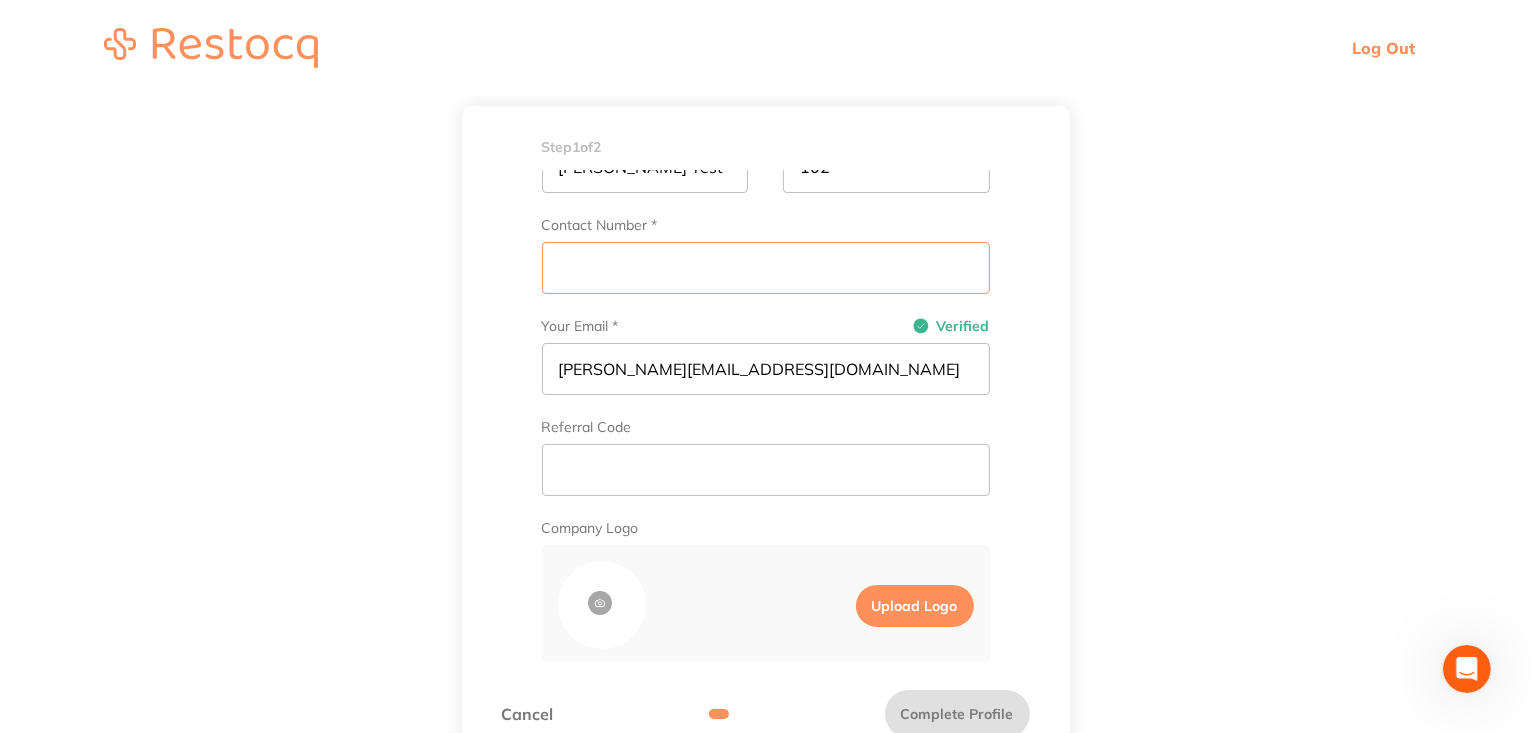 click on "Contact Number *" at bounding box center [766, 268] 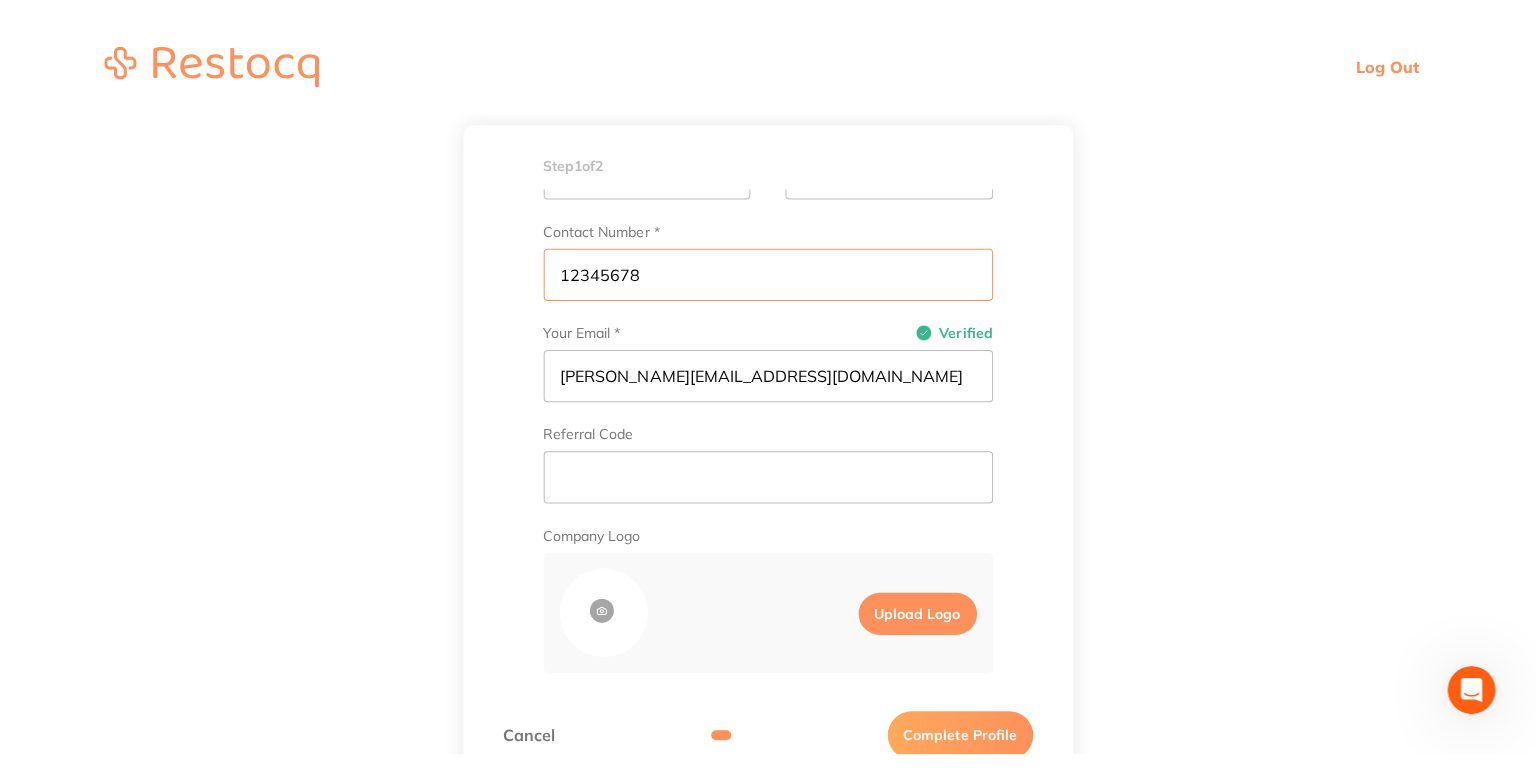 scroll, scrollTop: 572, scrollLeft: 0, axis: vertical 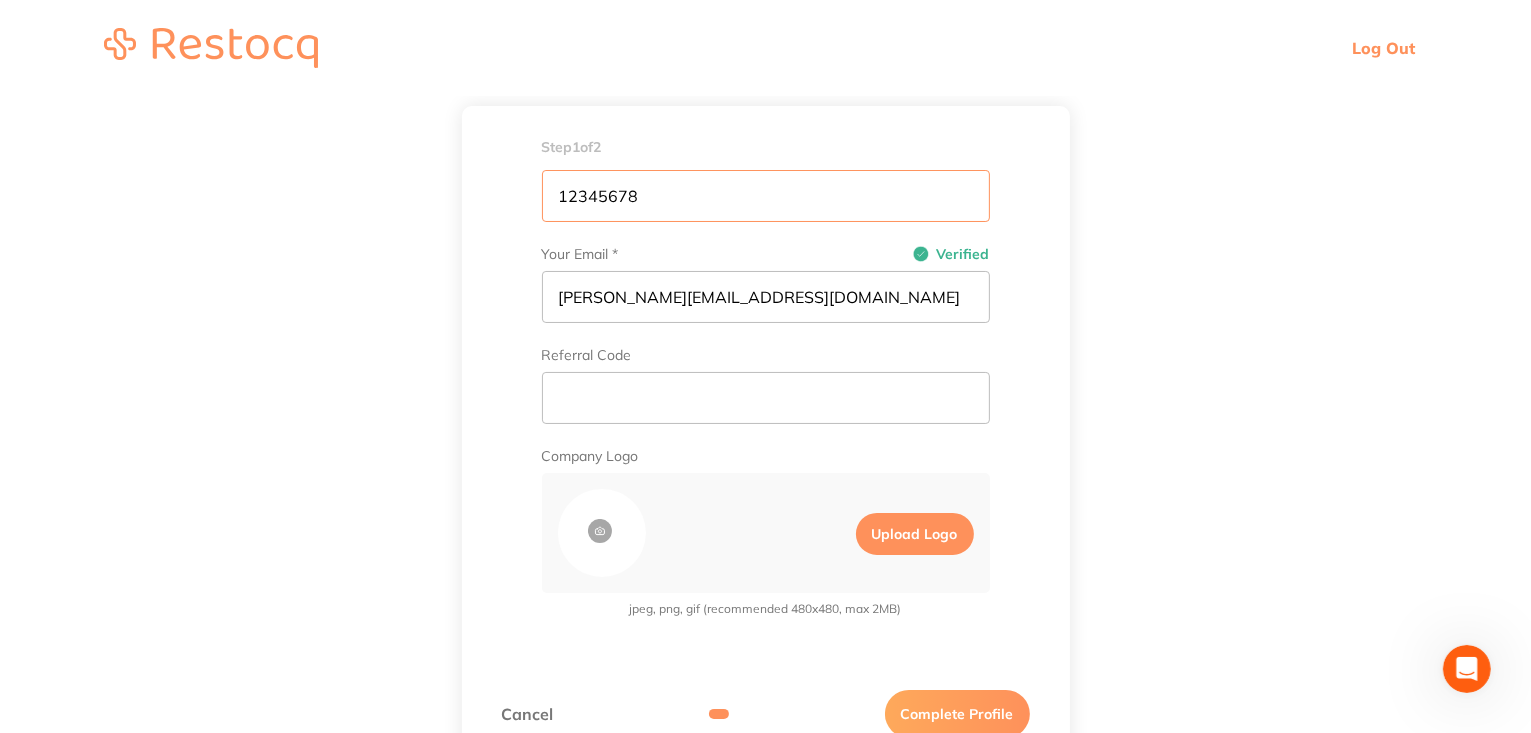 type on "12345678" 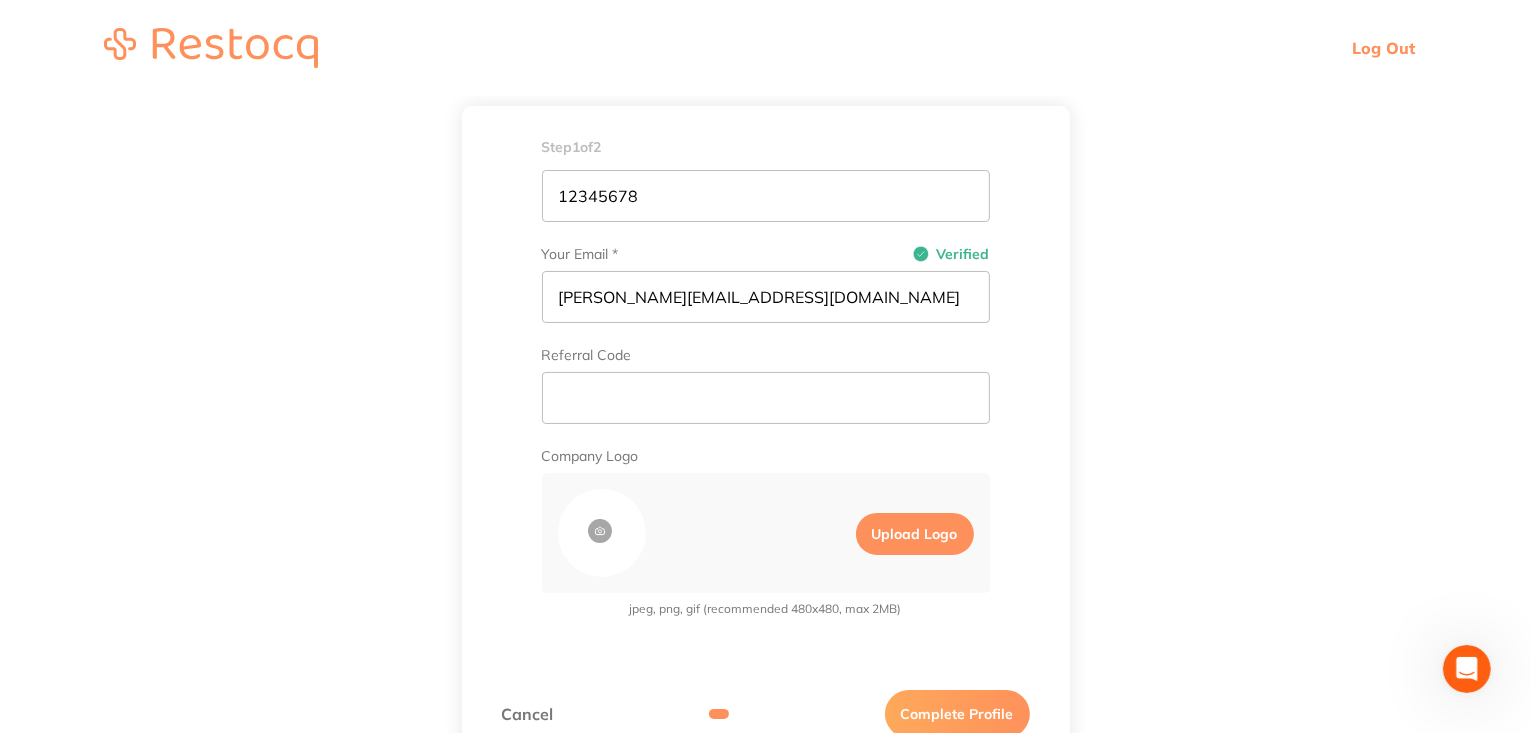 click on "Complete Profile" at bounding box center (957, 714) 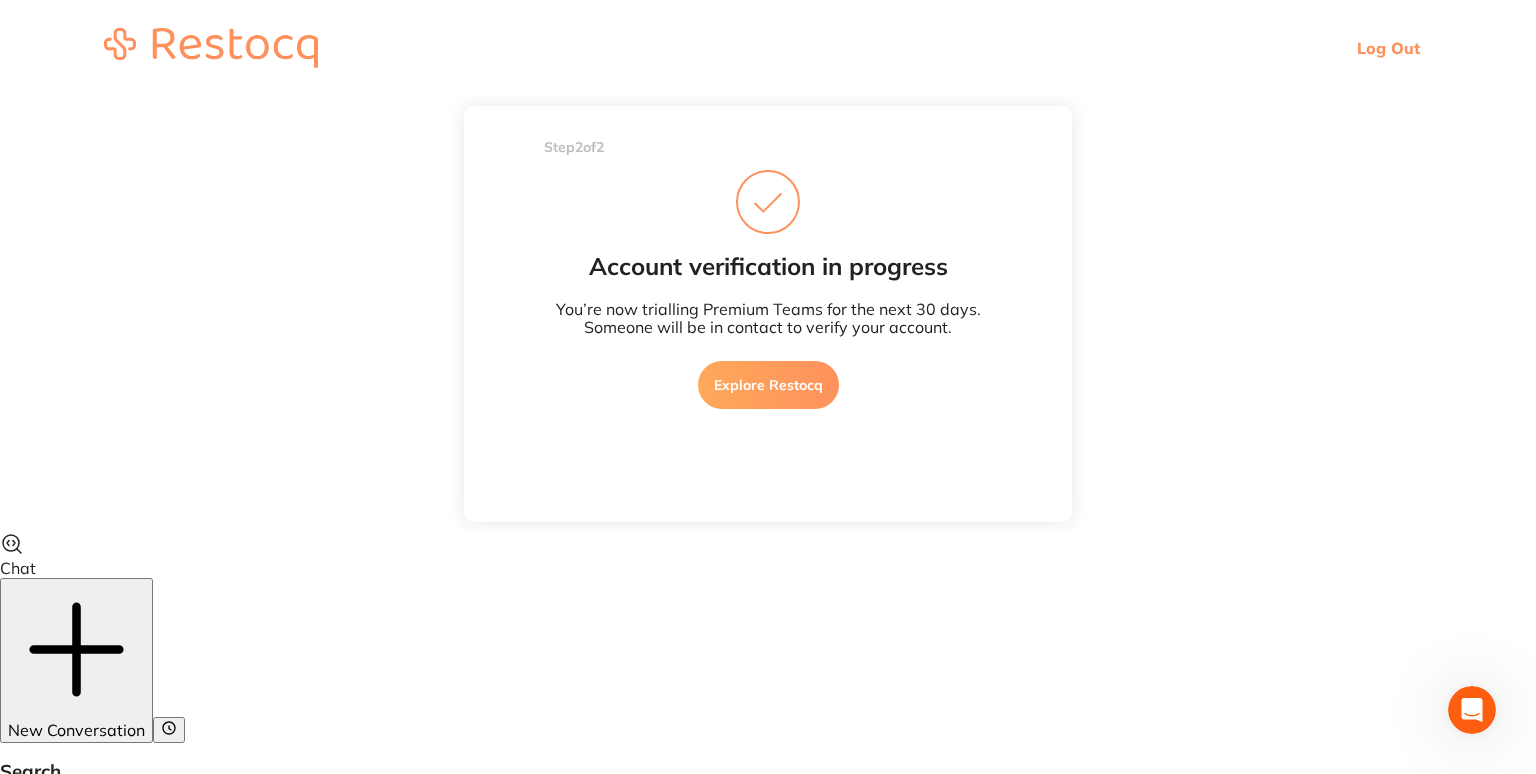click on "Log Out Step  2  of  2 Welcome to Restocq,  Please select your account type Dental Practice Suppliers Set up your dental practice profile Practice Name / Company Name * Trisha Test 102 Australian Business Number (ABN) 12345678 Address 12345678 First Name * Trisha Test Last Name * 102 Contact Number * 12345678 Your Email *  Verified trisha+test102@restocq.com Referral Code Company Logo Upload Logo jpeg, png, gif (recommended 480x480, max 2MB) Link your online account to sync your contract pricing into Restocq The following suppliers can be linked to Restocq and allow you to sync orders directly into these supplier websites. Note that your contract prices can take up to 24 hours to reflect on Restocq once connected. Confirm your Customer Account Number to start placing orders Choose a plan that meets your needs! No matter the scale of your business, we have different plans to suit your needs Pay Annually Pay Monthly BASIC Free Downgrade  Plan Browse all products Place orders online PREMIUM $158 /mo Selected Add" at bounding box center [768, 12417] 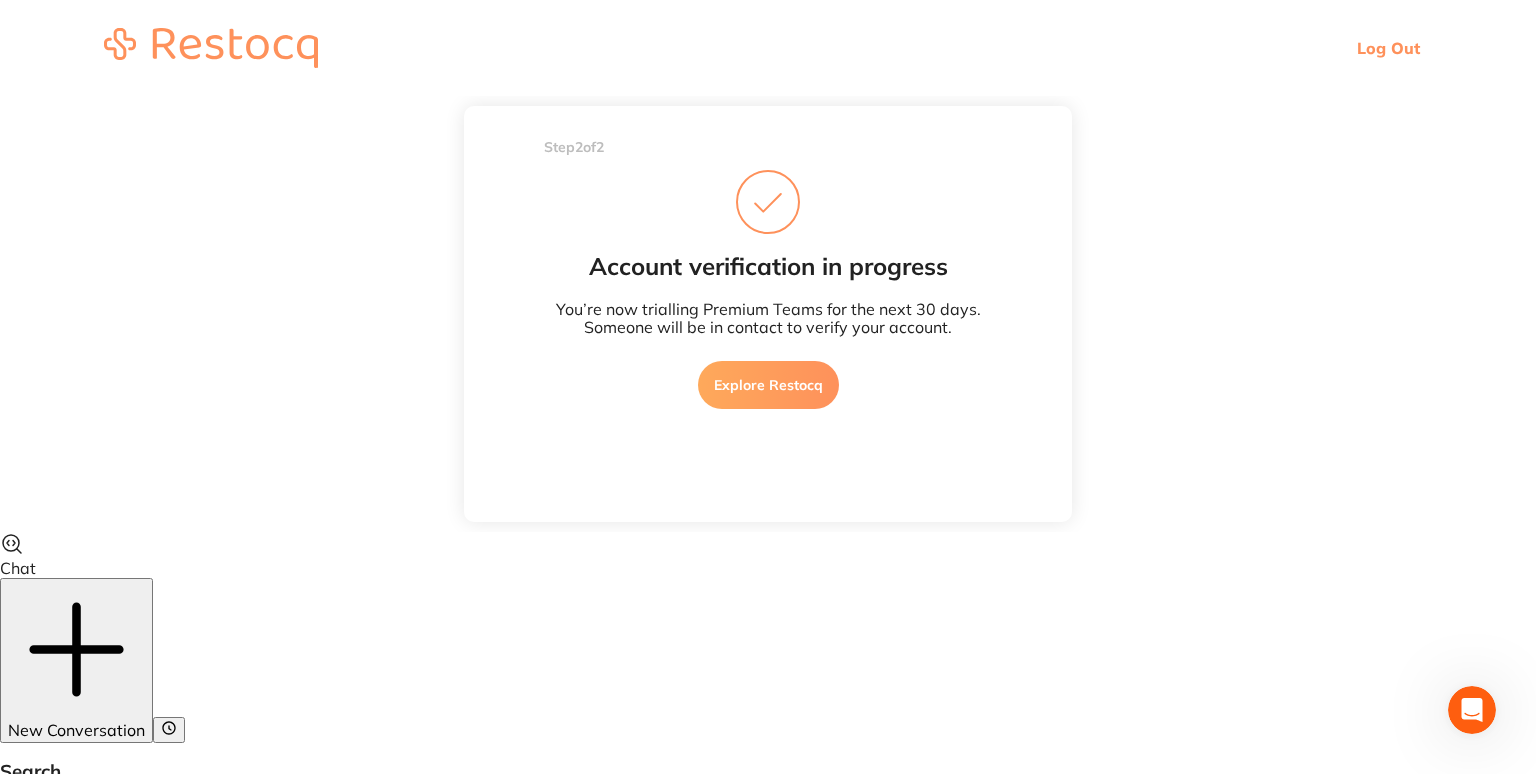 click on "Log Out" at bounding box center [768, 48] 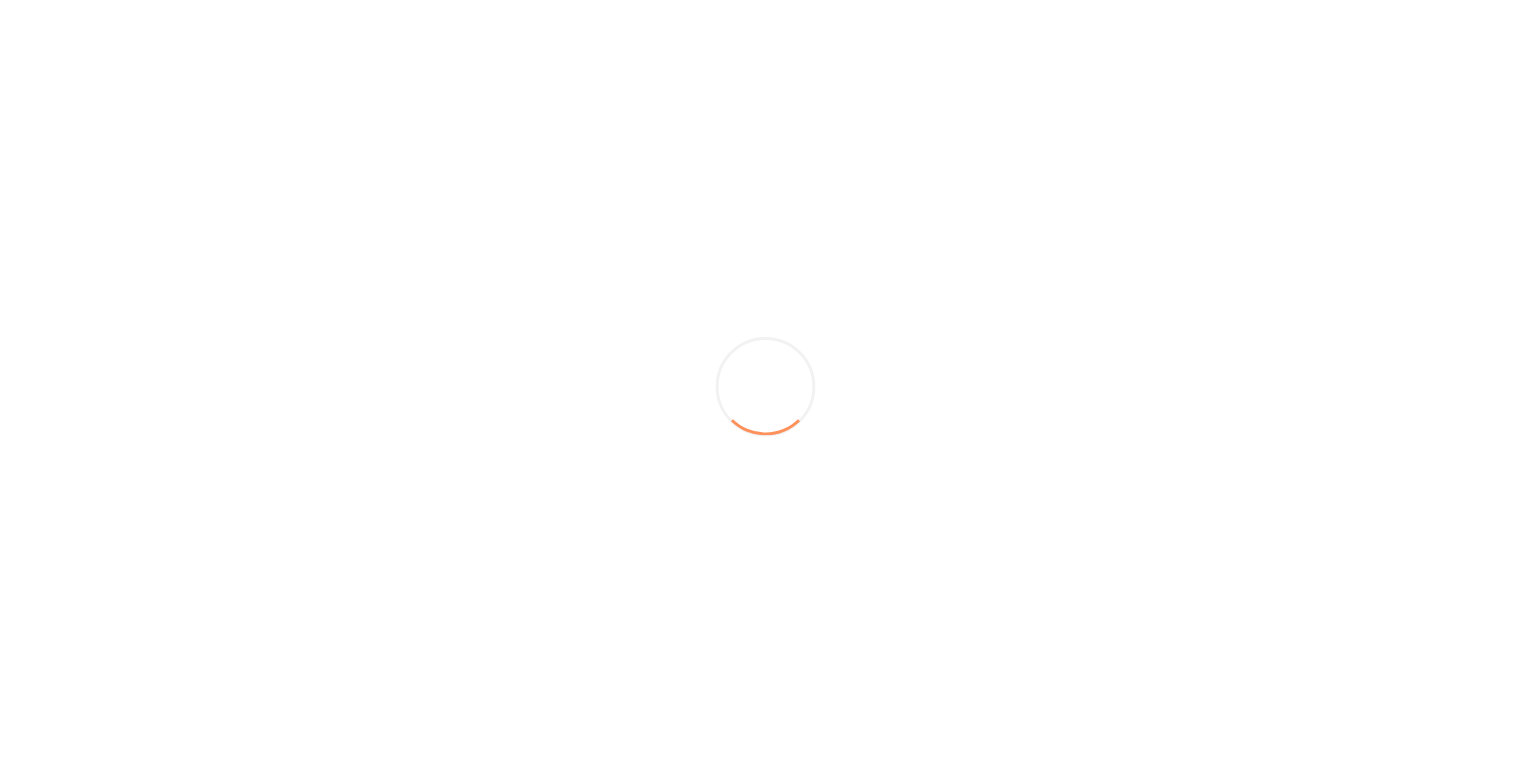 scroll, scrollTop: 0, scrollLeft: 0, axis: both 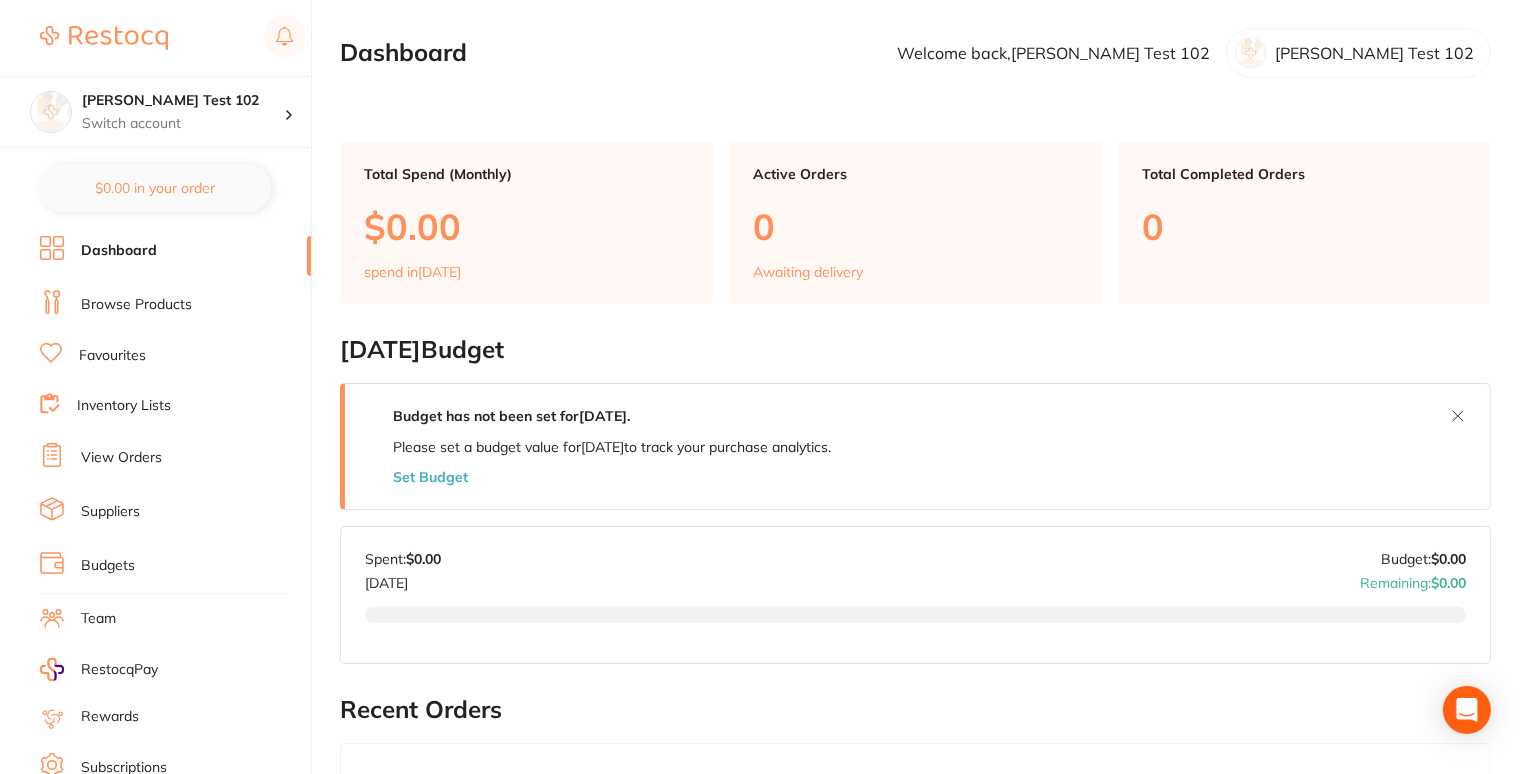 click on "Browse Products" at bounding box center (175, 305) 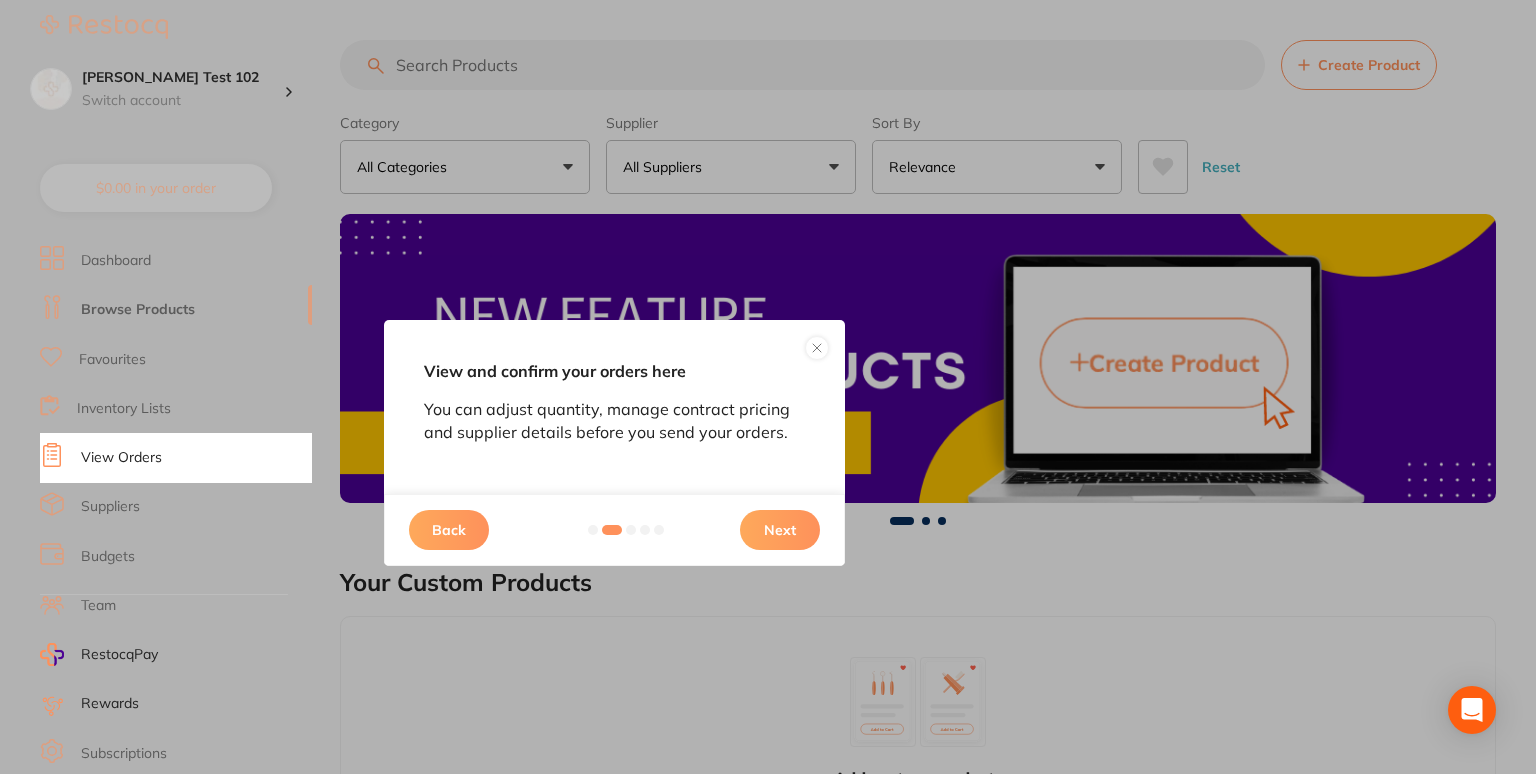 click on "Next" at bounding box center [780, 530] 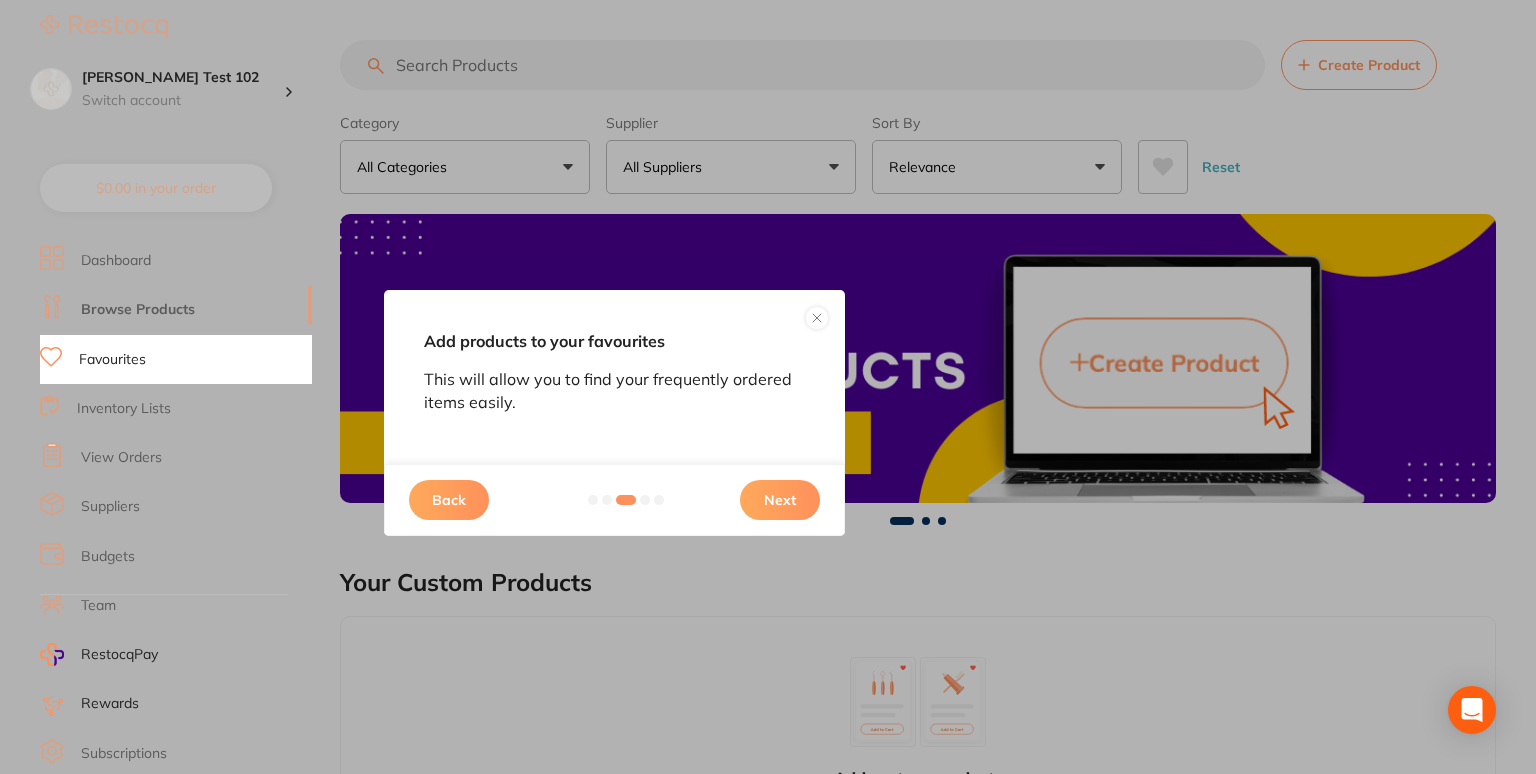 click on "Next" at bounding box center (780, 500) 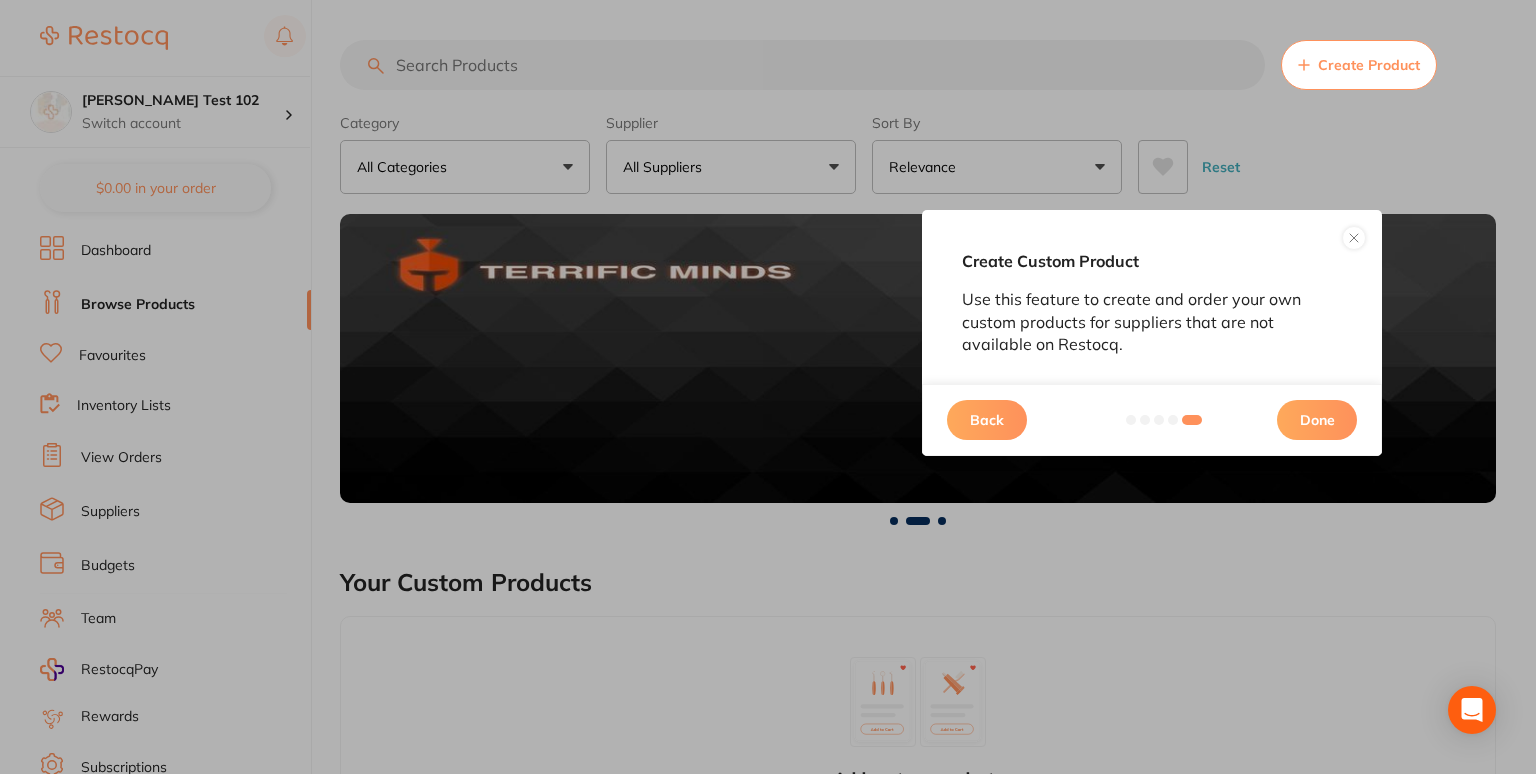 click on "Done" at bounding box center [1317, 420] 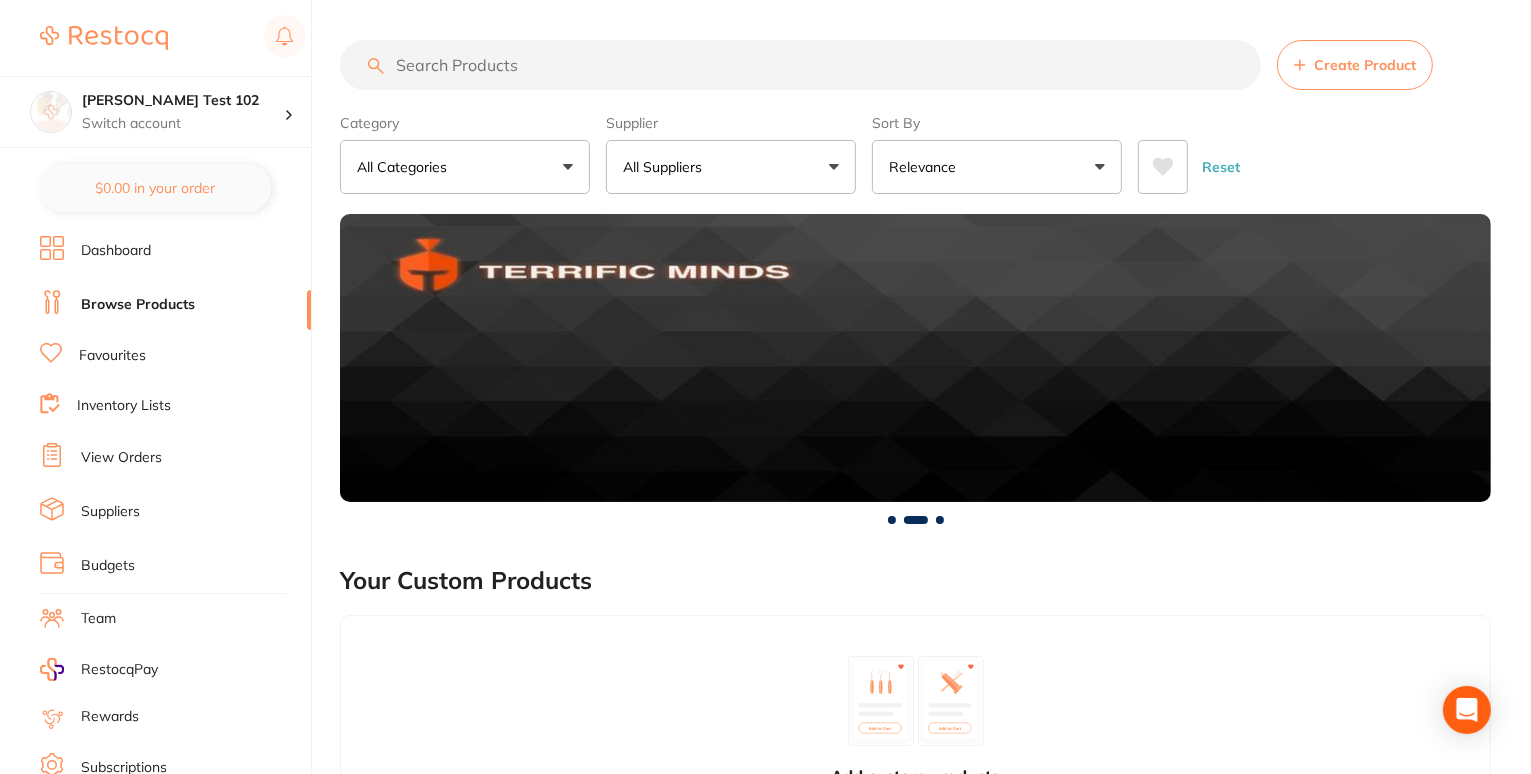click on "All Suppliers" at bounding box center (731, 167) 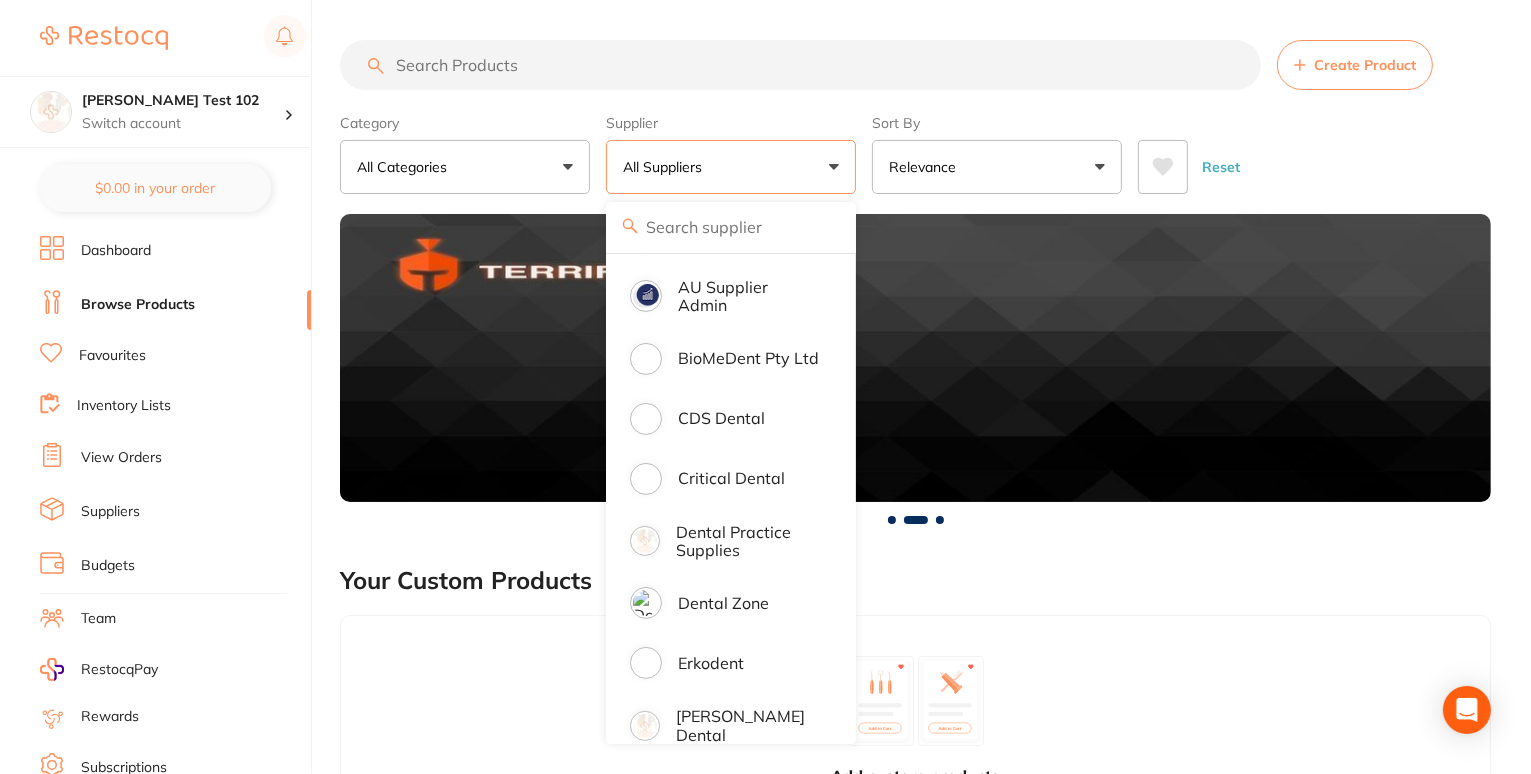 scroll, scrollTop: 1194, scrollLeft: 0, axis: vertical 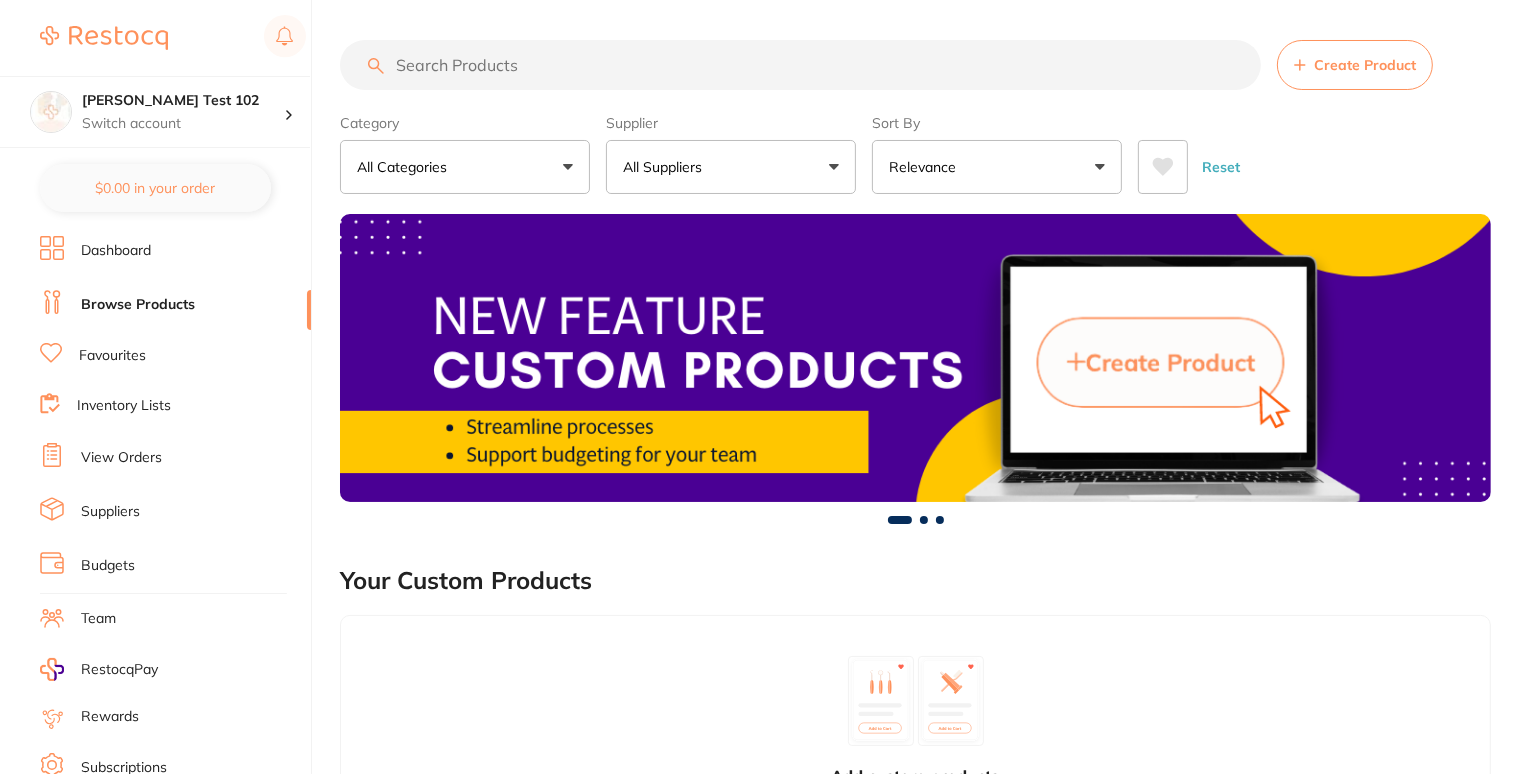 click on "All Suppliers" at bounding box center [731, 167] 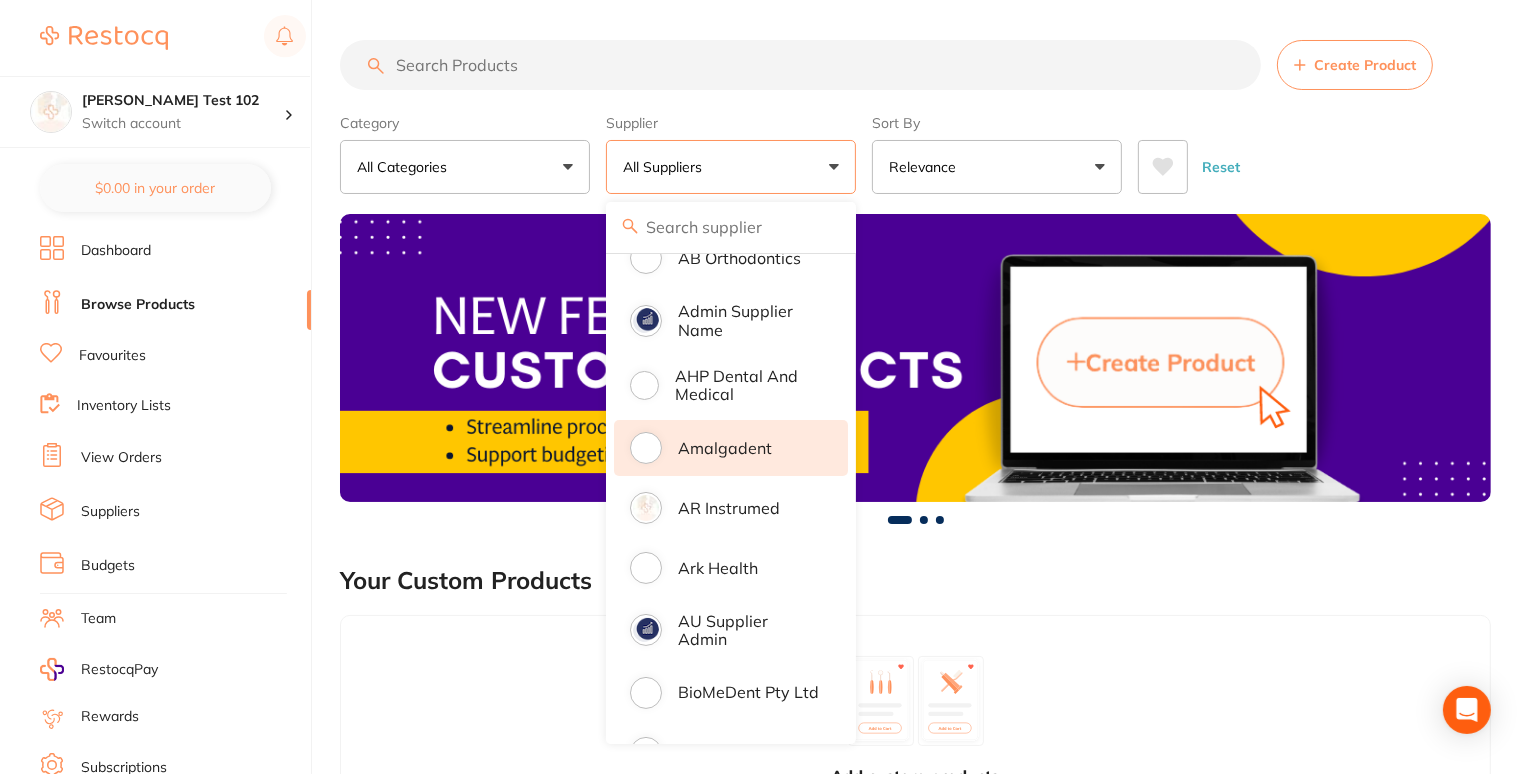 scroll, scrollTop: 0, scrollLeft: 0, axis: both 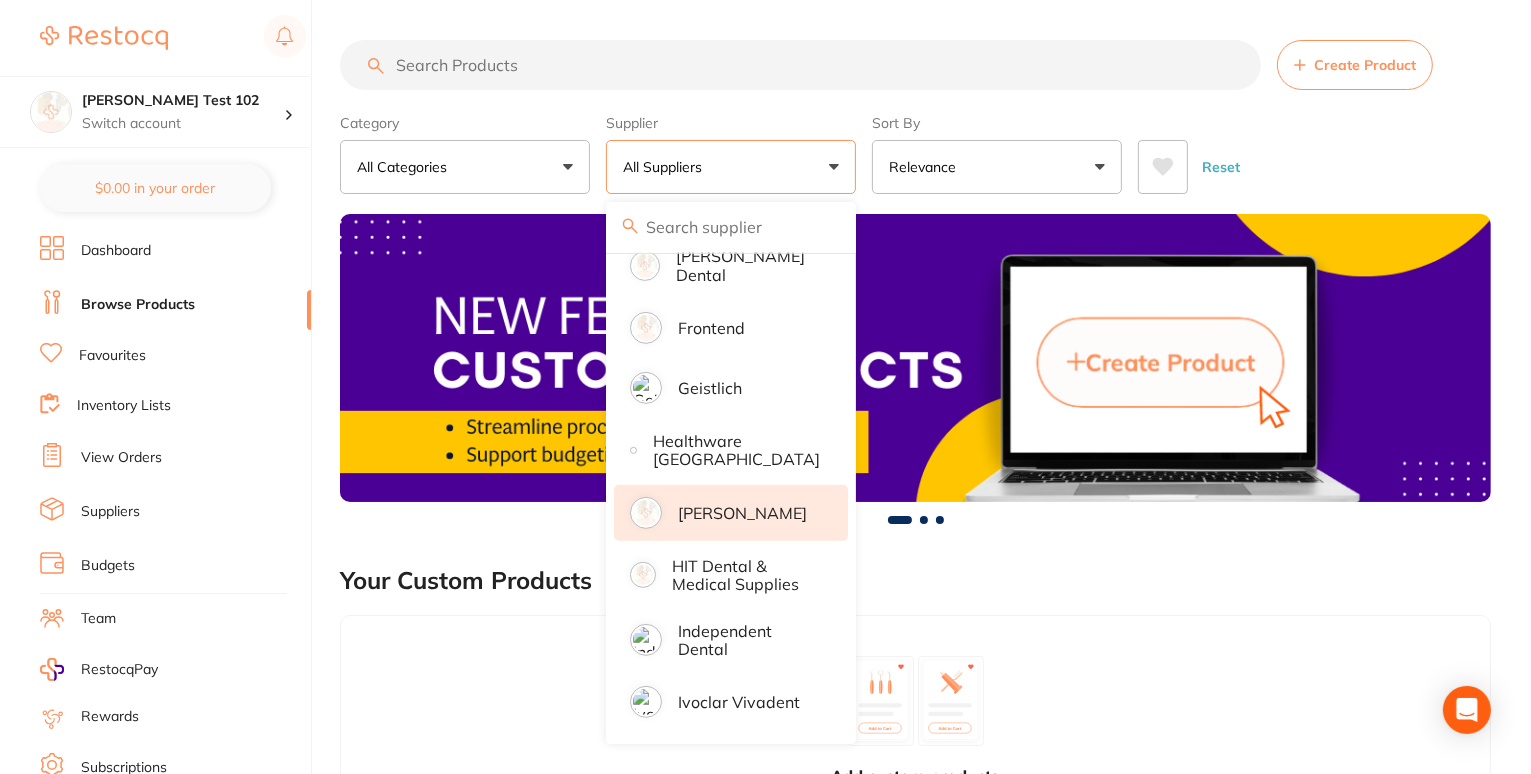 click on "[PERSON_NAME]" at bounding box center [742, 513] 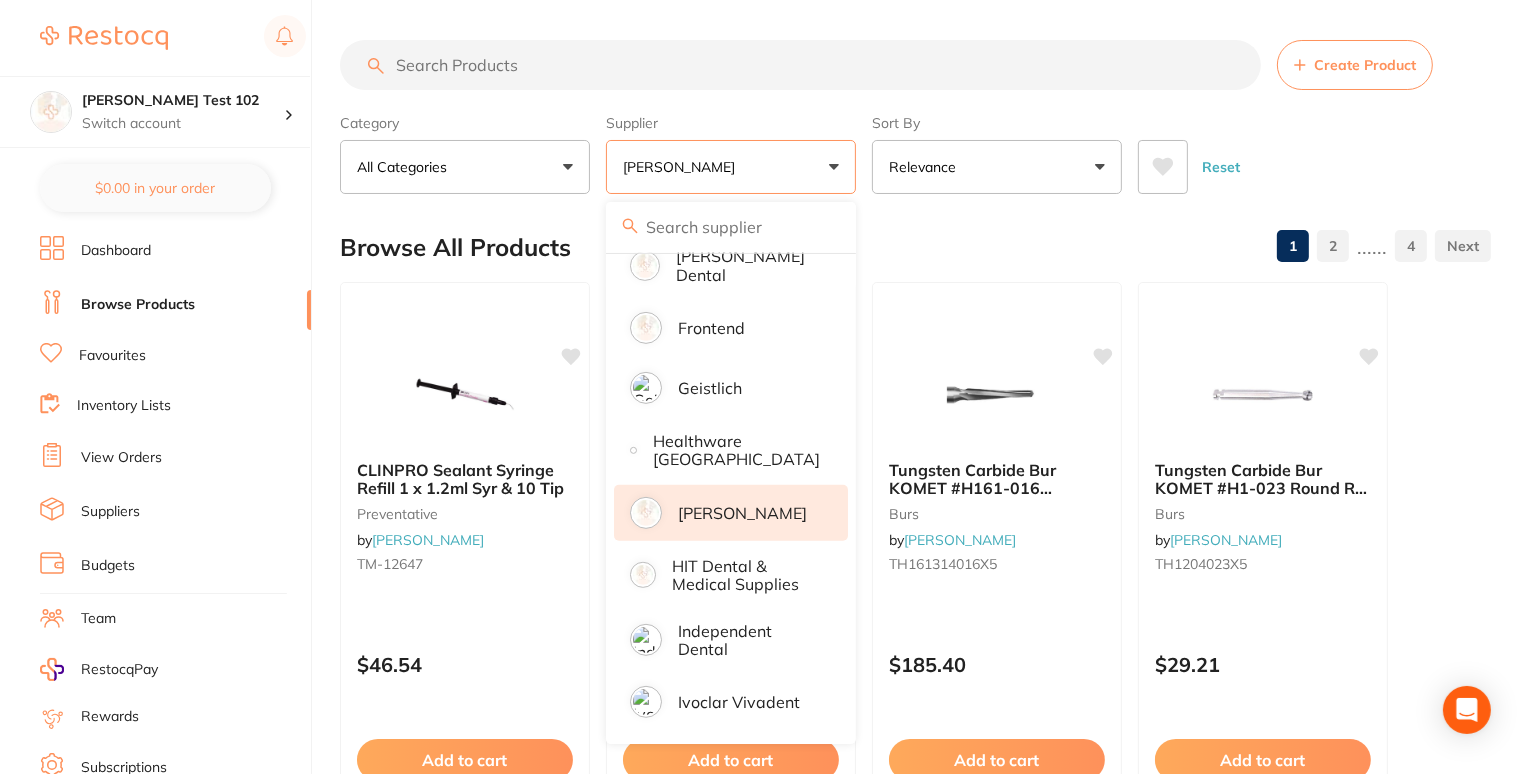 click at bounding box center (800, 65) 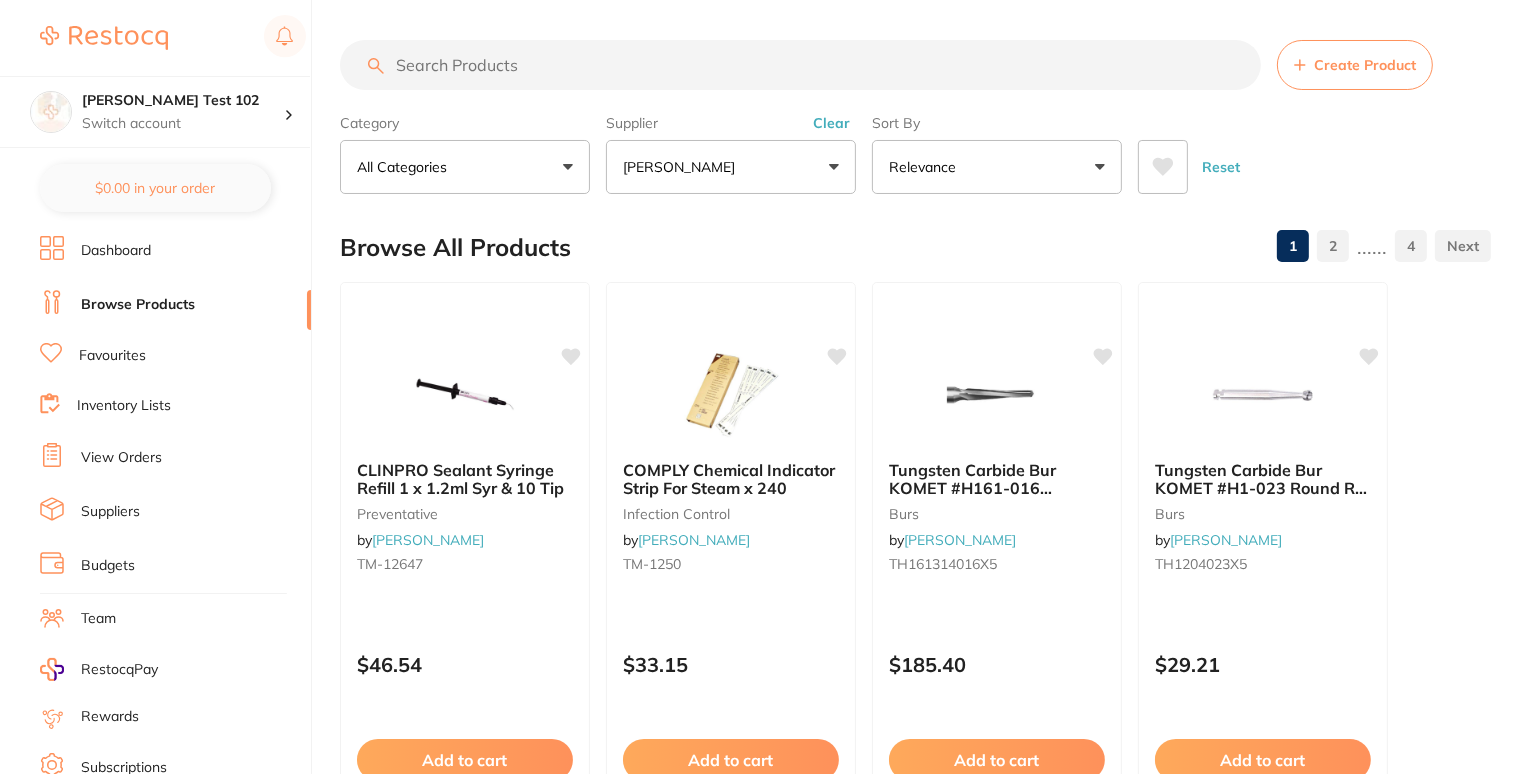 paste on "P-HSGGM" 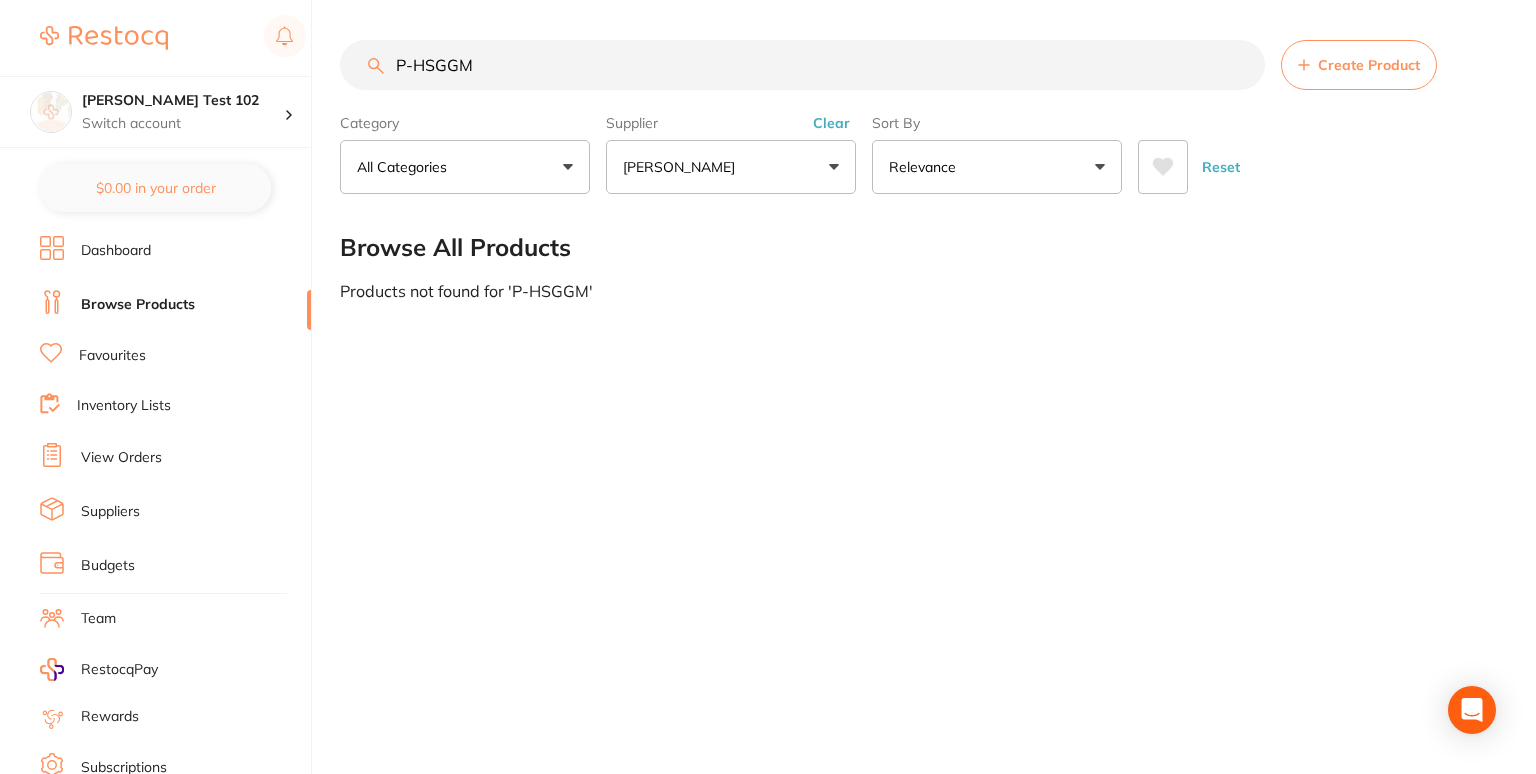 scroll, scrollTop: 0, scrollLeft: 0, axis: both 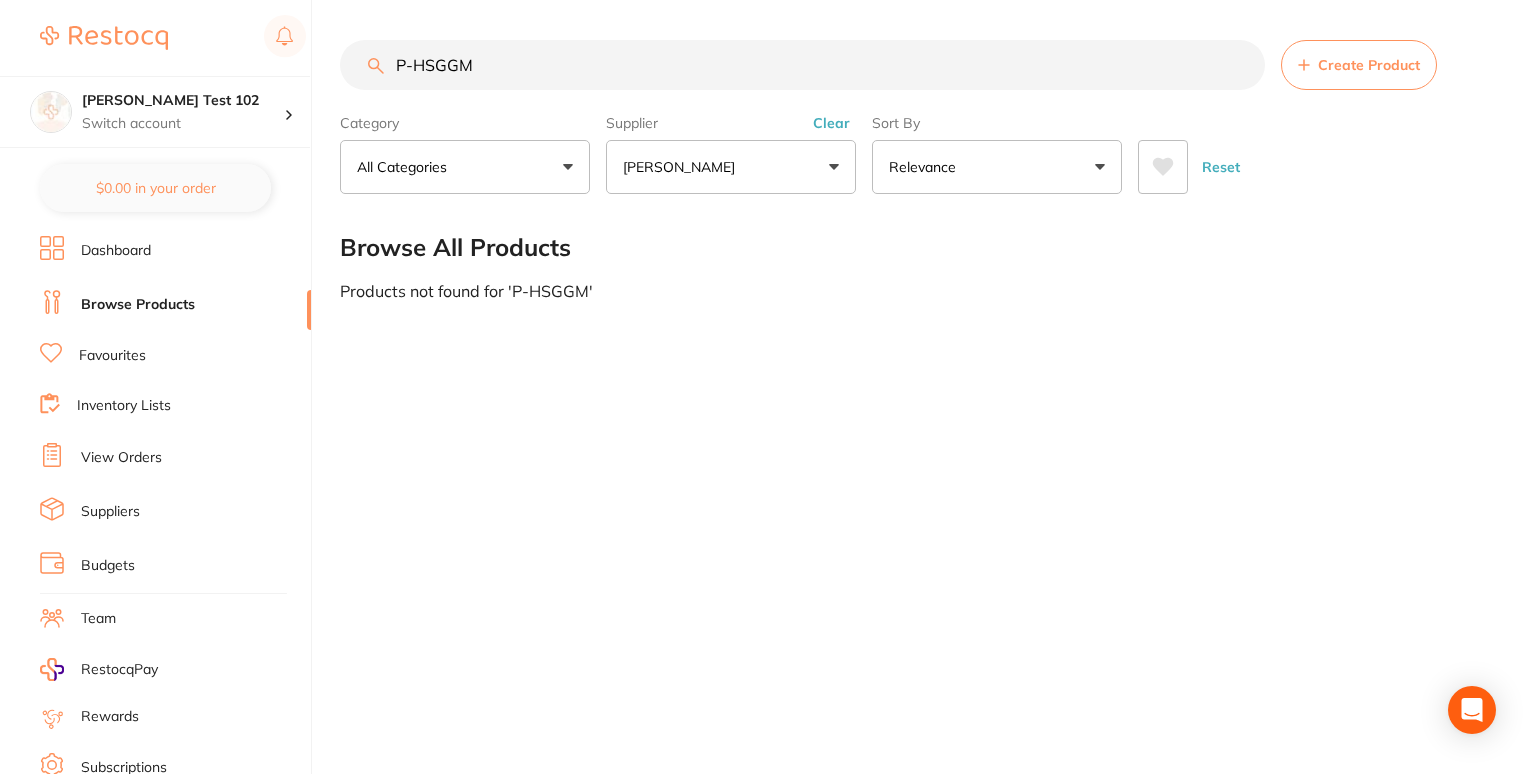type on "P-HSGGM" 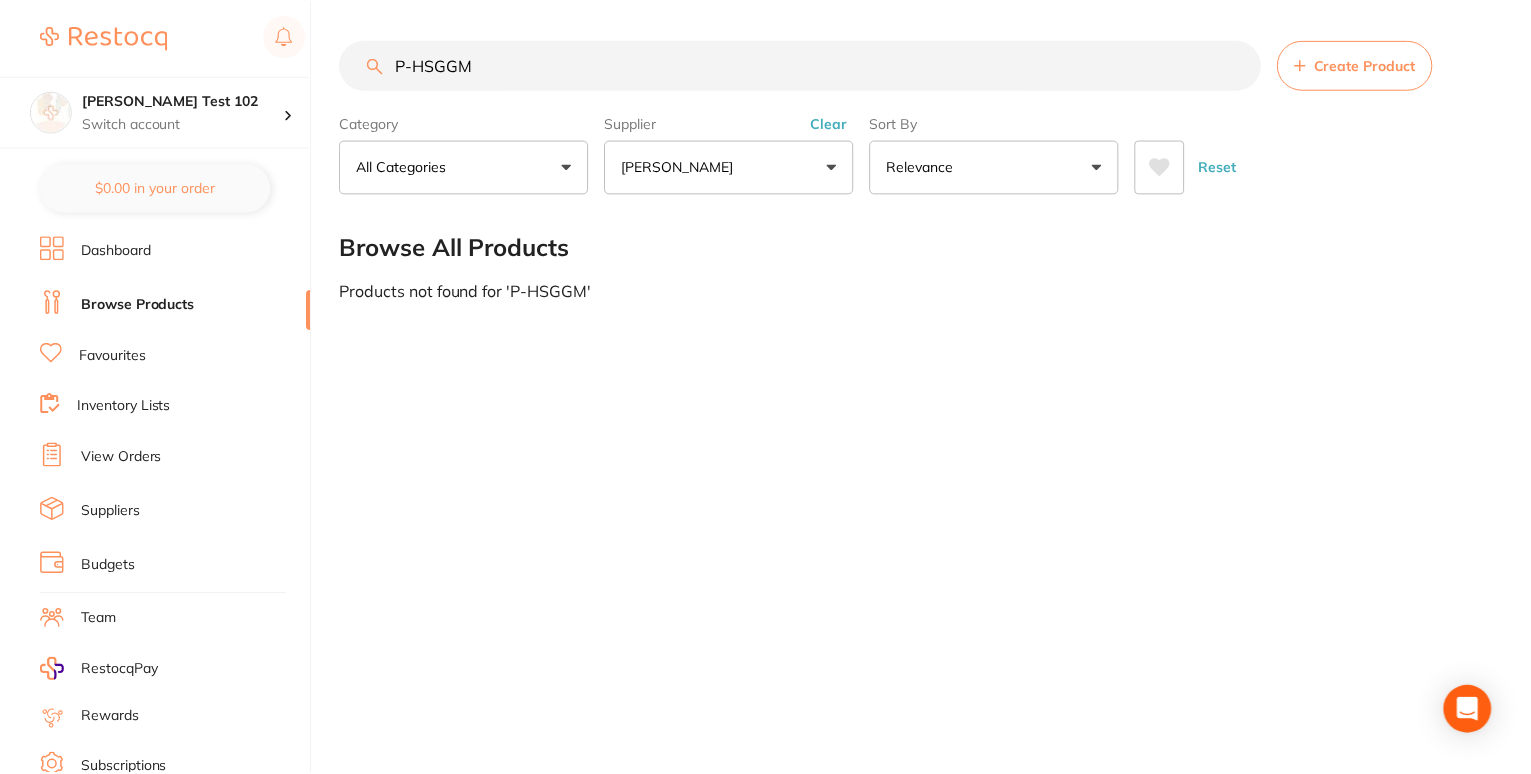 scroll, scrollTop: 0, scrollLeft: 0, axis: both 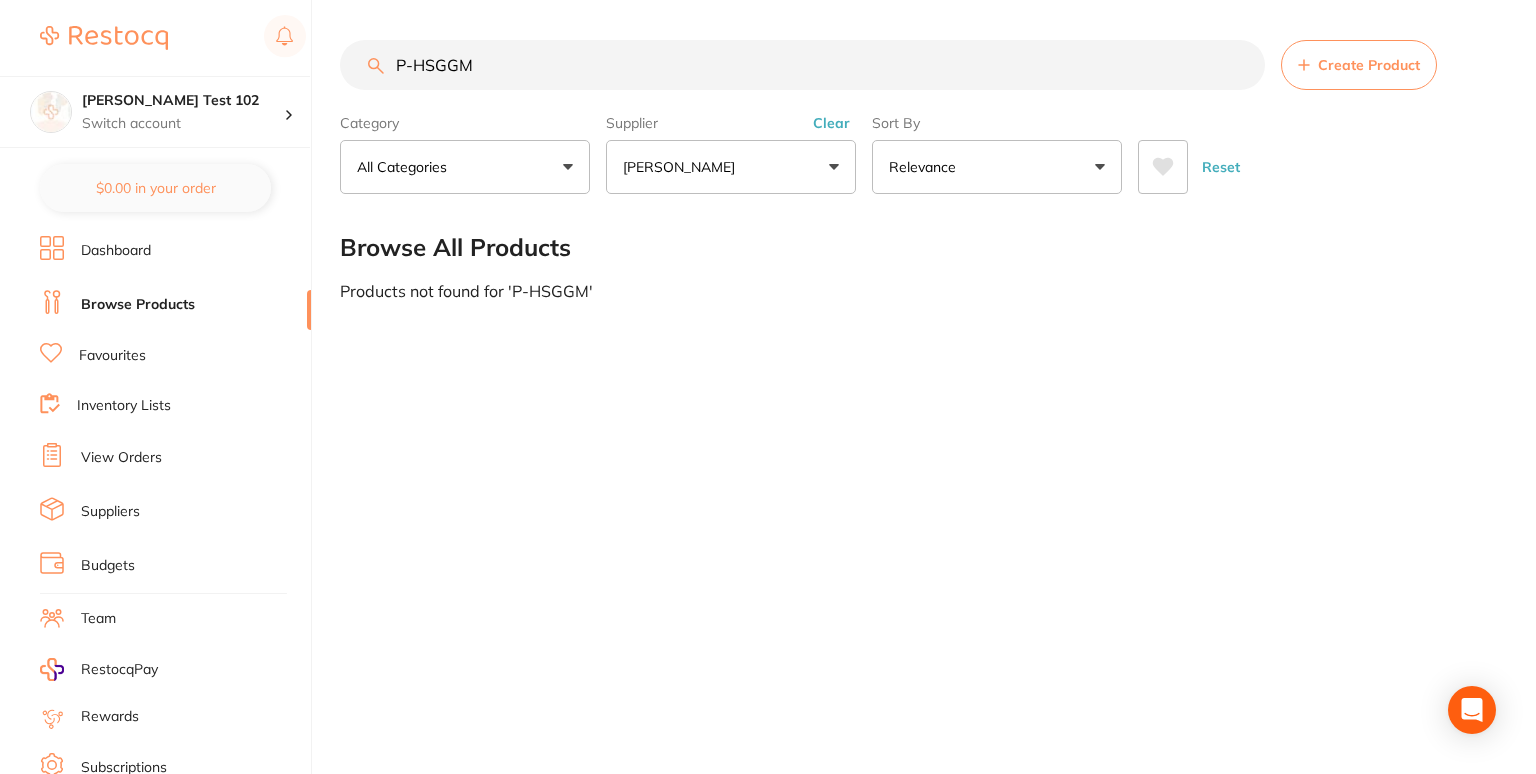 drag, startPoint x: 515, startPoint y: 68, endPoint x: 275, endPoint y: 65, distance: 240.01875 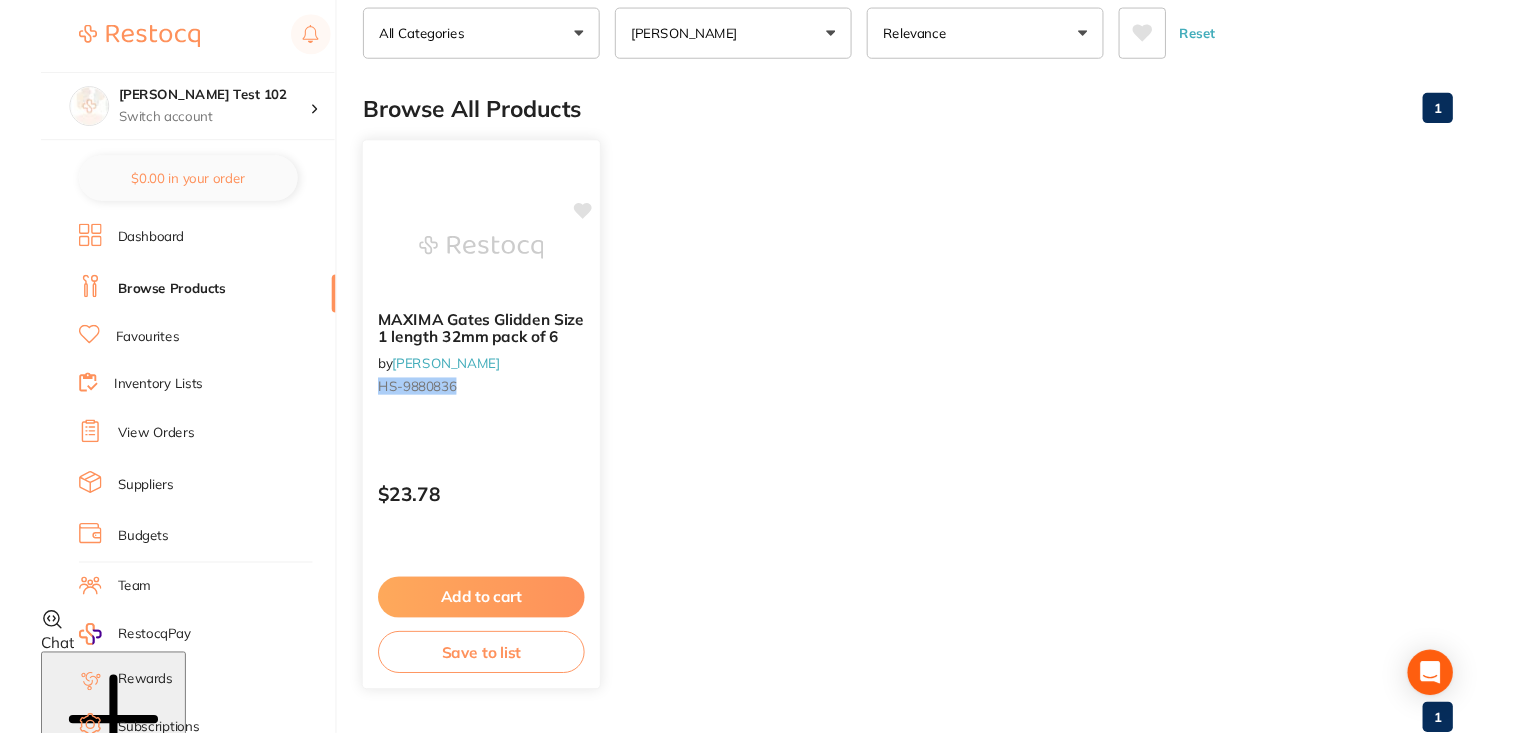 scroll, scrollTop: 132, scrollLeft: 0, axis: vertical 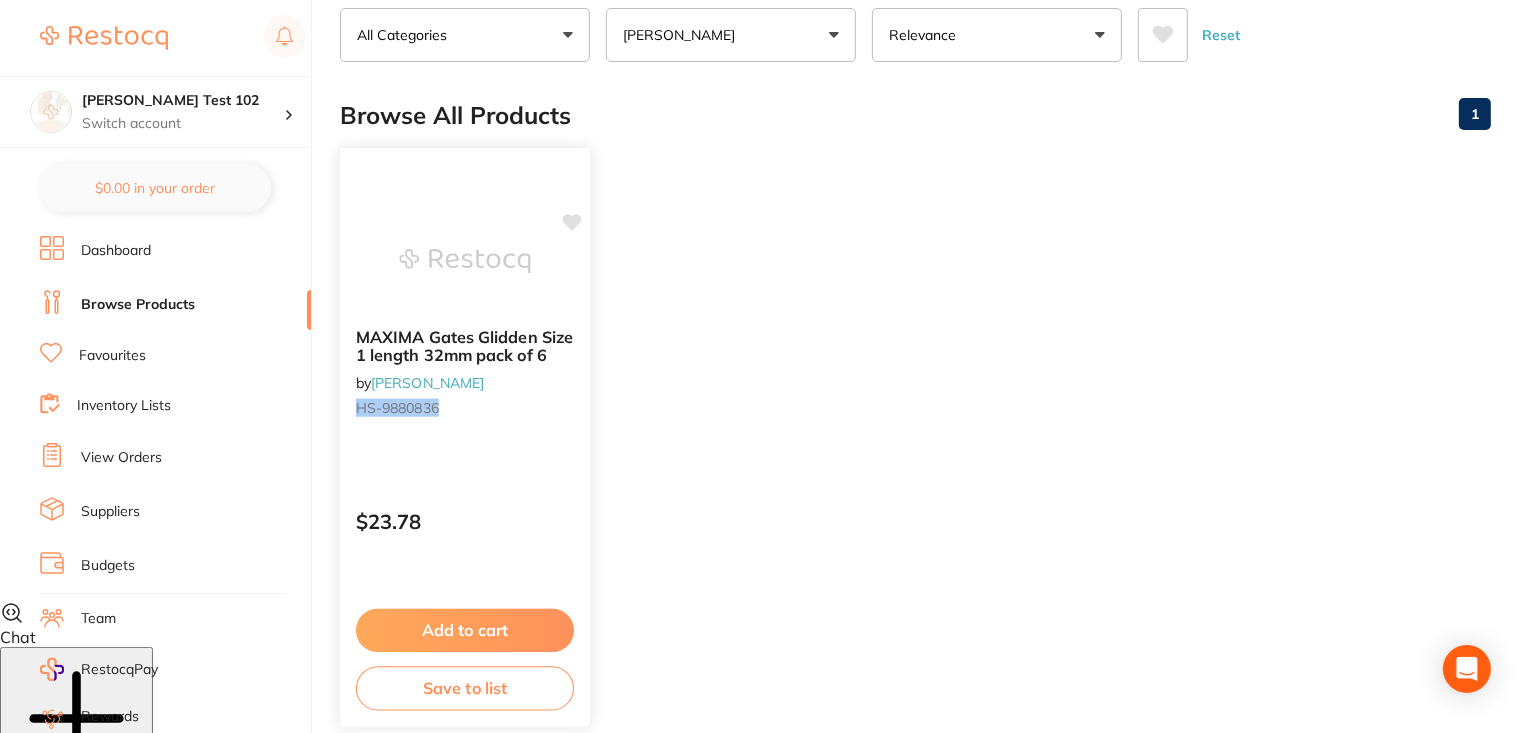 click on "MAXIMA Gates Glidden Size 1 length 32mm pack of 6   by  [PERSON_NAME] [PERSON_NAME]-9880836" at bounding box center [465, 376] 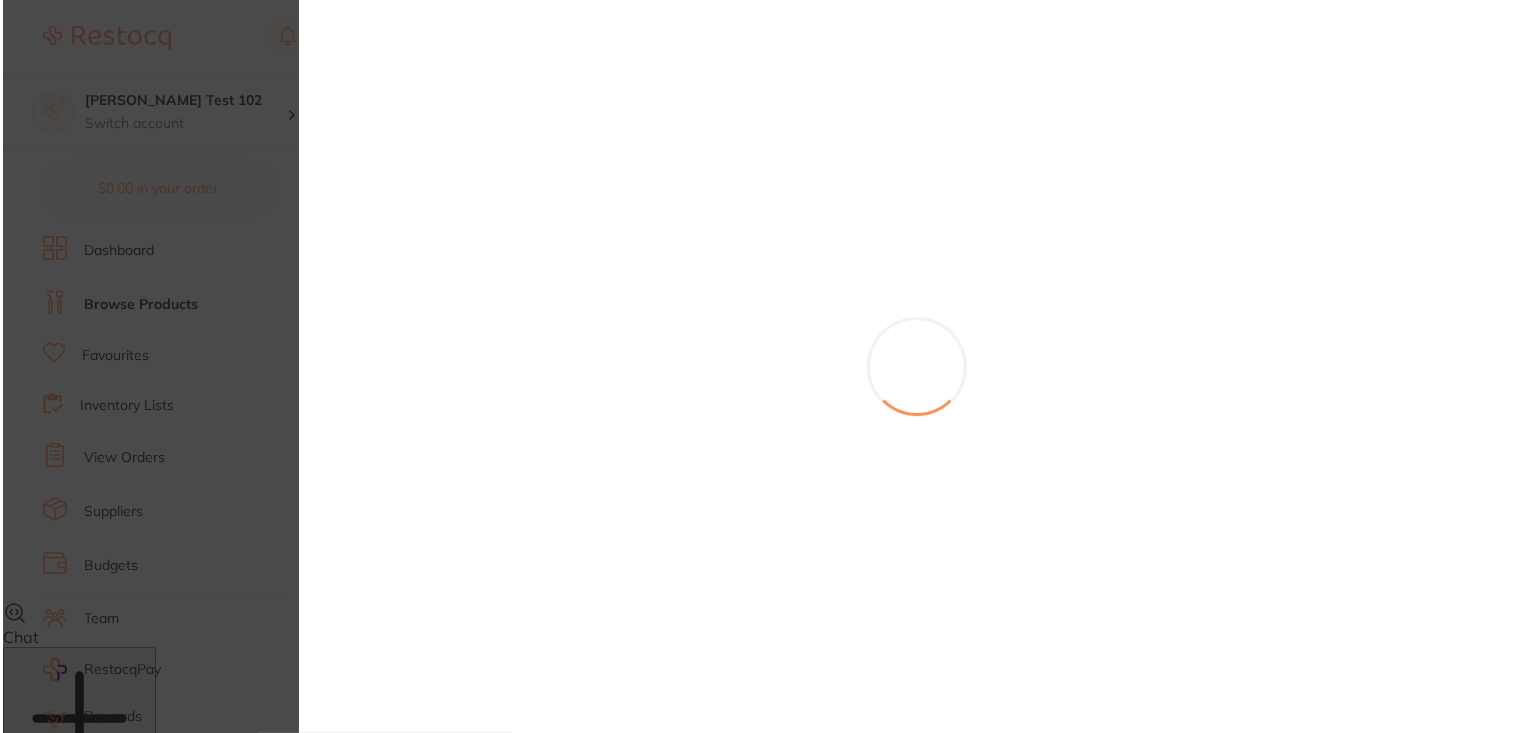scroll, scrollTop: 0, scrollLeft: 0, axis: both 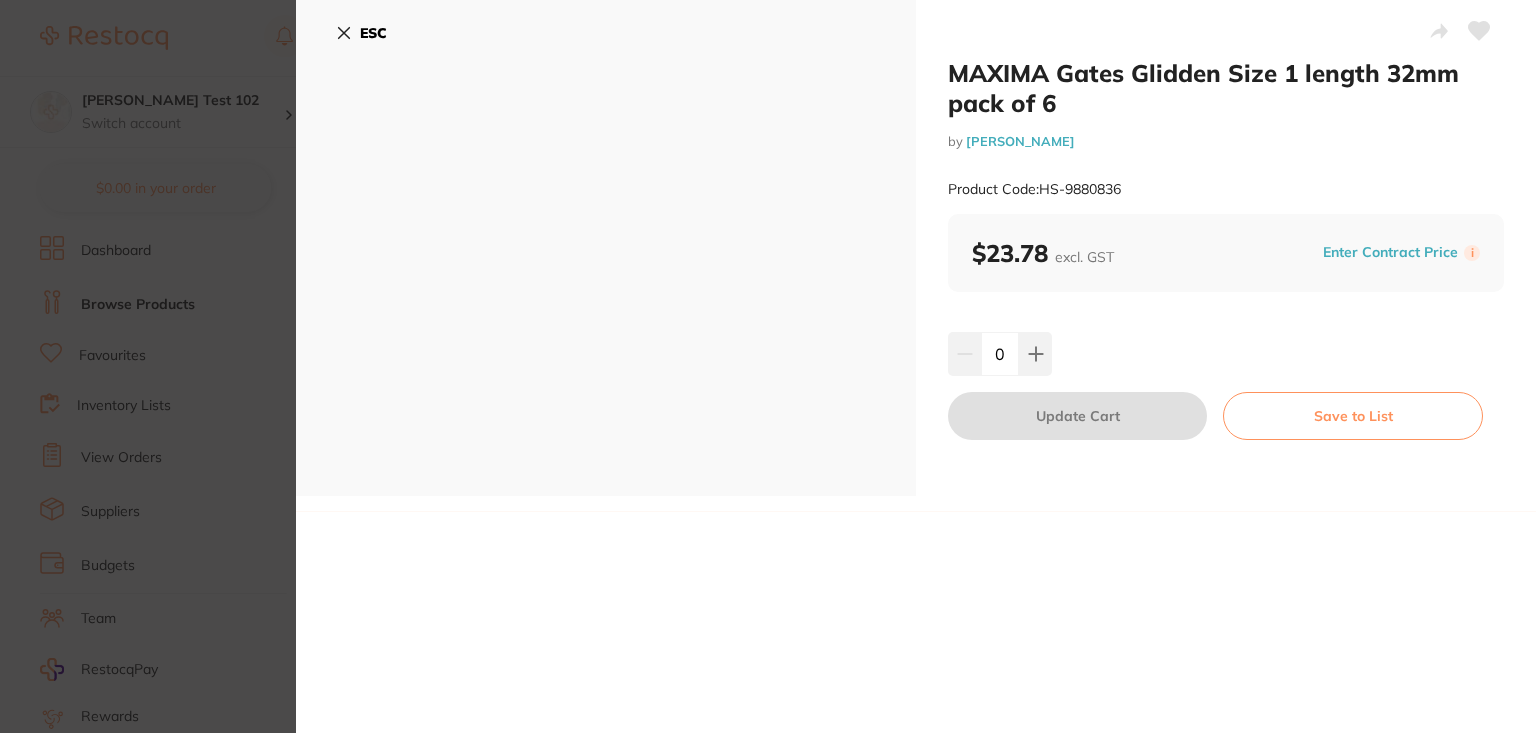 click on "ESC" at bounding box center (606, 248) 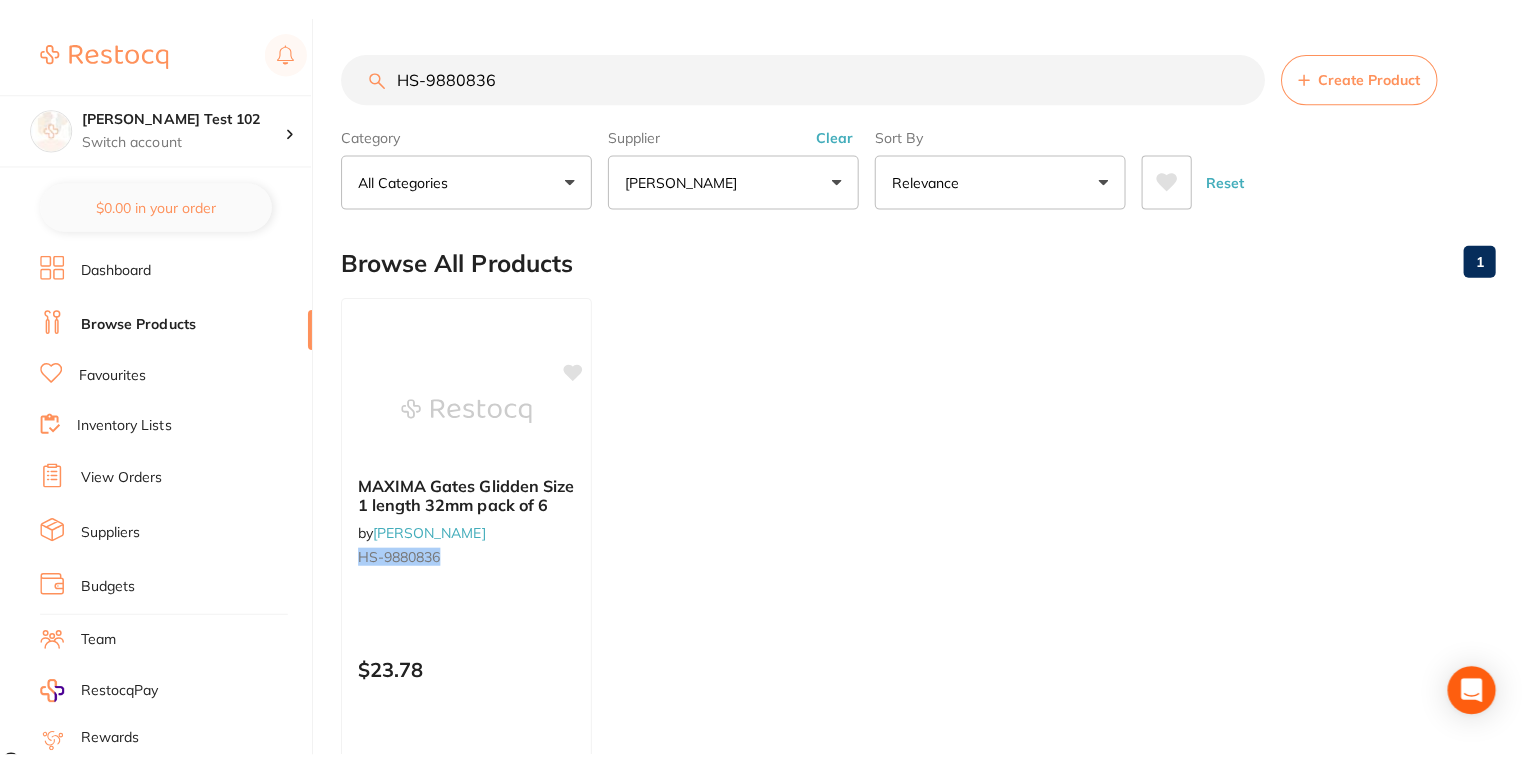 scroll, scrollTop: 0, scrollLeft: 0, axis: both 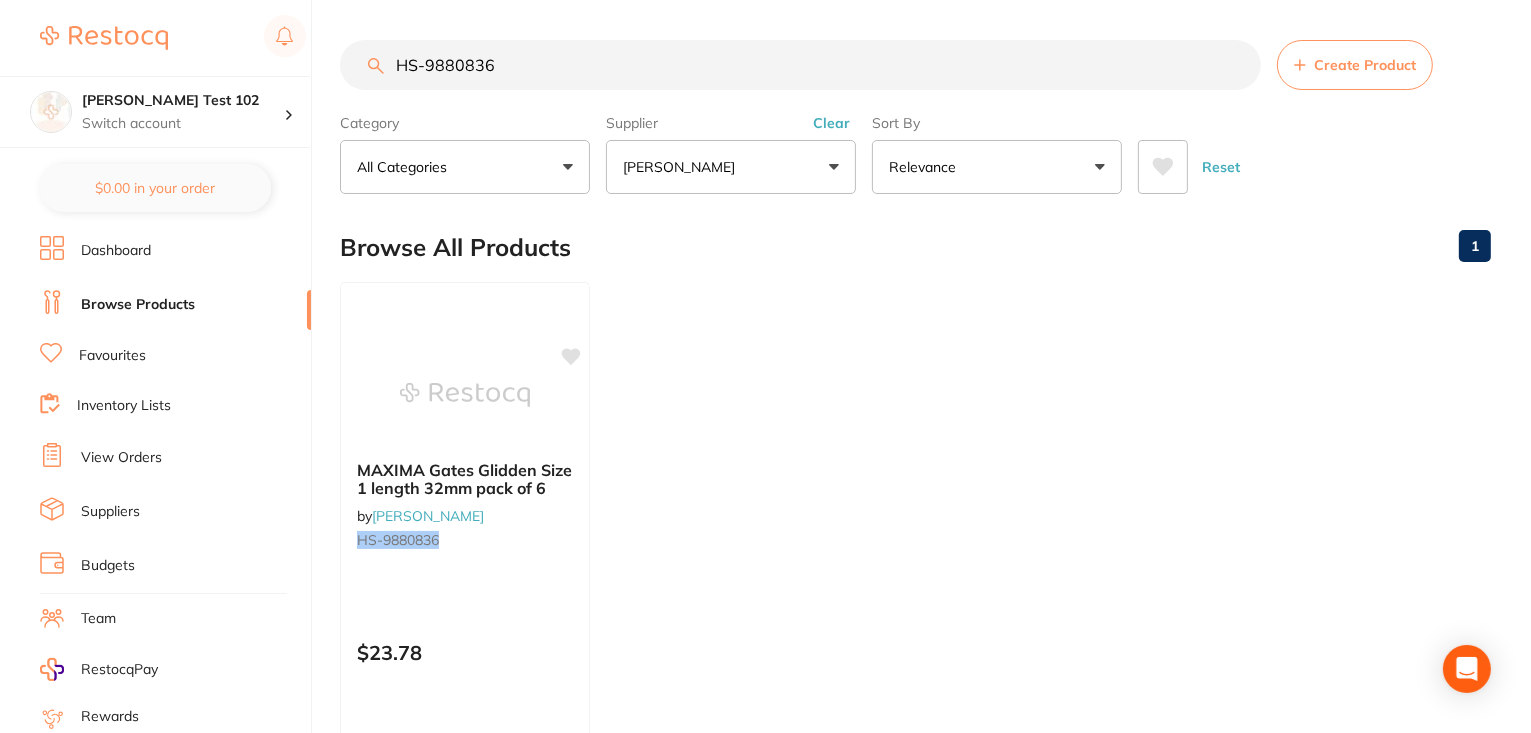 drag, startPoint x: 470, startPoint y: 65, endPoint x: 325, endPoint y: 47, distance: 146.11298 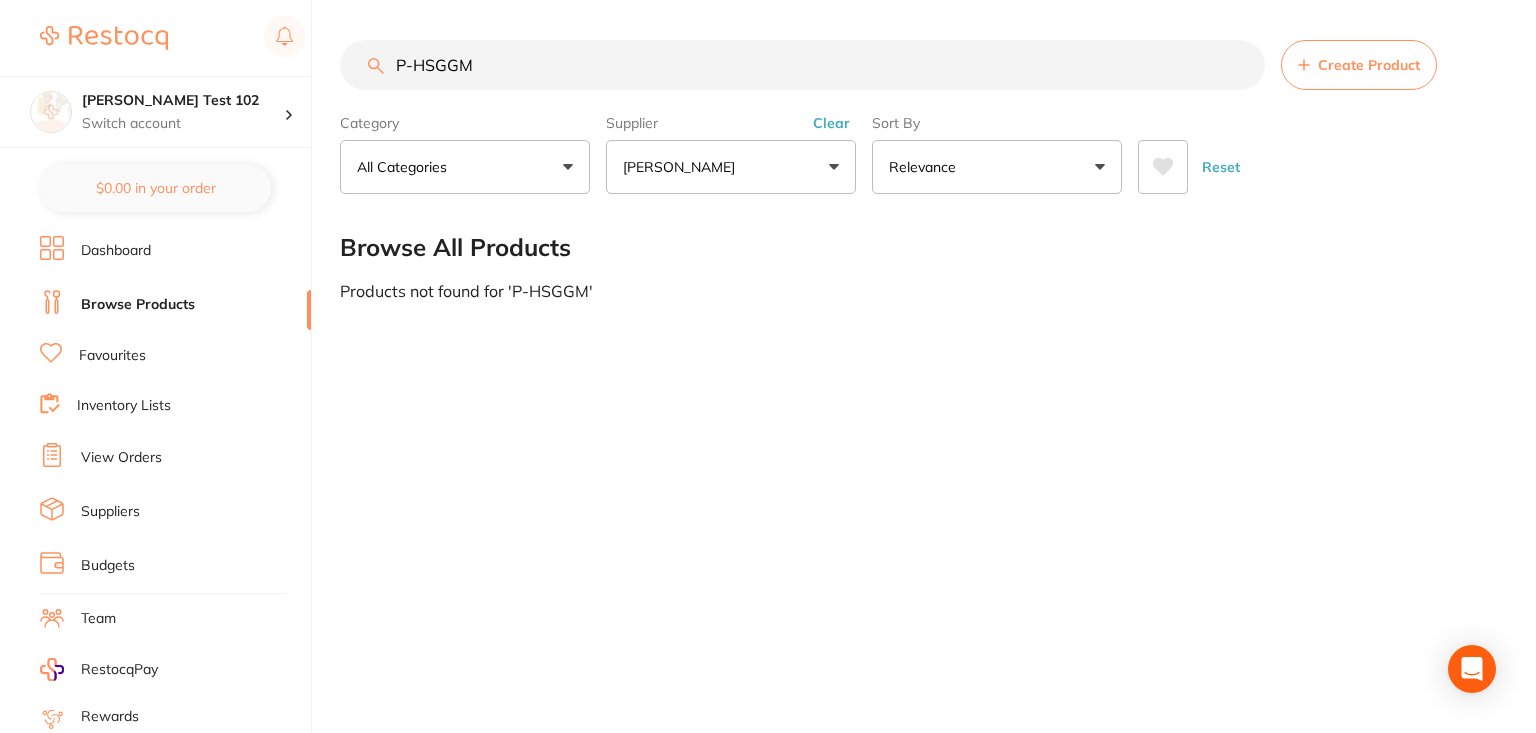 type on "P-HSGGM" 